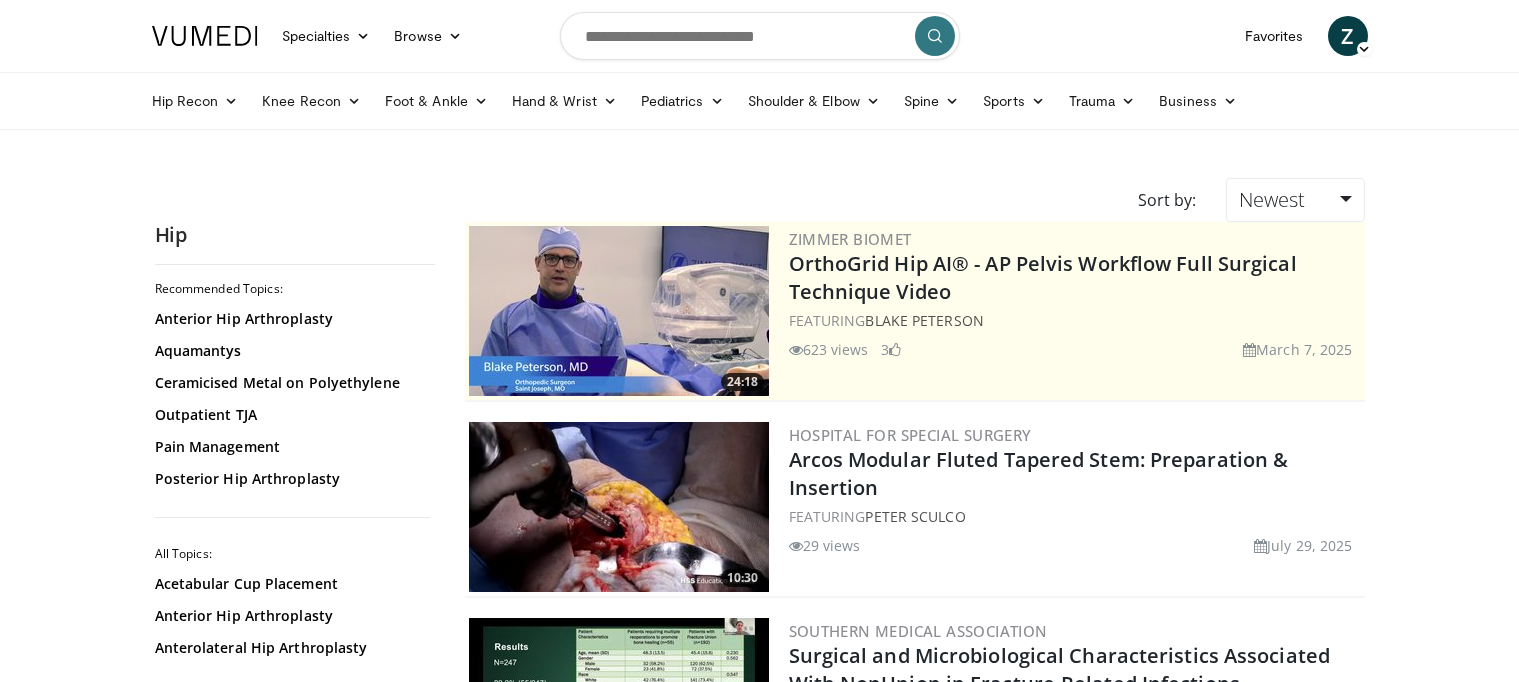 scroll, scrollTop: 0, scrollLeft: 0, axis: both 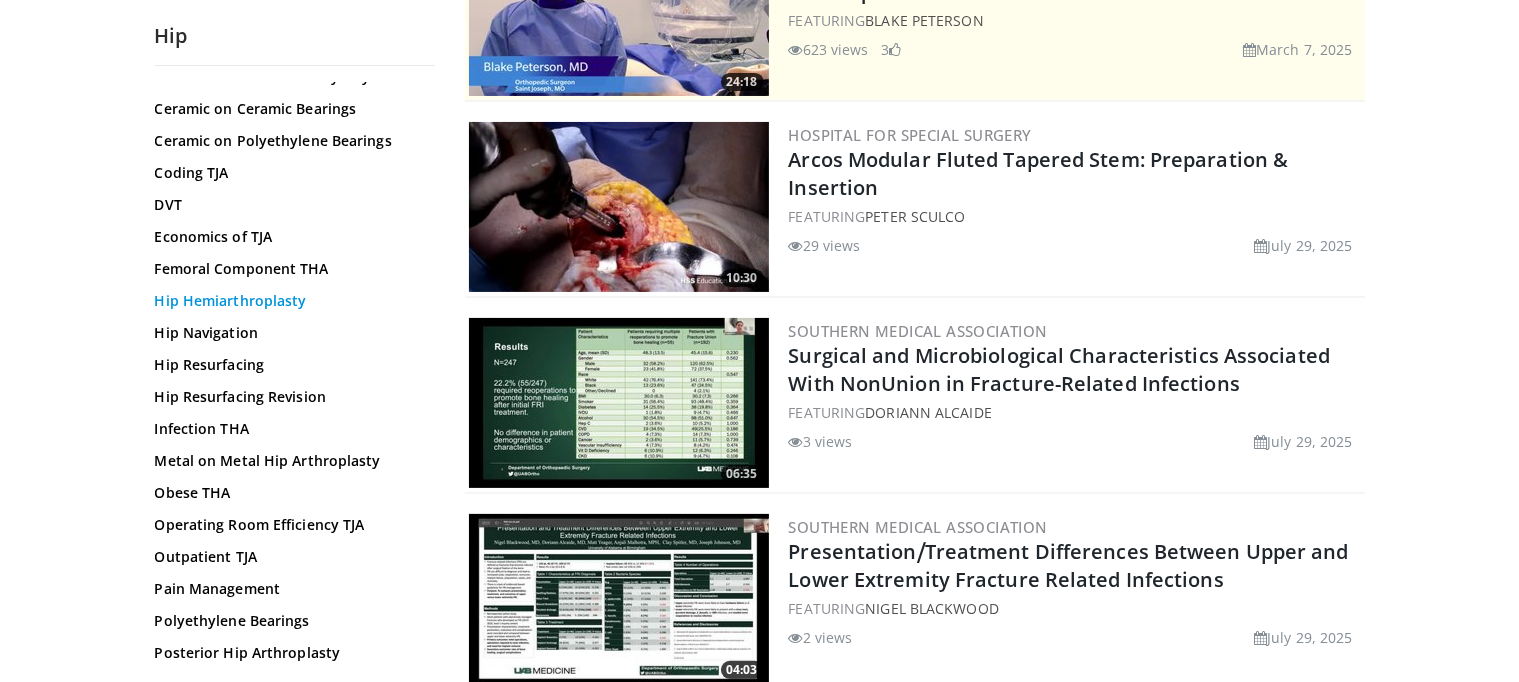 click on "Hip Hemiarthroplasty" at bounding box center (290, 301) 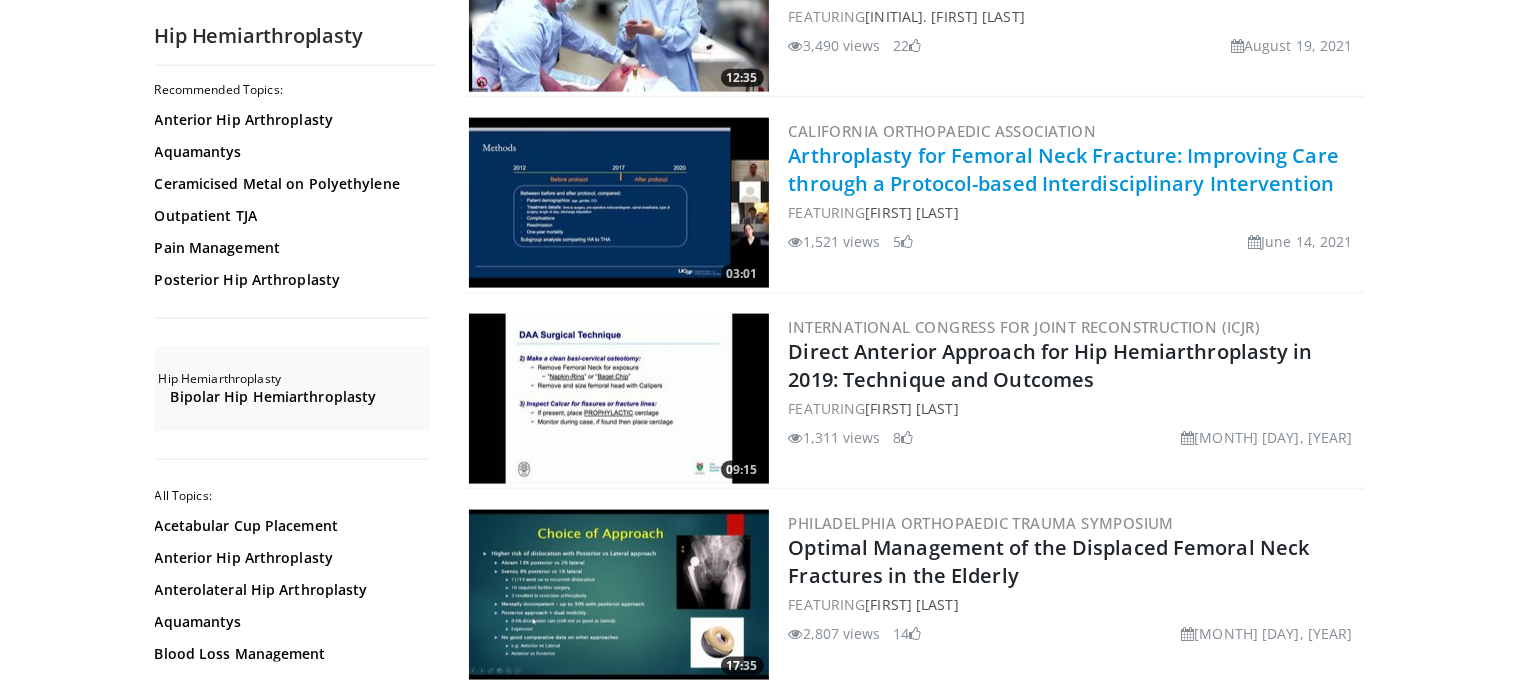 scroll, scrollTop: 2700, scrollLeft: 0, axis: vertical 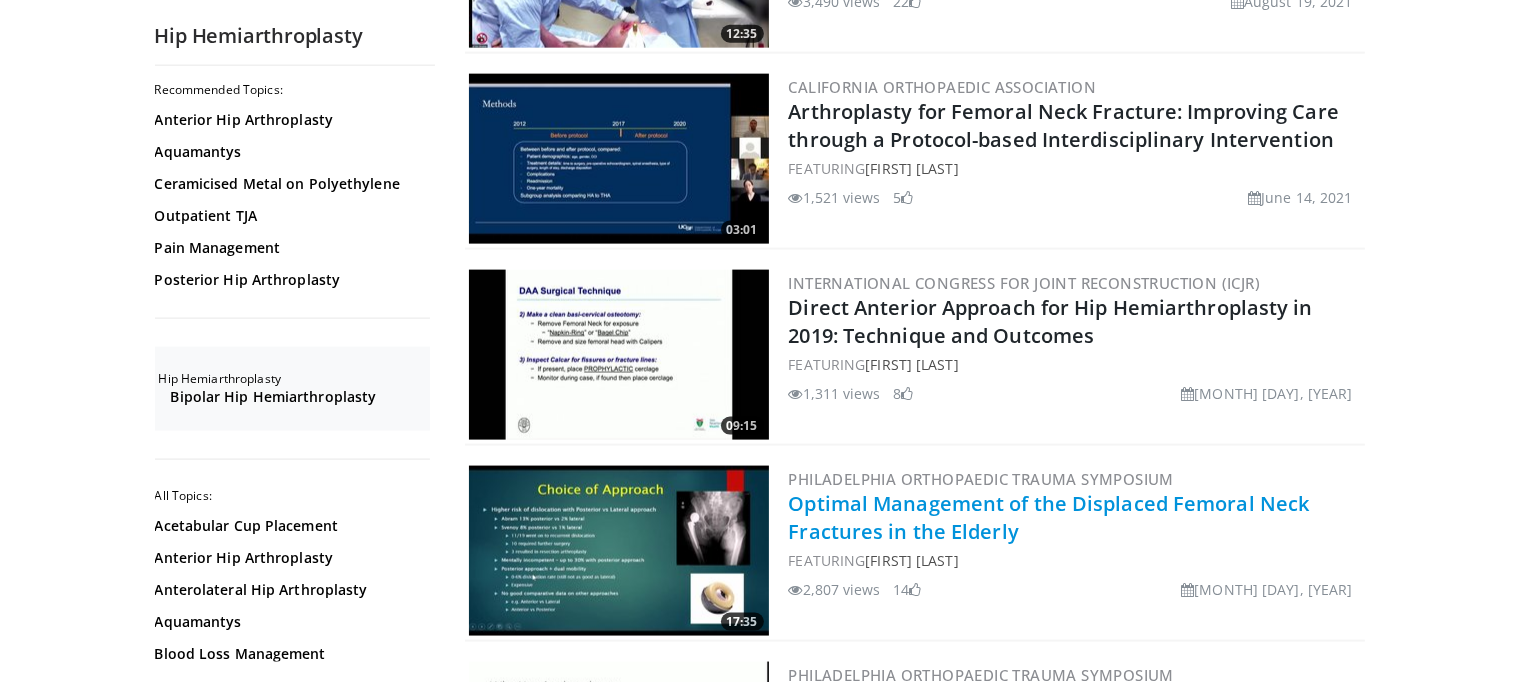 click on "Optimal Management of the Displaced Femoral Neck Fractures in the Elderly" at bounding box center (1049, 517) 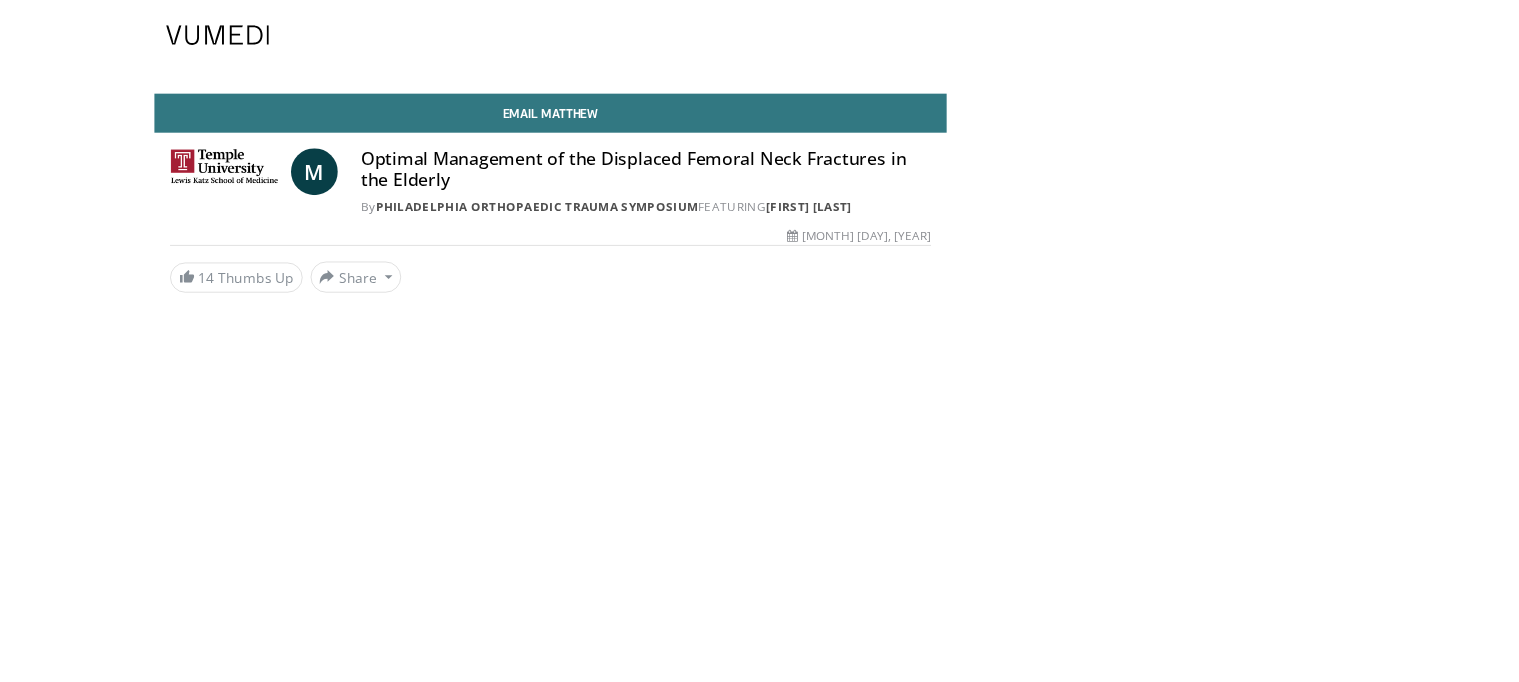 scroll, scrollTop: 0, scrollLeft: 0, axis: both 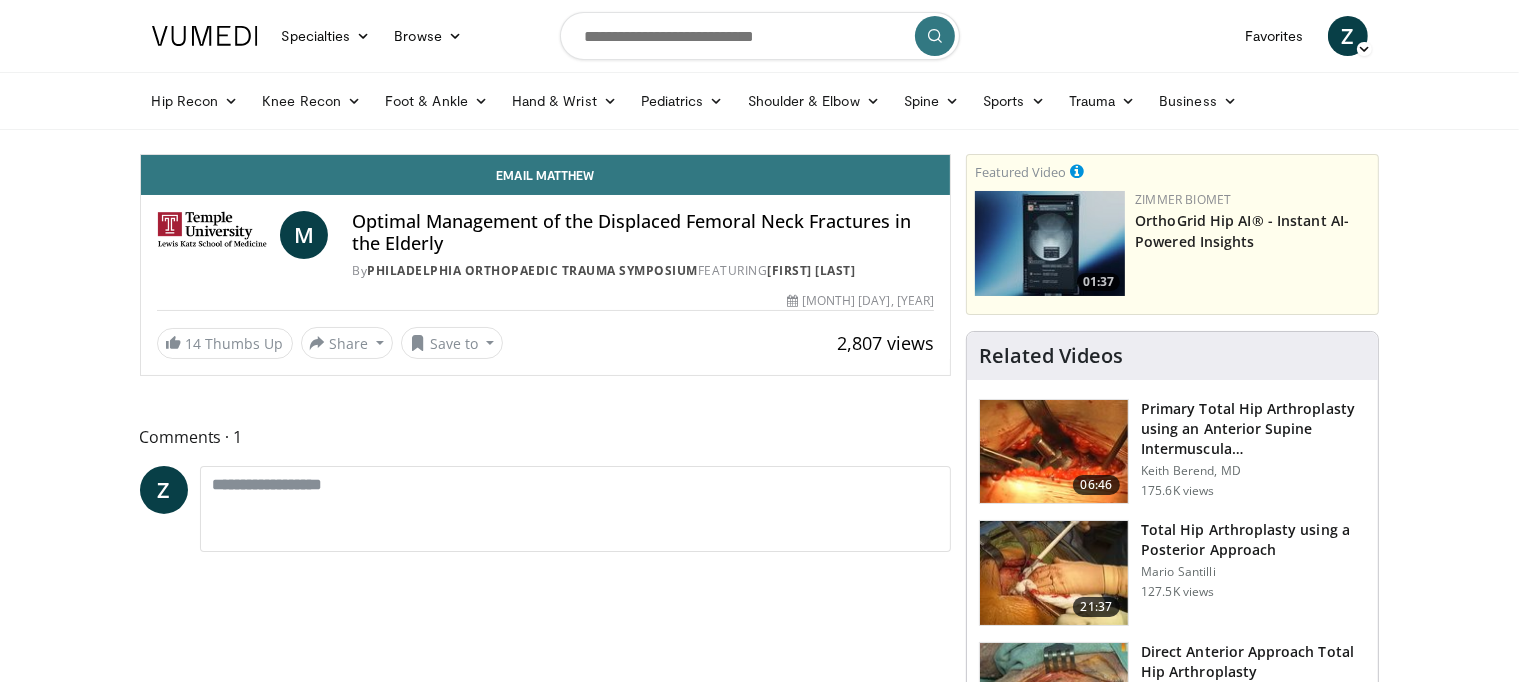 drag, startPoint x: 132, startPoint y: 2, endPoint x: 44, endPoint y: 98, distance: 130.23056 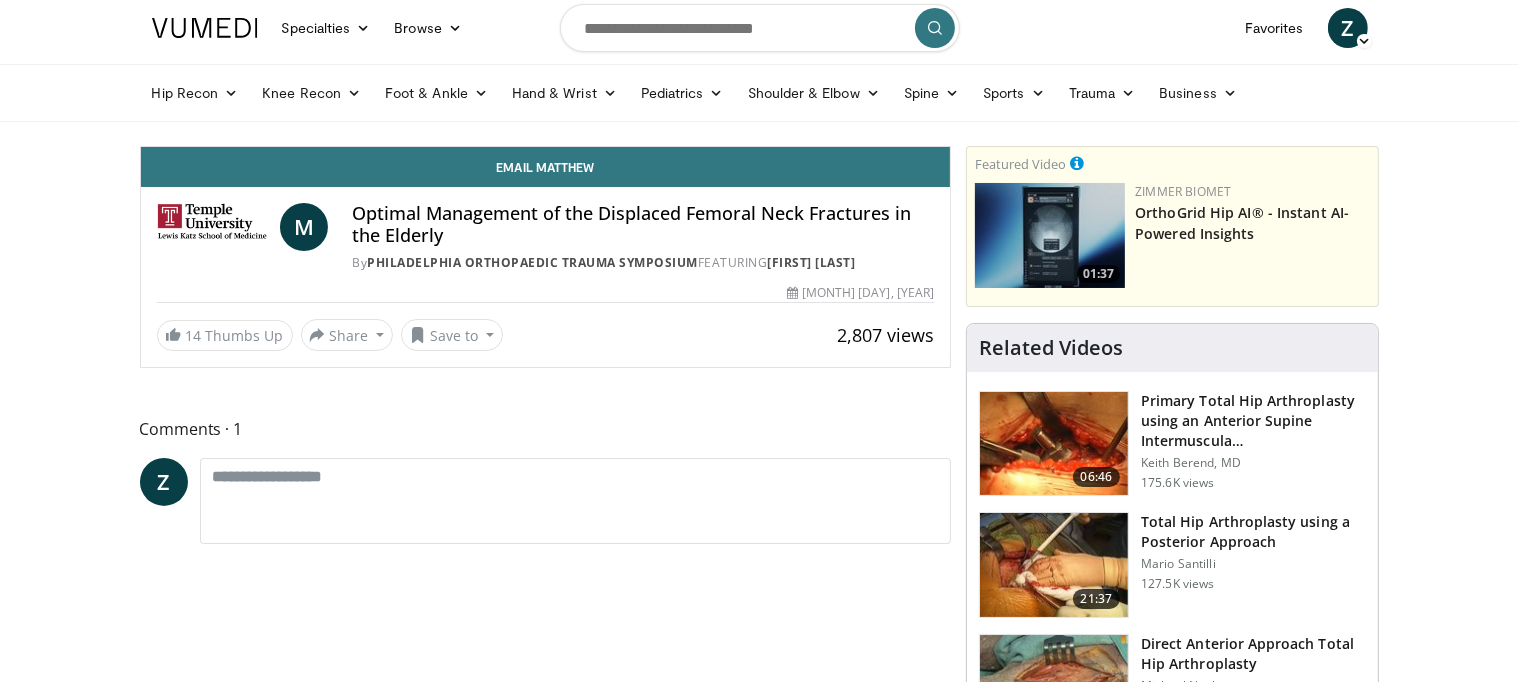 scroll, scrollTop: 0, scrollLeft: 0, axis: both 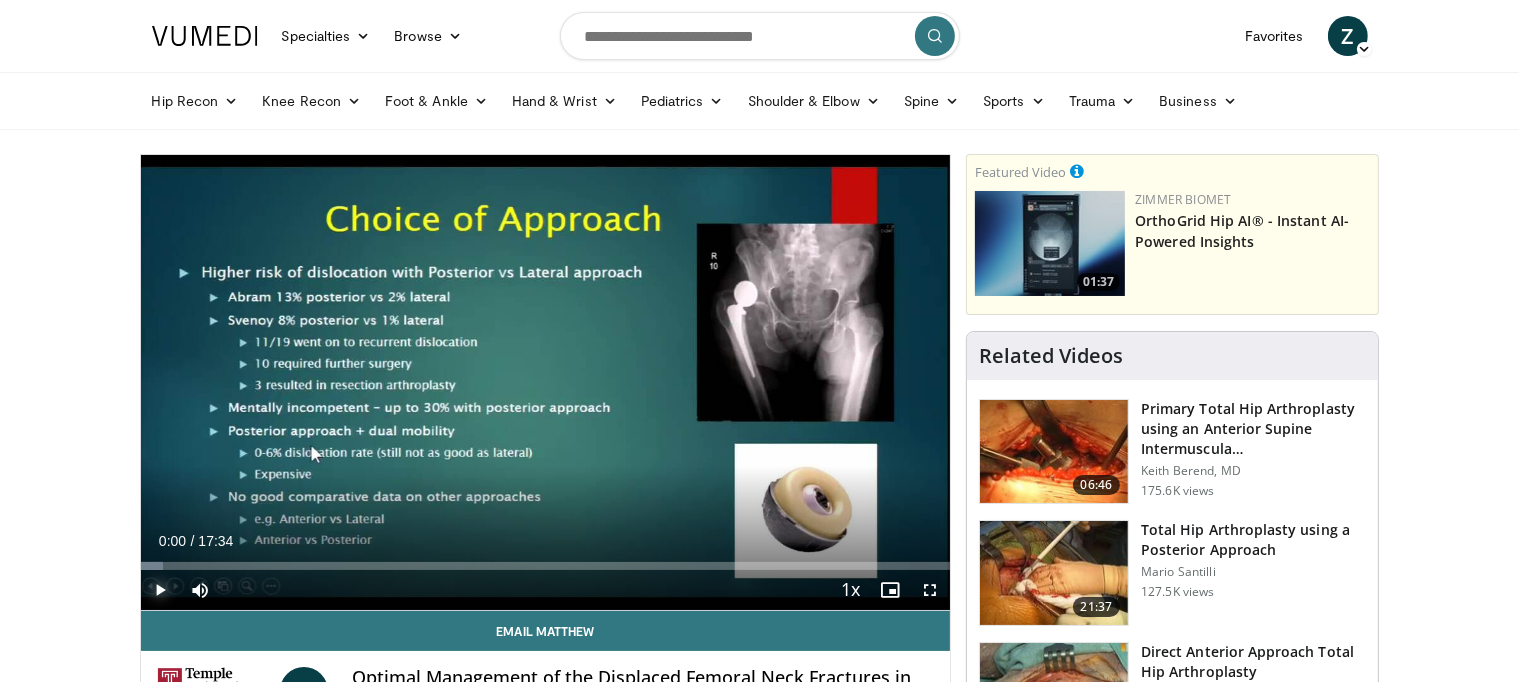 click at bounding box center (161, 590) 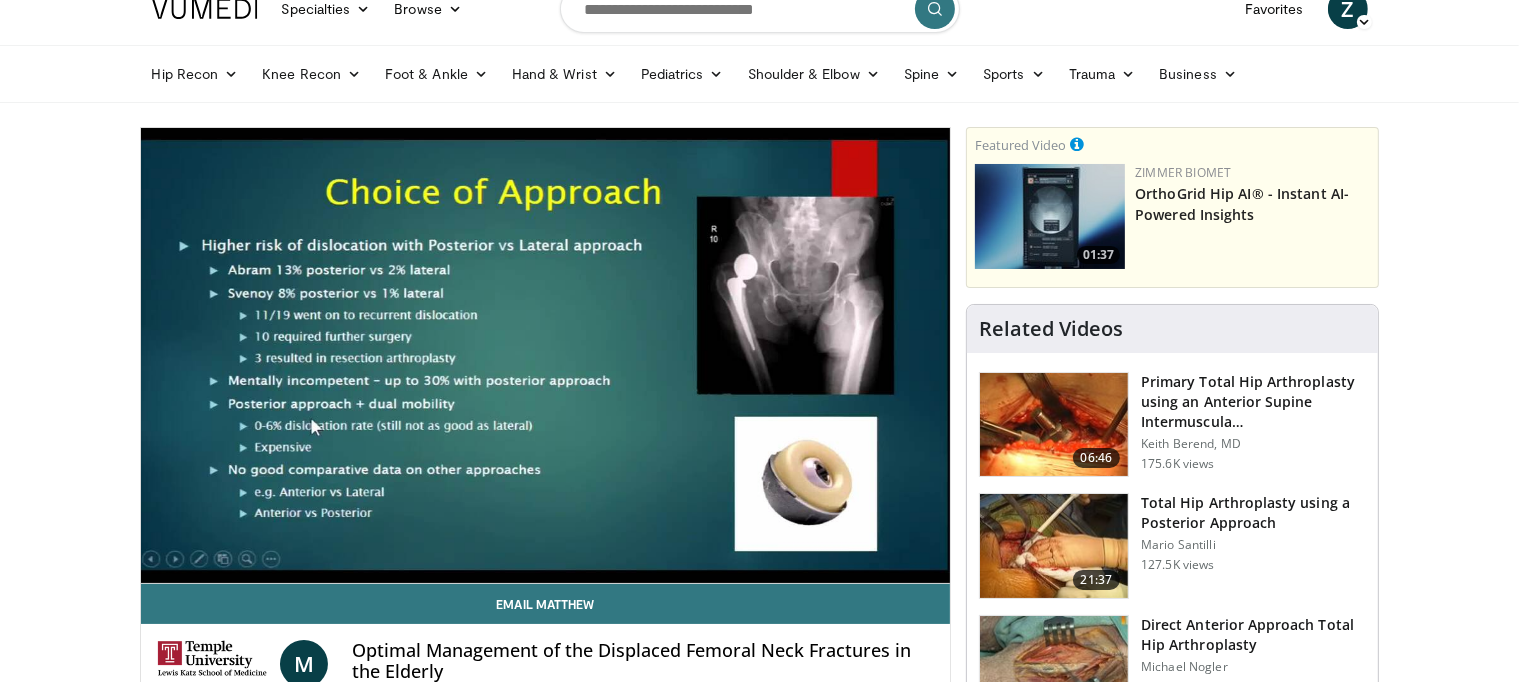 scroll, scrollTop: 0, scrollLeft: 0, axis: both 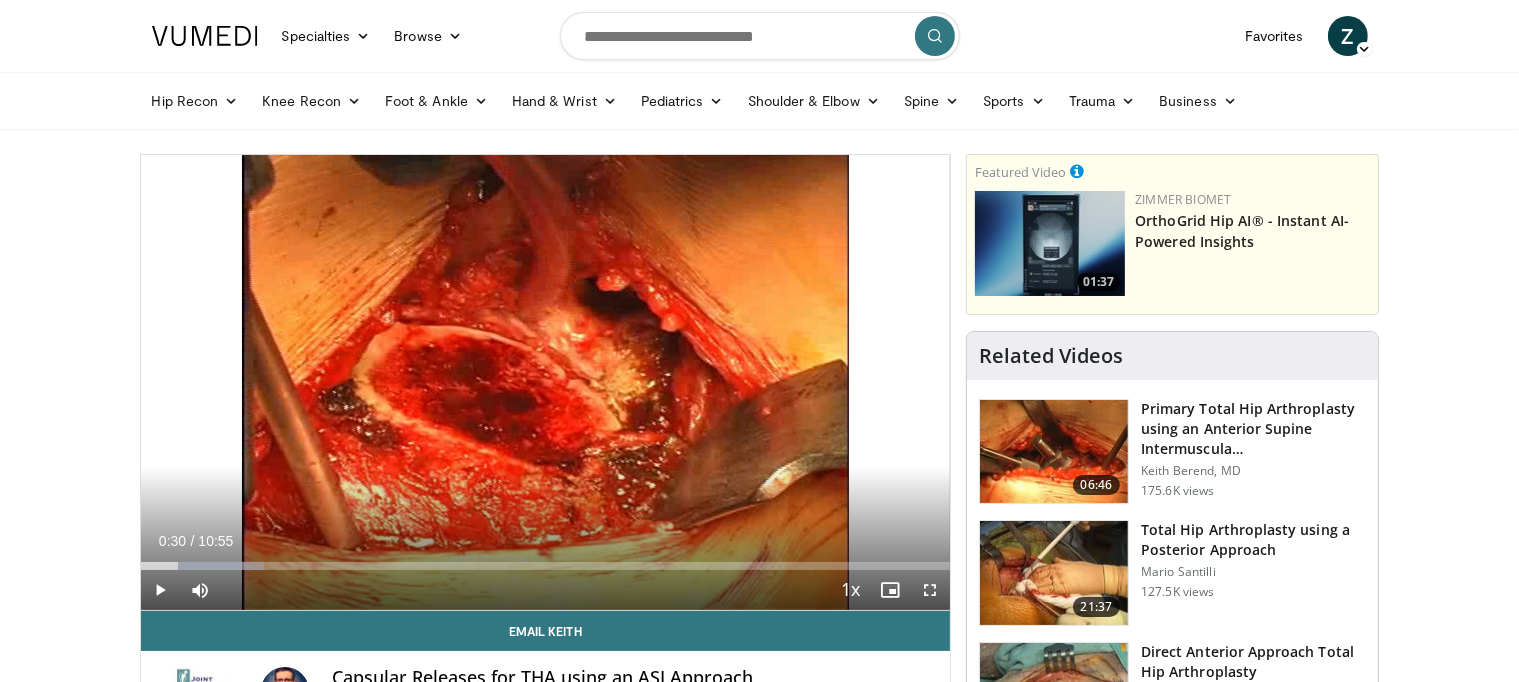click on "Specialties
Adult & Family Medicine
Allergy, Asthma, Immunology
Anesthesiology
Cardiology
Dental
Dermatology
Endocrinology
Gastroenterology & Hepatology
General Surgery
Hematology & Oncology
Infectious Disease
Nephrology
Neurology
Neurosurgery
Obstetrics & Gynecology
Ophthalmology
Oral Maxillofacial
Orthopaedics
Otolaryngology
Pediatrics
Plastic Surgery
Podiatry
Psychiatry
Pulmonology
Radiation Oncology
Radiology
Rheumatology
Urology" at bounding box center [759, 1521] 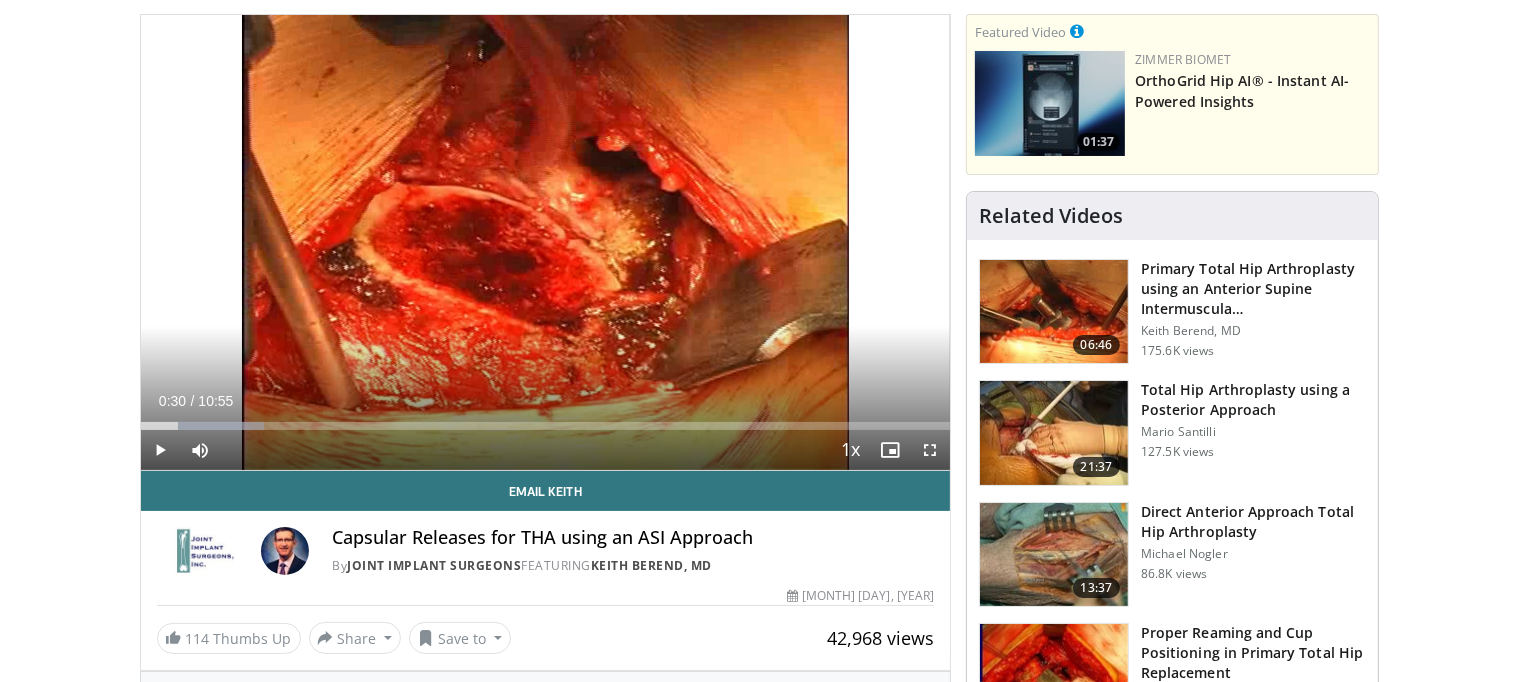 scroll, scrollTop: 100, scrollLeft: 0, axis: vertical 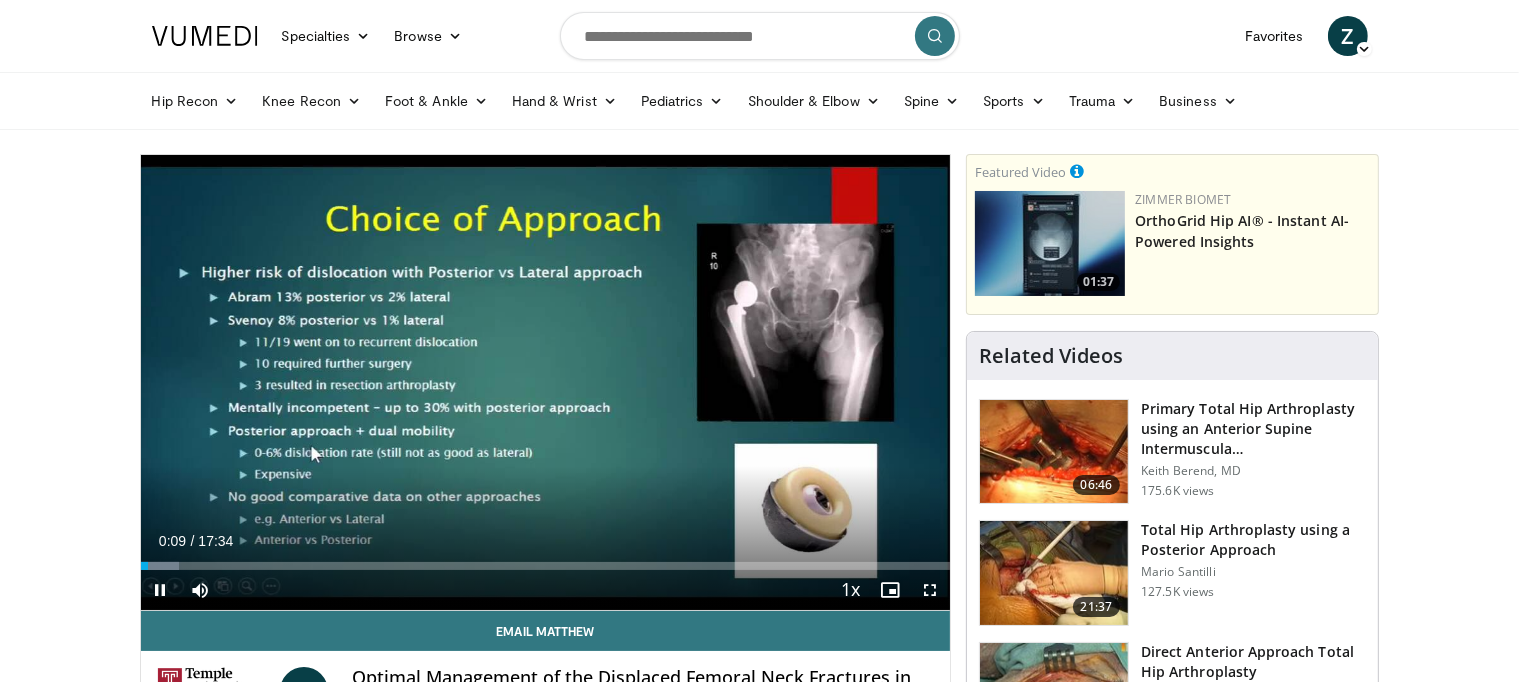 click at bounding box center (546, 382) 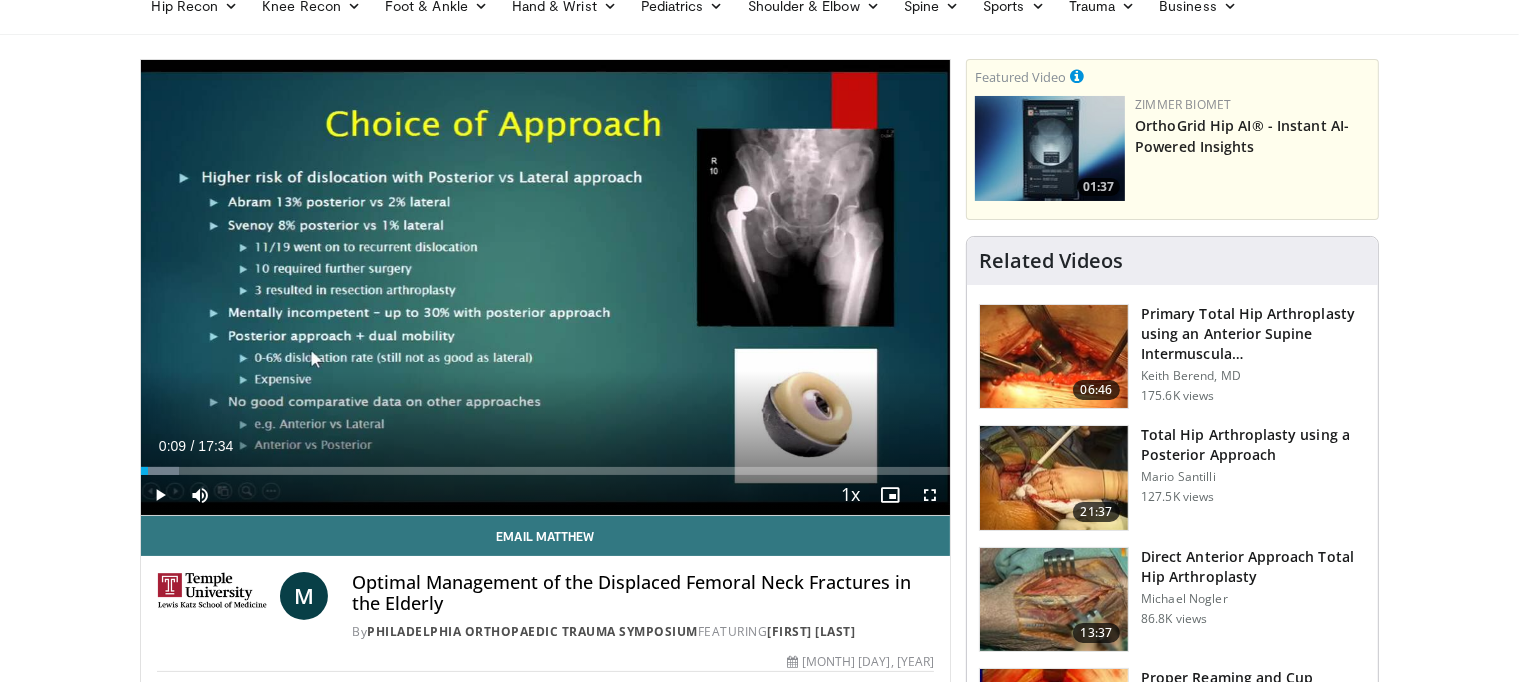scroll, scrollTop: 100, scrollLeft: 0, axis: vertical 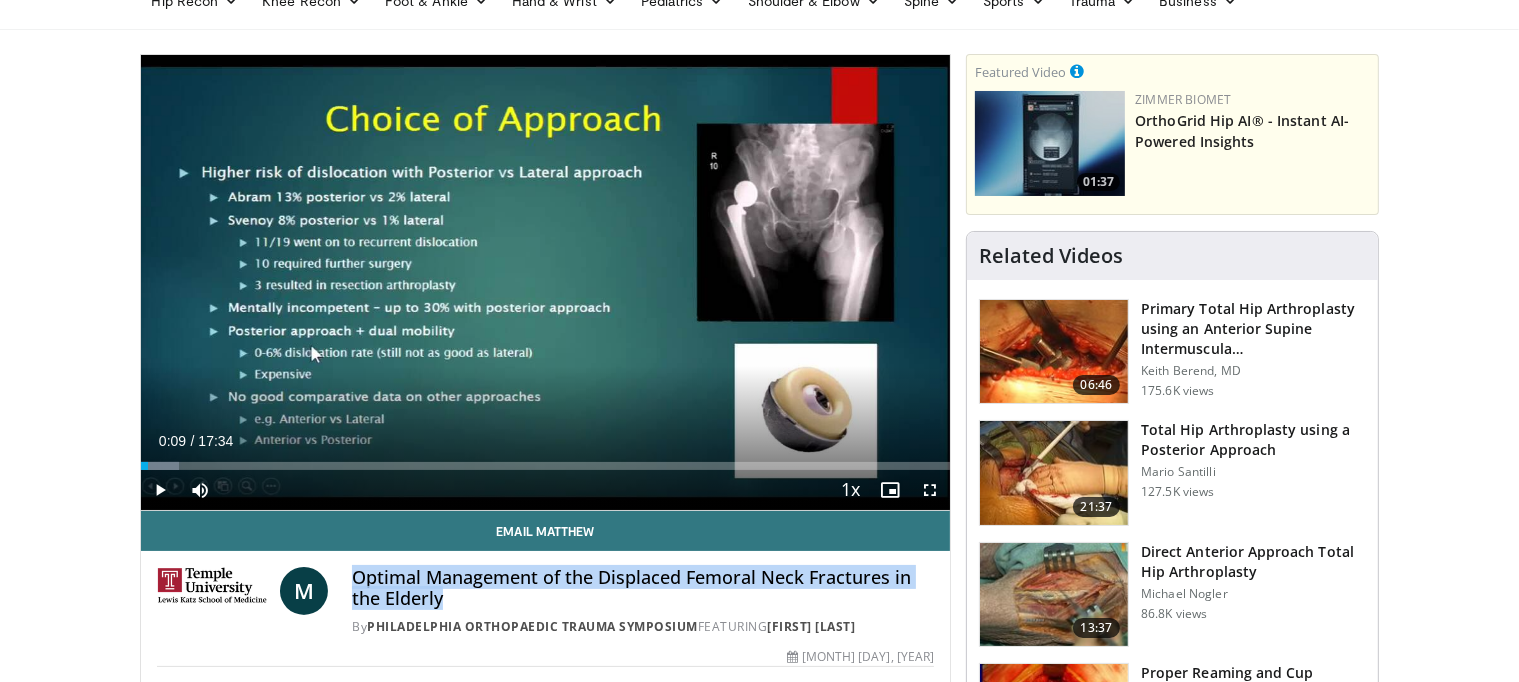 drag, startPoint x: 389, startPoint y: 579, endPoint x: 576, endPoint y: 606, distance: 188.93915 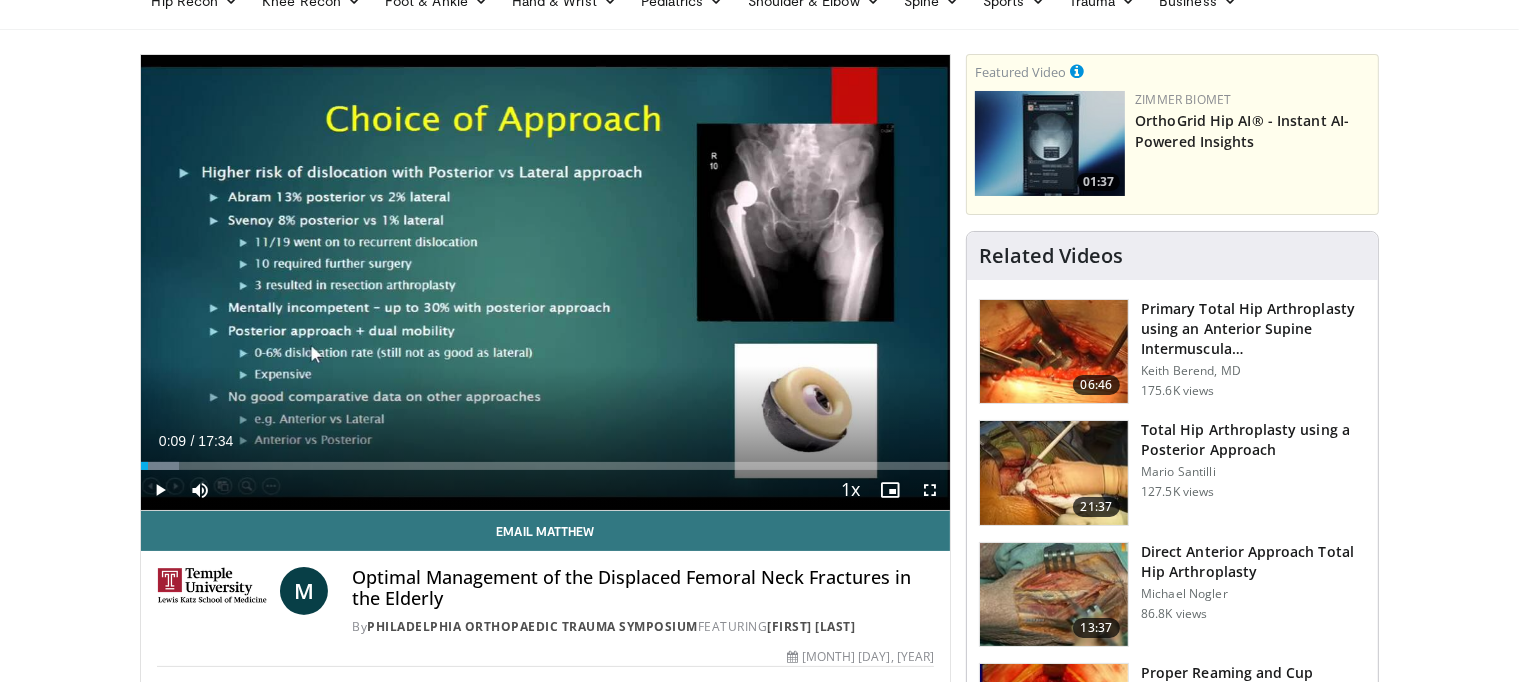 drag, startPoint x: 452, startPoint y: 589, endPoint x: 384, endPoint y: 624, distance: 76.47875 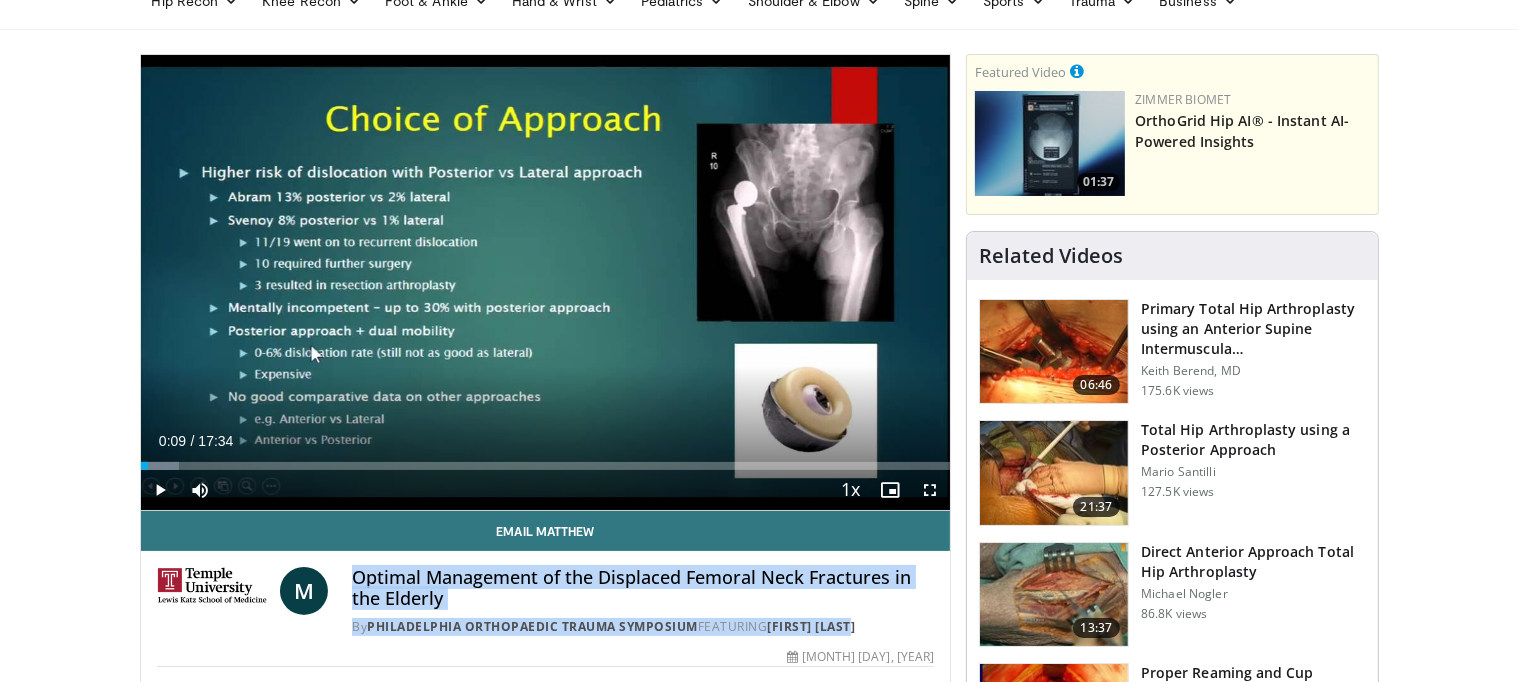 drag, startPoint x: 387, startPoint y: 575, endPoint x: 936, endPoint y: 622, distance: 551.0082 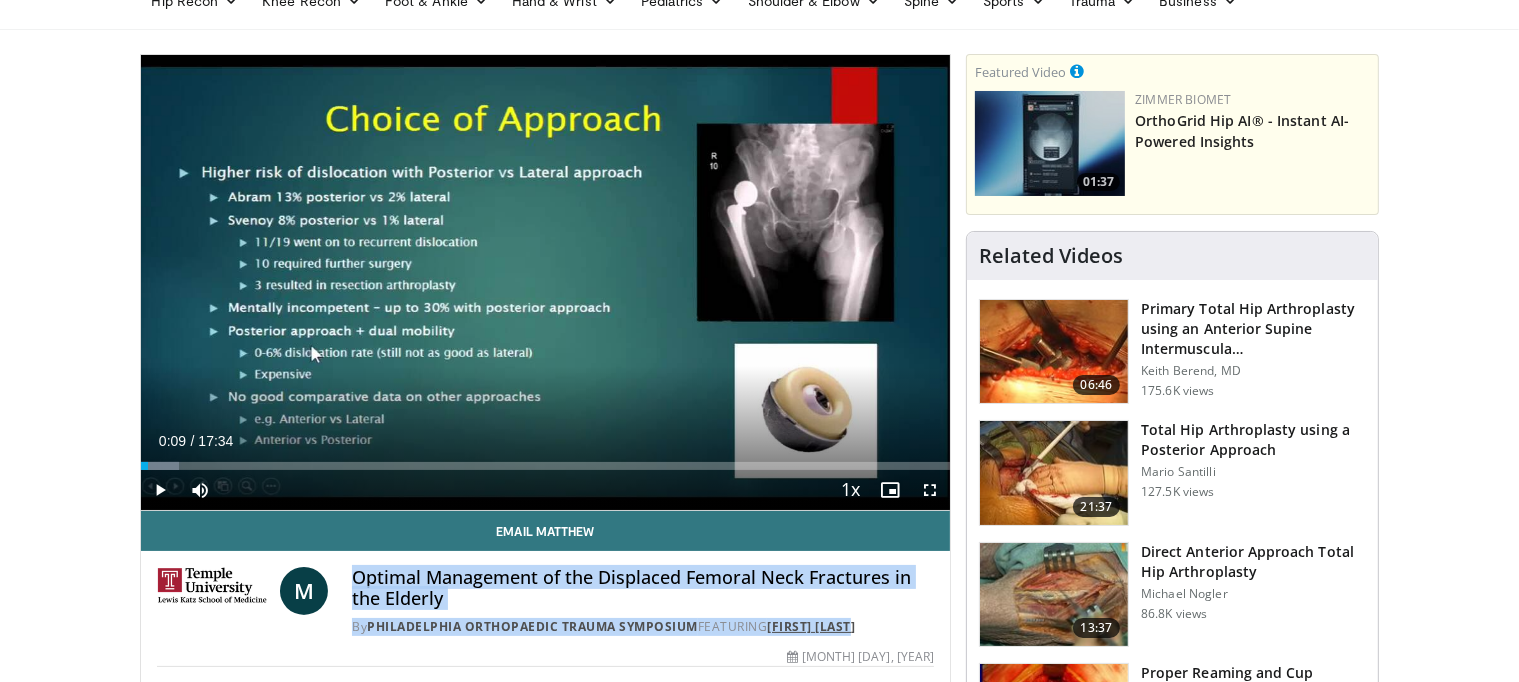 copy on "[TEXT]
By
[ORGANIZATION]
FEATURING
[FIRST] [LAST]" 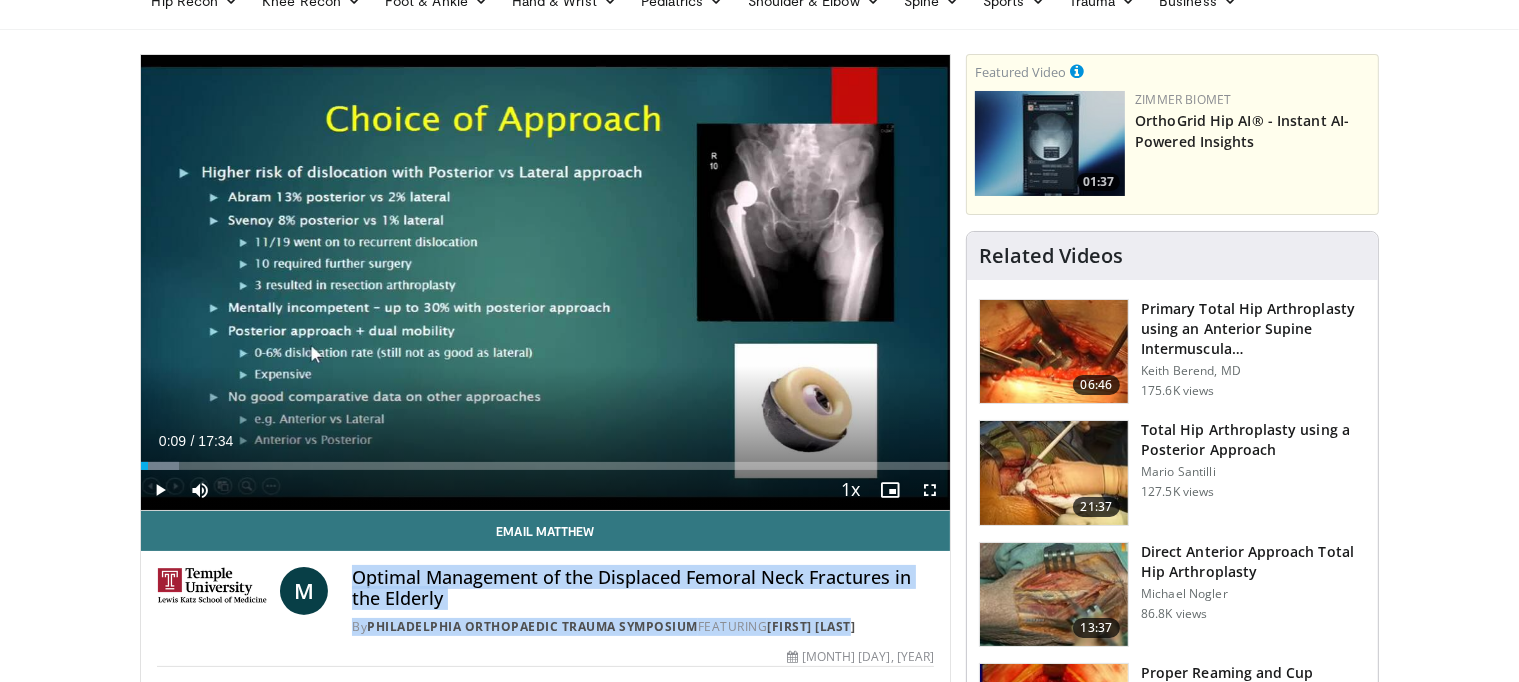 click at bounding box center (546, 282) 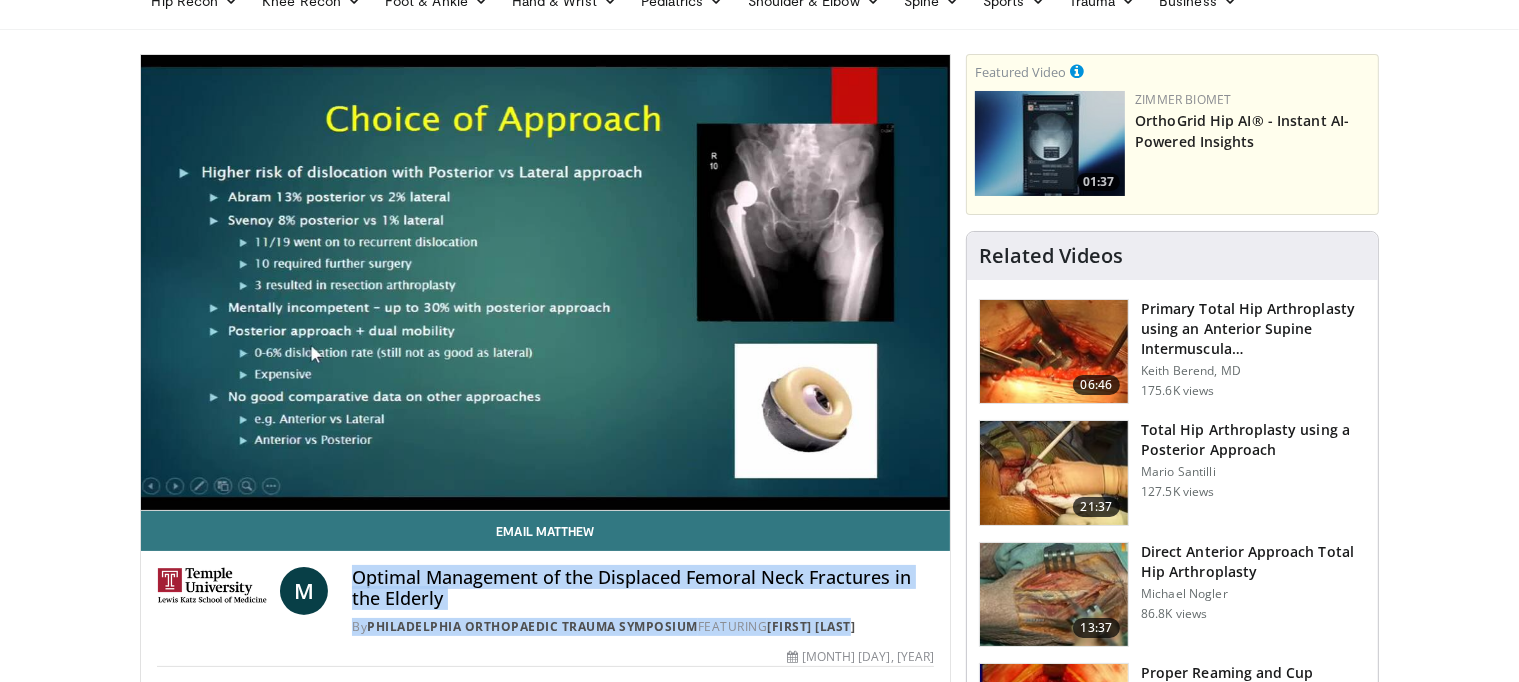 click at bounding box center (546, 282) 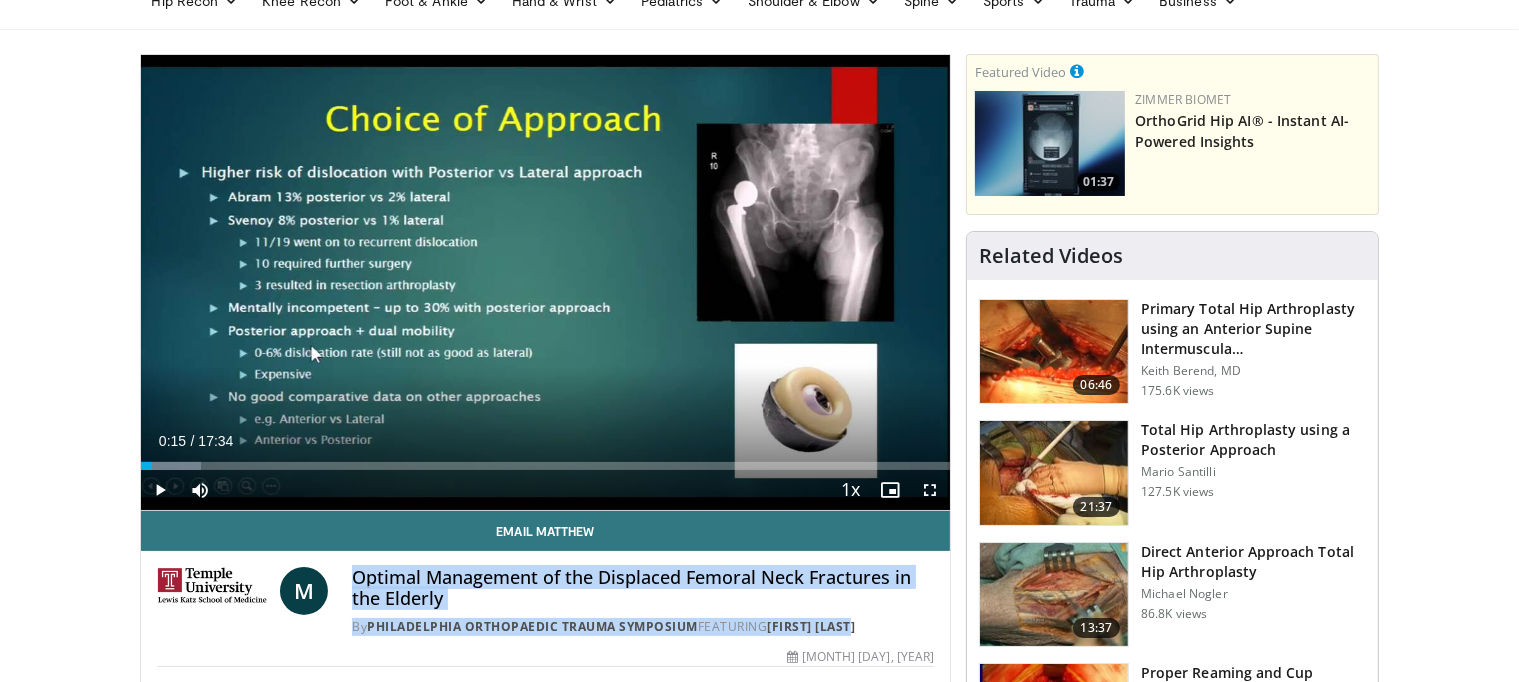 click at bounding box center [546, 282] 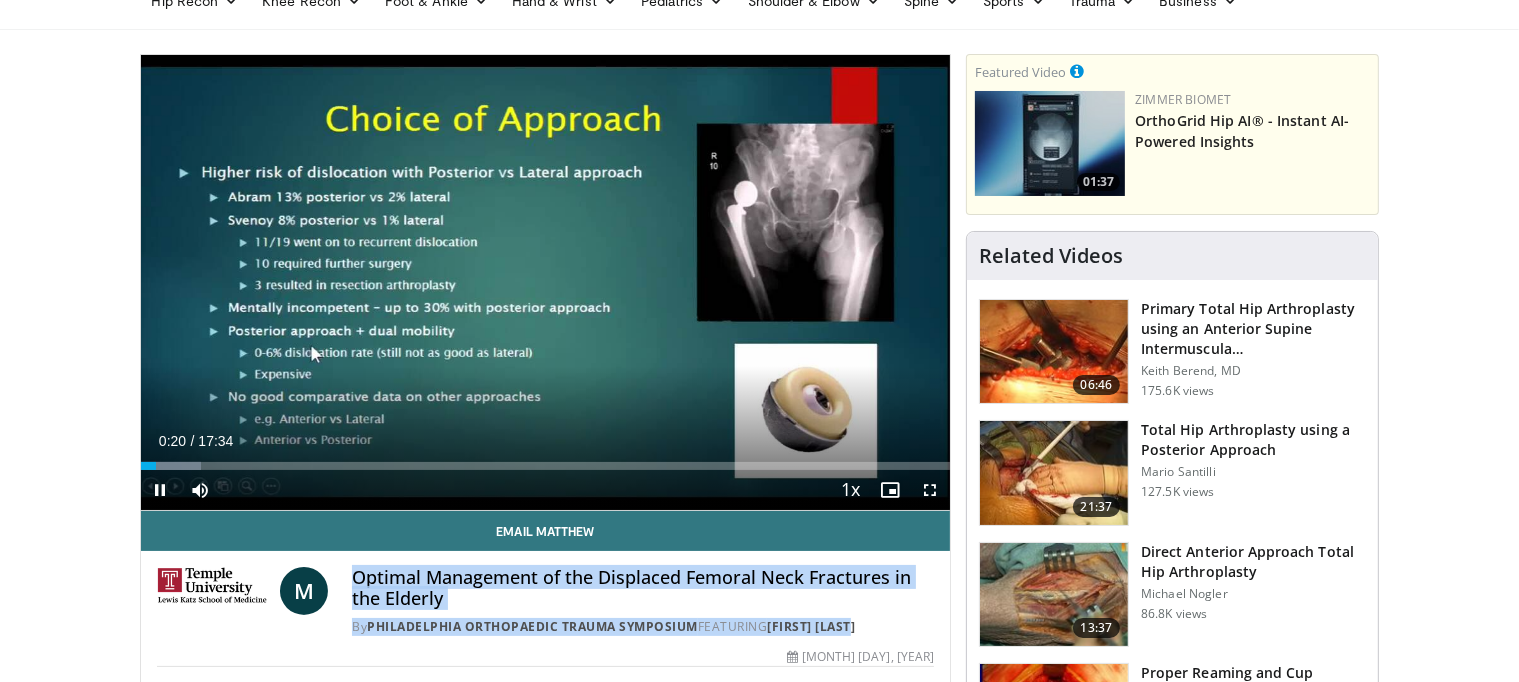 click at bounding box center [546, 282] 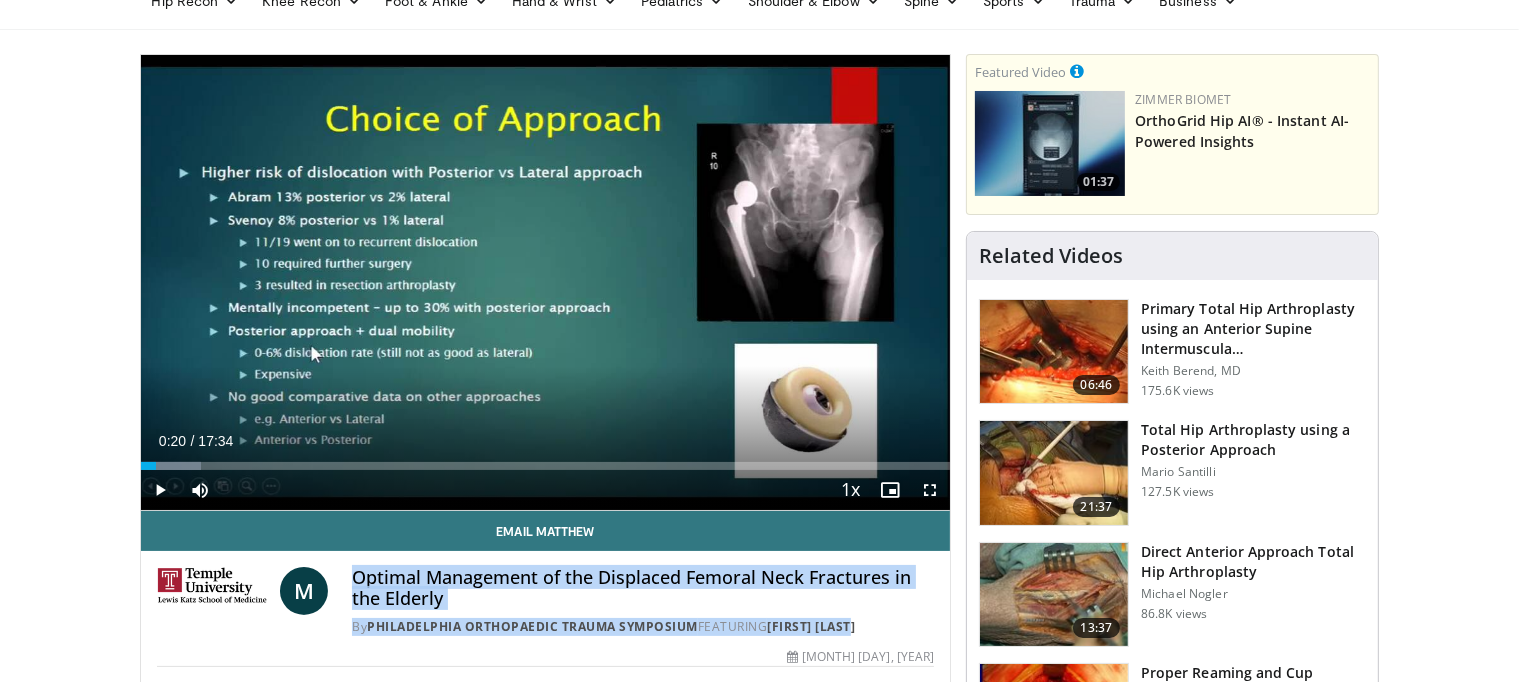 click at bounding box center [546, 282] 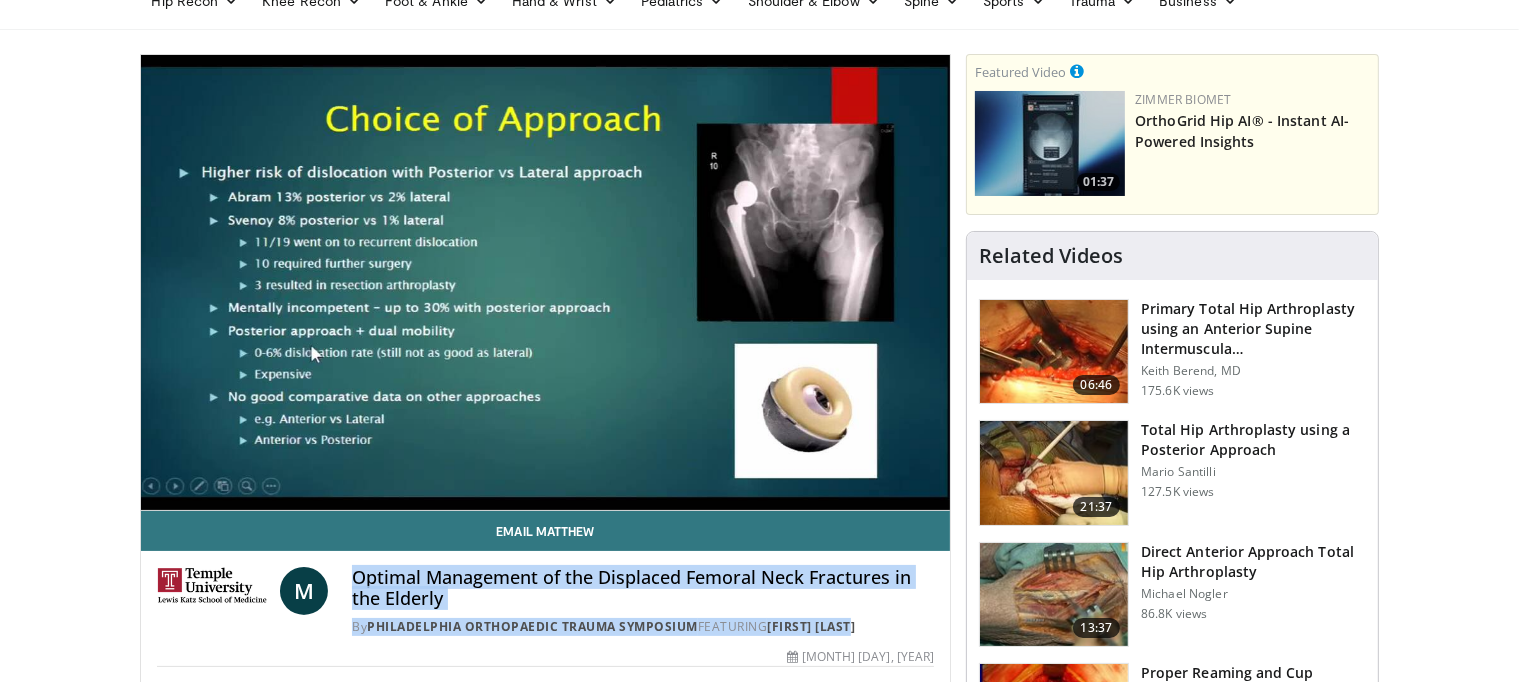click at bounding box center (546, 282) 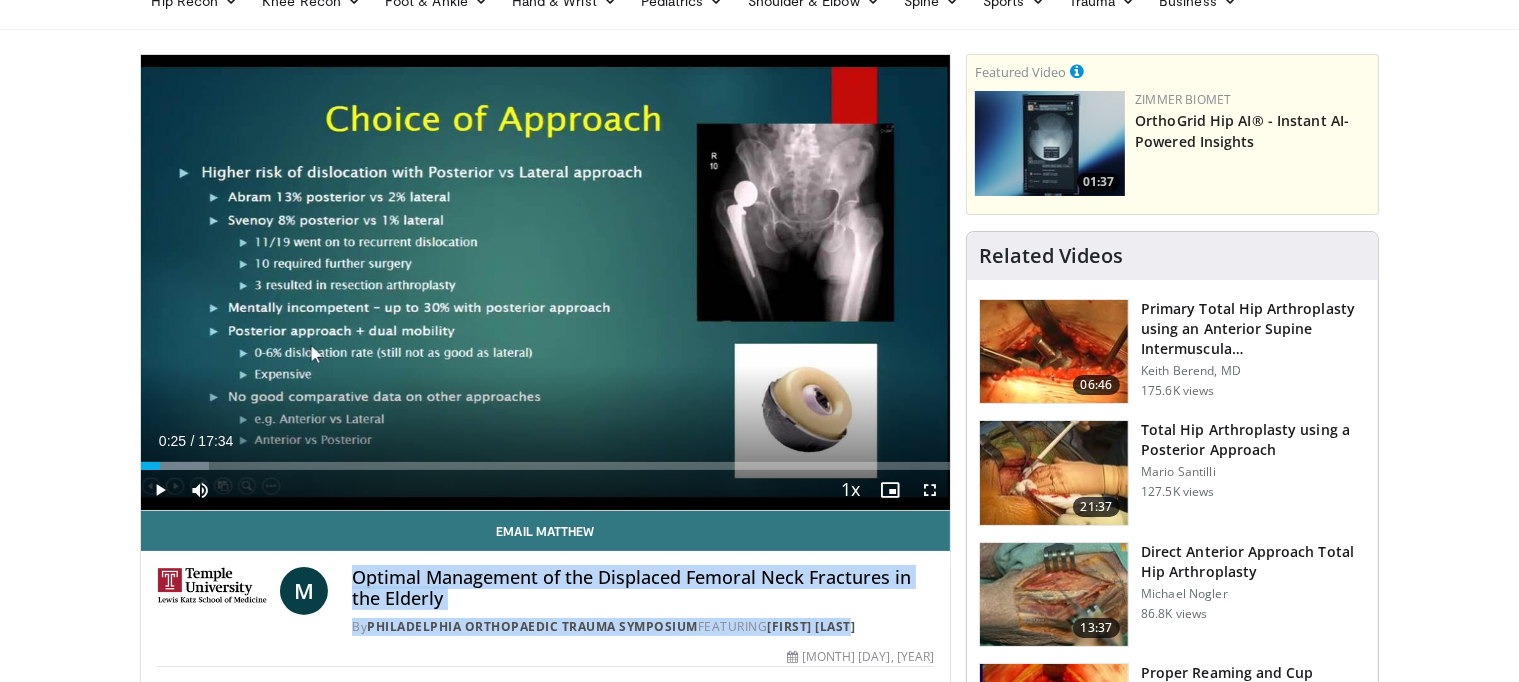 click at bounding box center [546, 282] 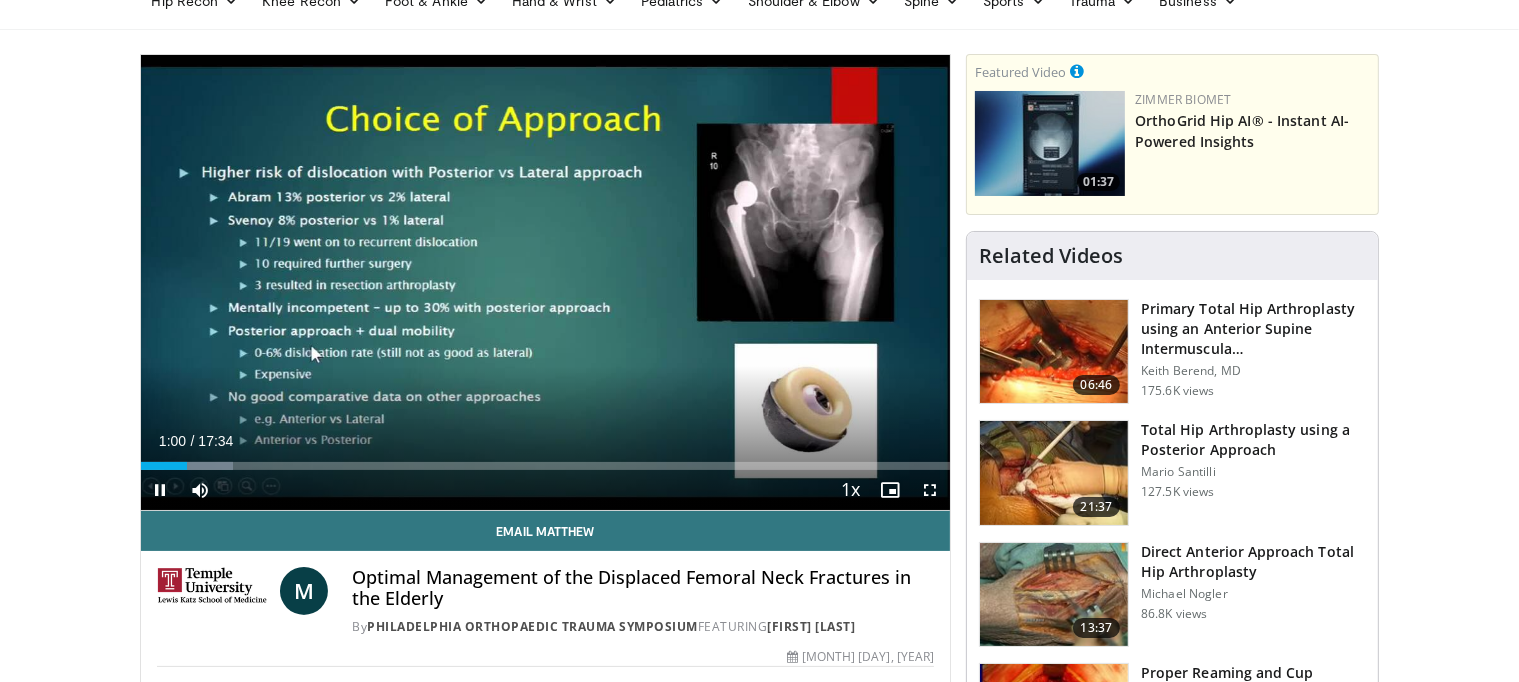 click on "Current Time  1:00 / Duration  17:34" at bounding box center (546, 441) 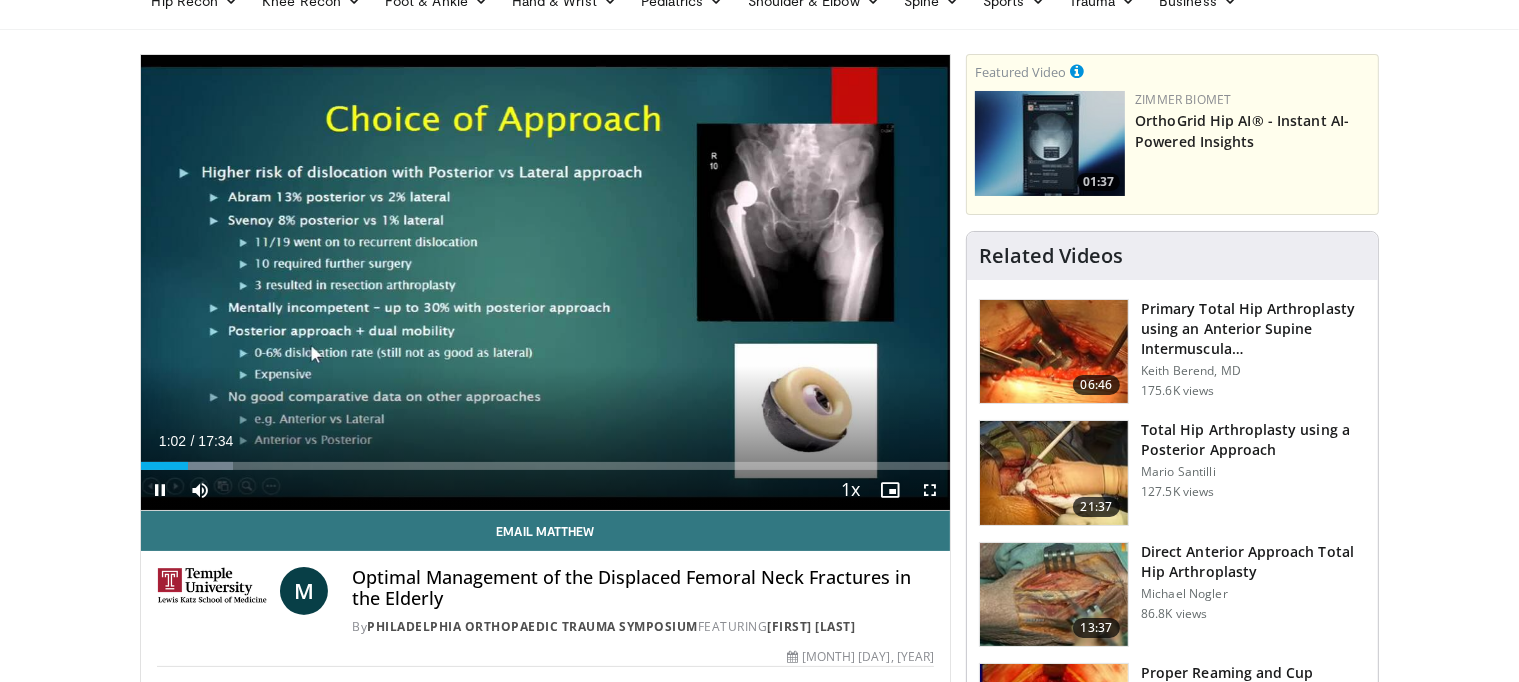 click on "Current Time  1:02 / Duration  17:34" at bounding box center (546, 441) 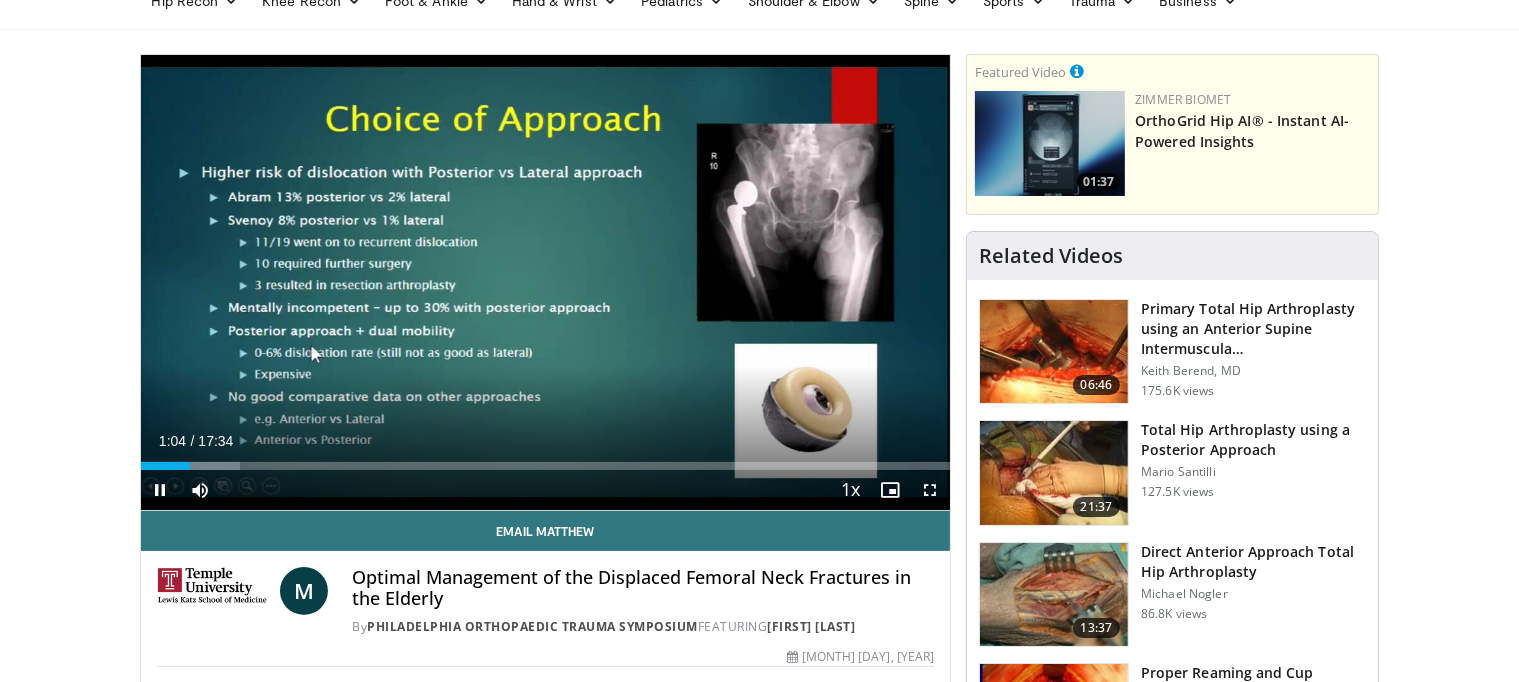 click at bounding box center (546, 282) 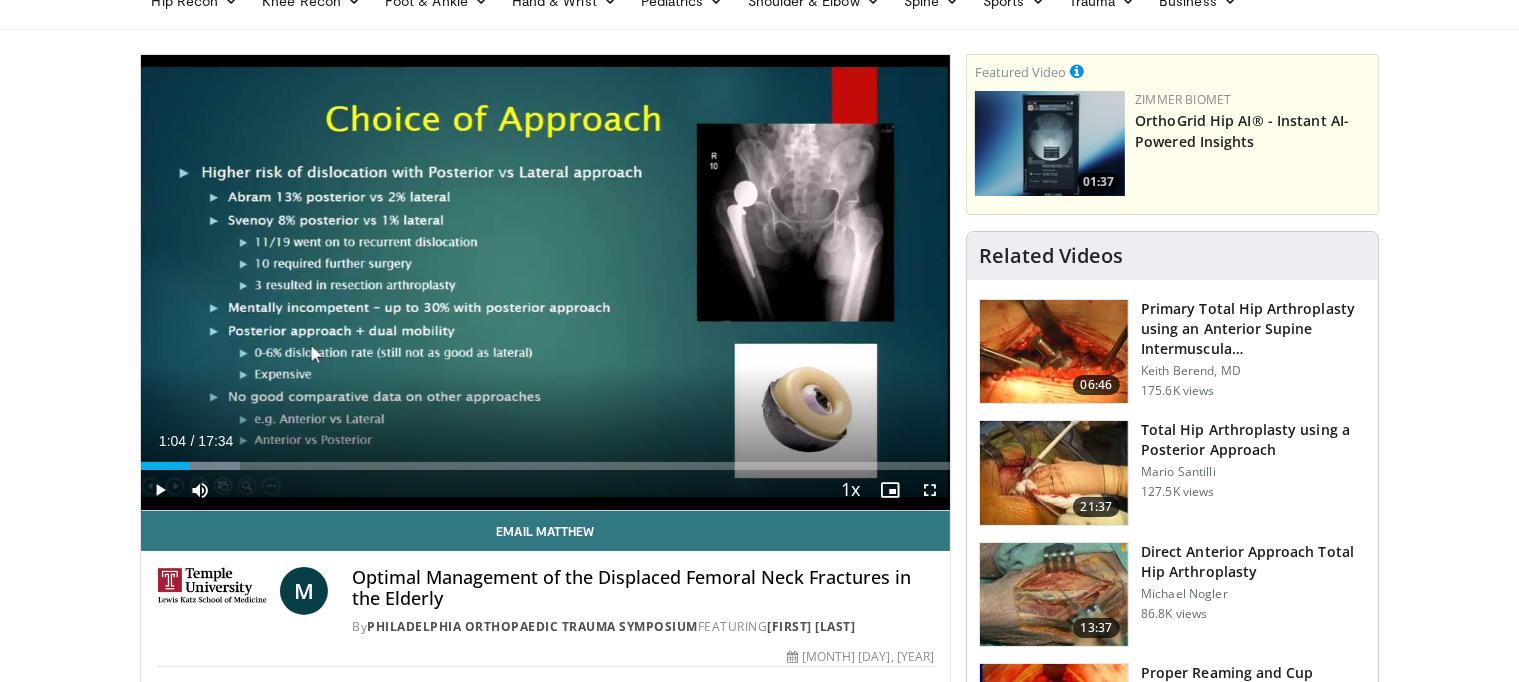 click on "Specialties
Adult & Family Medicine
Allergy, Asthma, Immunology
Anesthesiology
Cardiology
Dental
Dermatology
Endocrinology
Gastroenterology & Hepatology
General Surgery
Hematology & Oncology
Infectious Disease
Nephrology
Neurology
Neurosurgery
Obstetrics & Gynecology
Ophthalmology
Oral Maxillofacial
Orthopaedics
Otolaryngology
Pediatrics
Plastic Surgery
Podiatry
Psychiatry
Pulmonology
Radiation Oncology
Radiology
Rheumatology
Urology" at bounding box center [759, 1444] 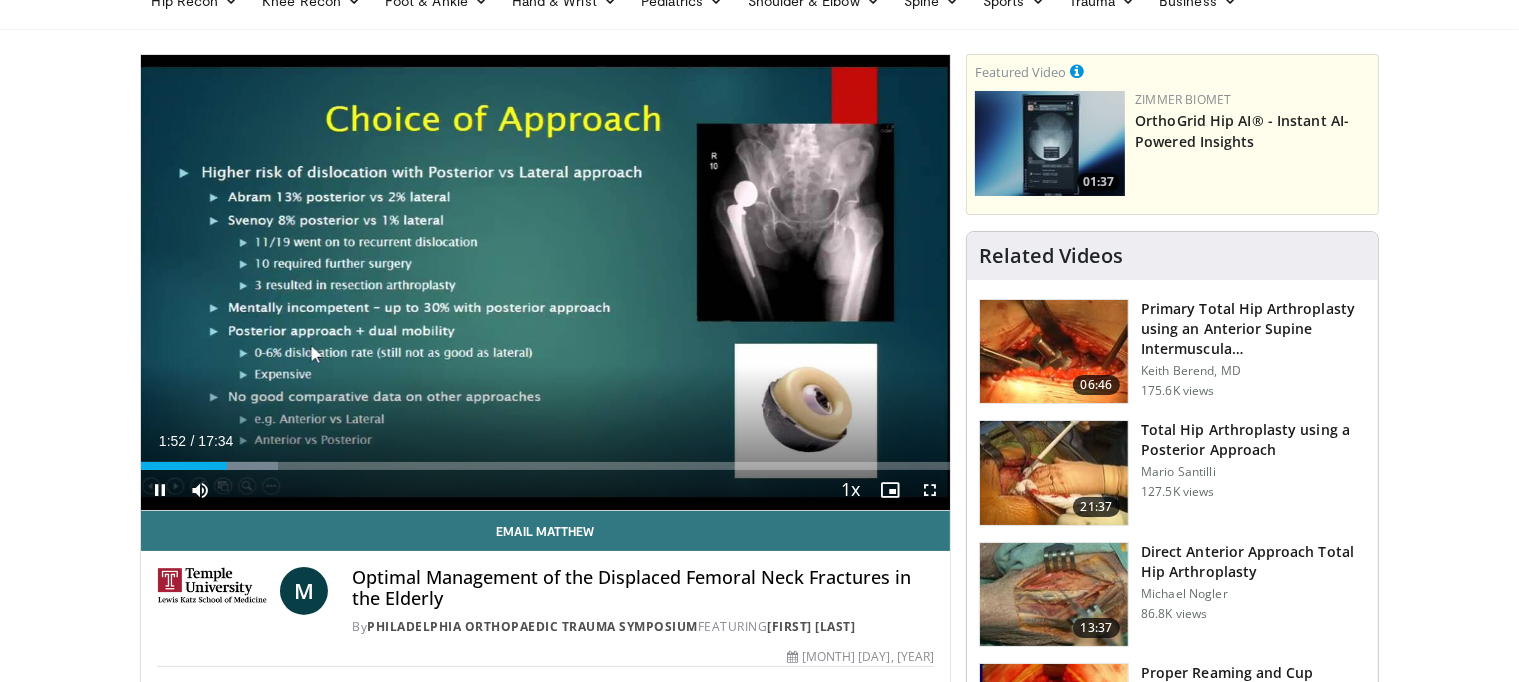 click at bounding box center [546, 282] 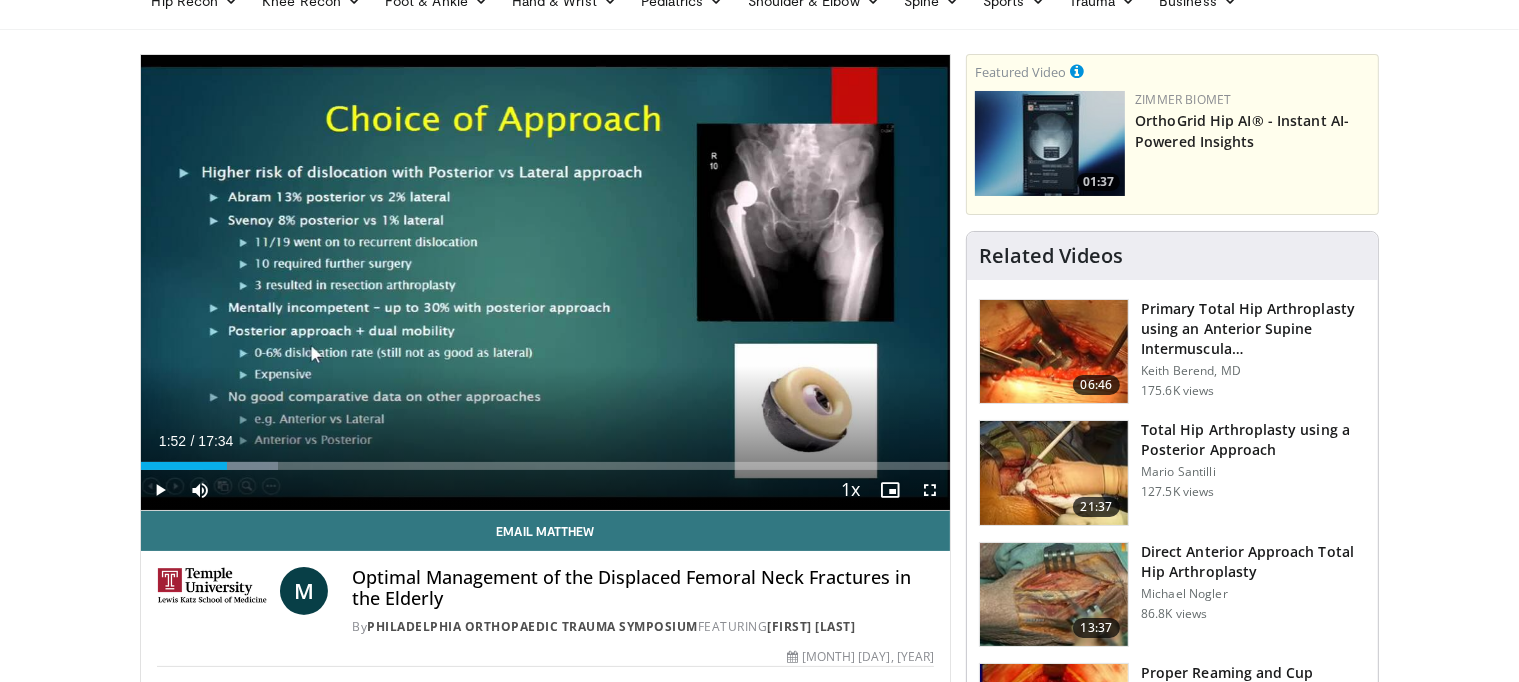 click at bounding box center [546, 282] 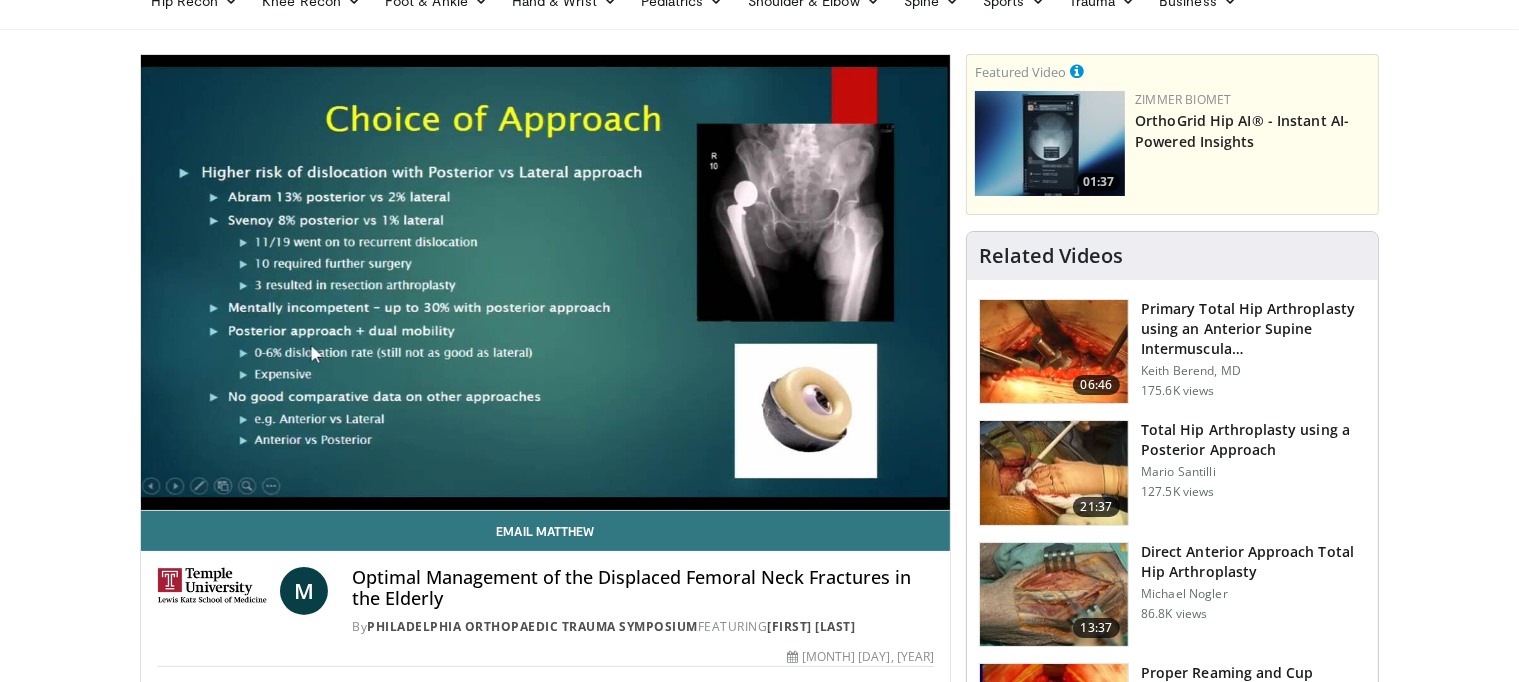 click at bounding box center [546, 282] 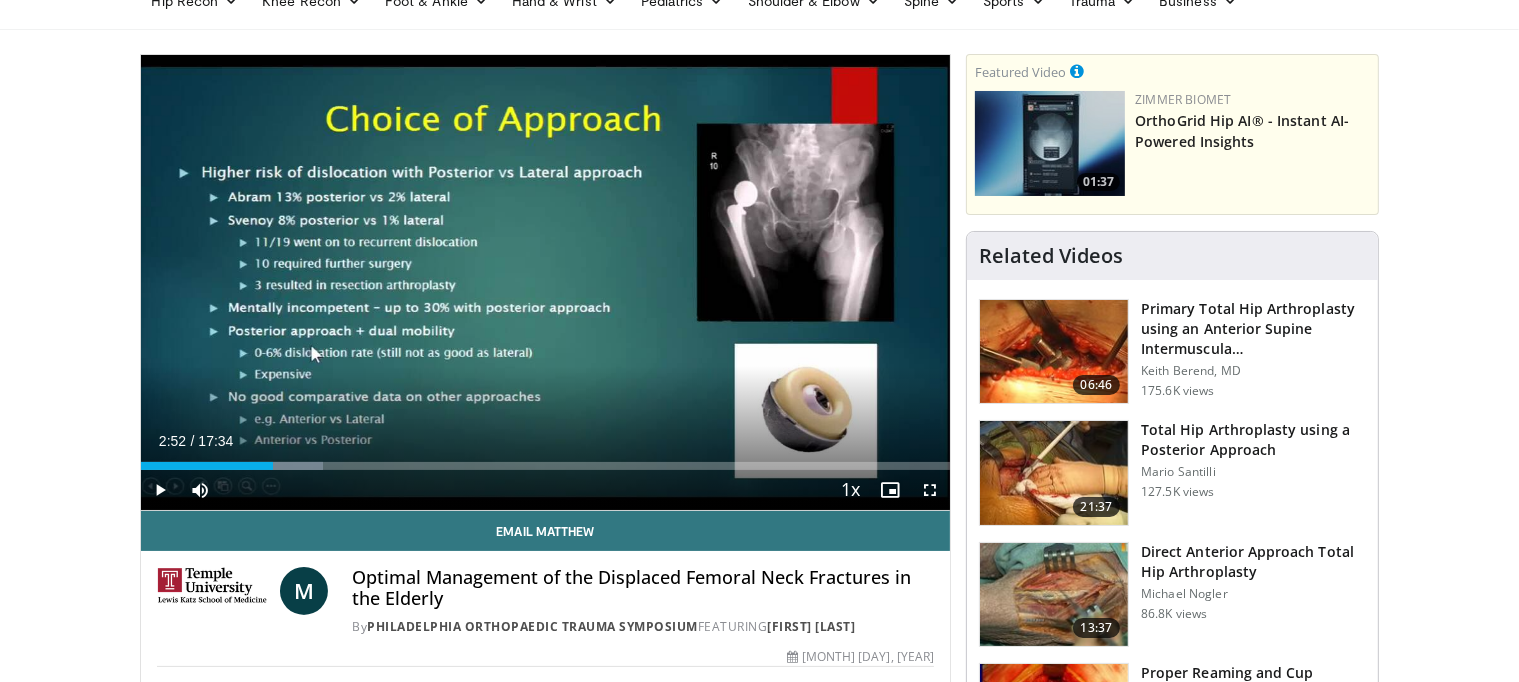 click at bounding box center (546, 282) 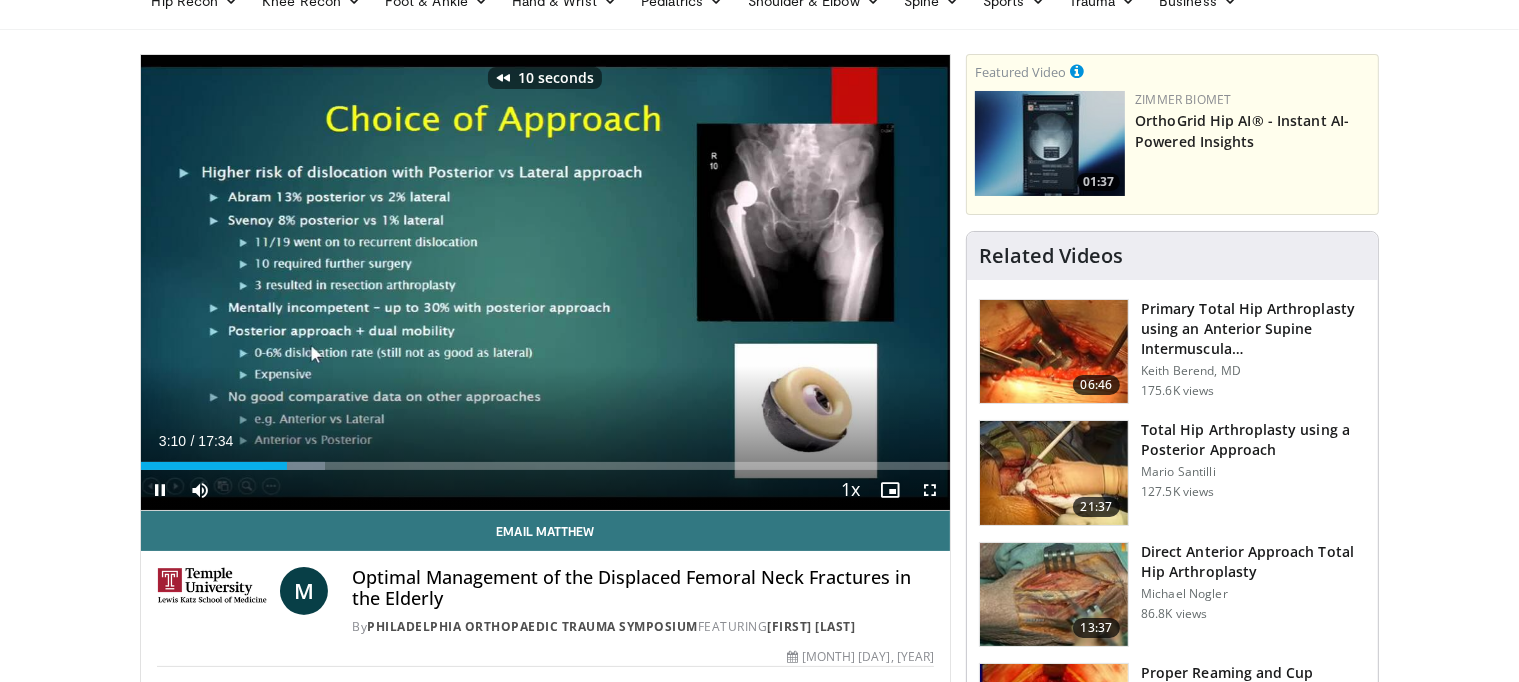 click at bounding box center (546, 282) 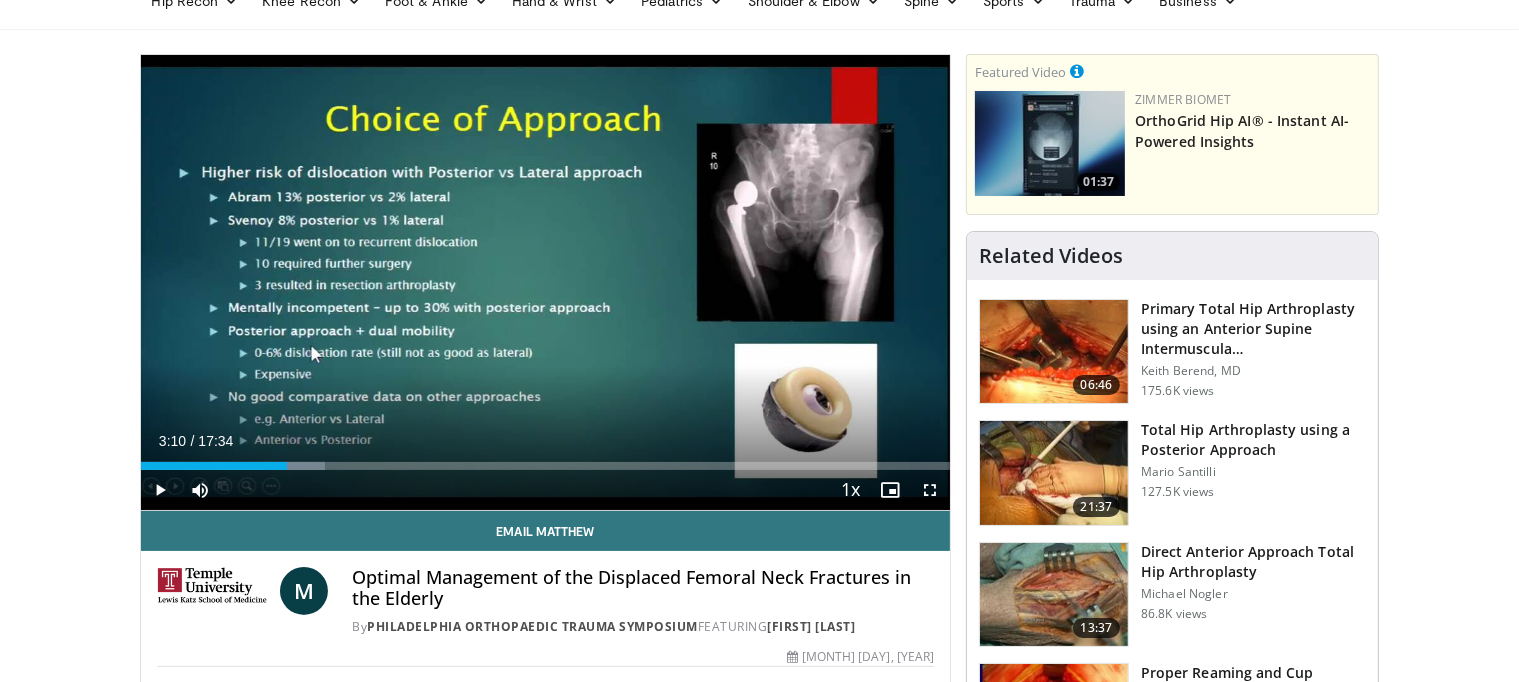 click at bounding box center [546, 282] 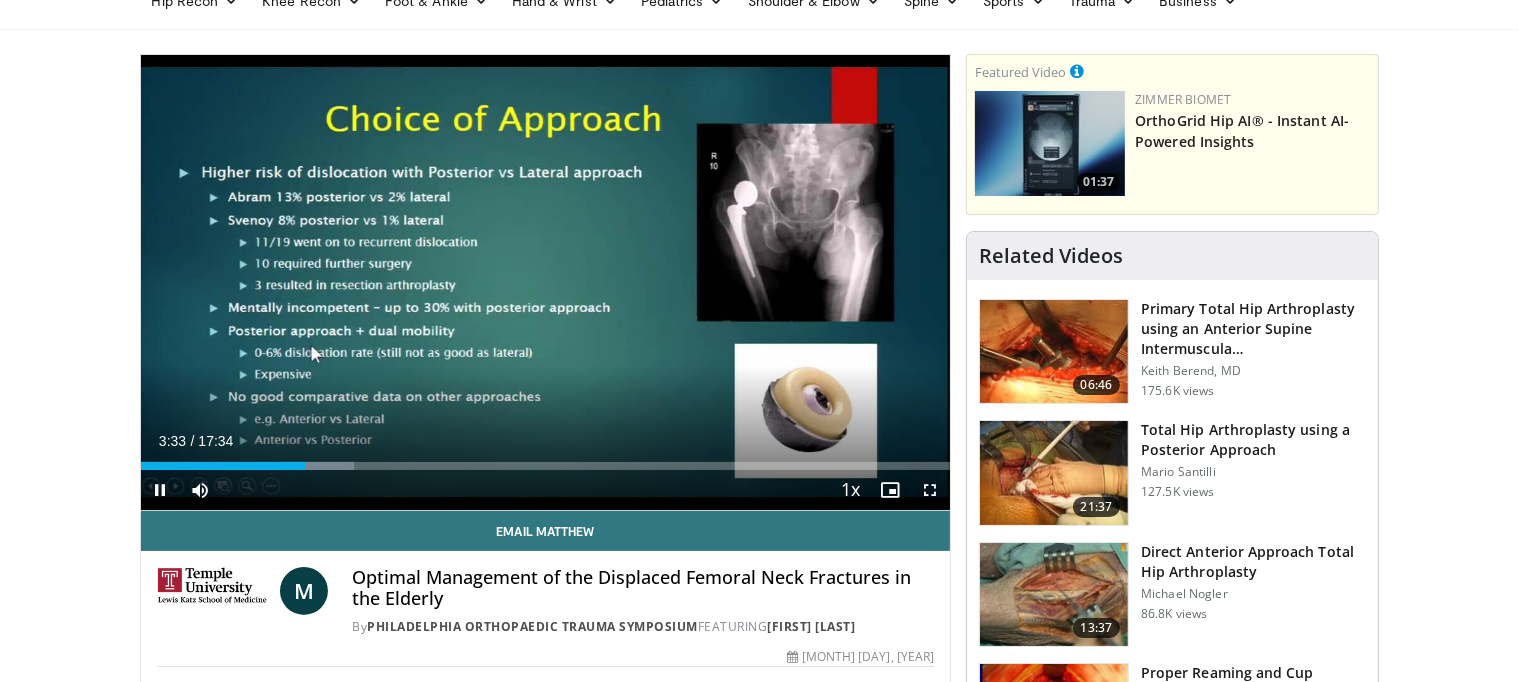 click at bounding box center (546, 282) 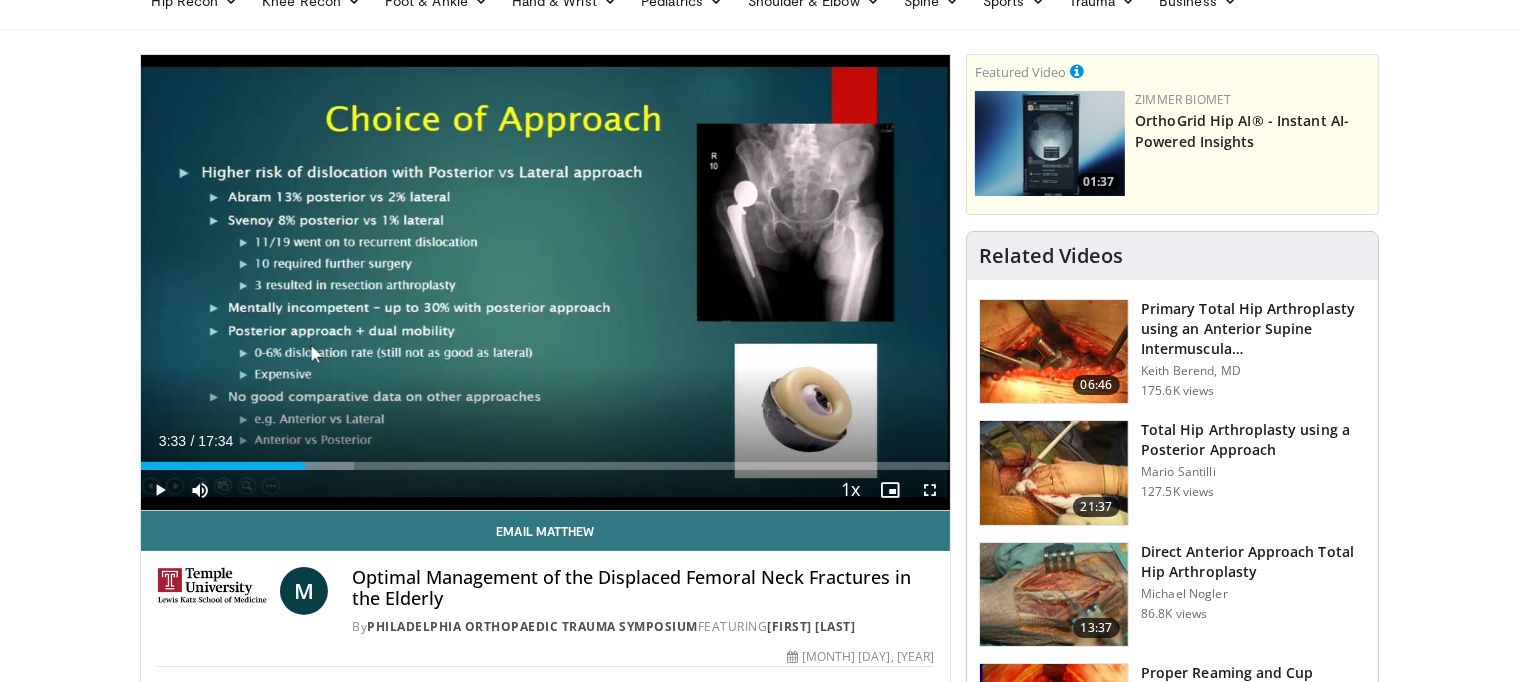 click at bounding box center (546, 282) 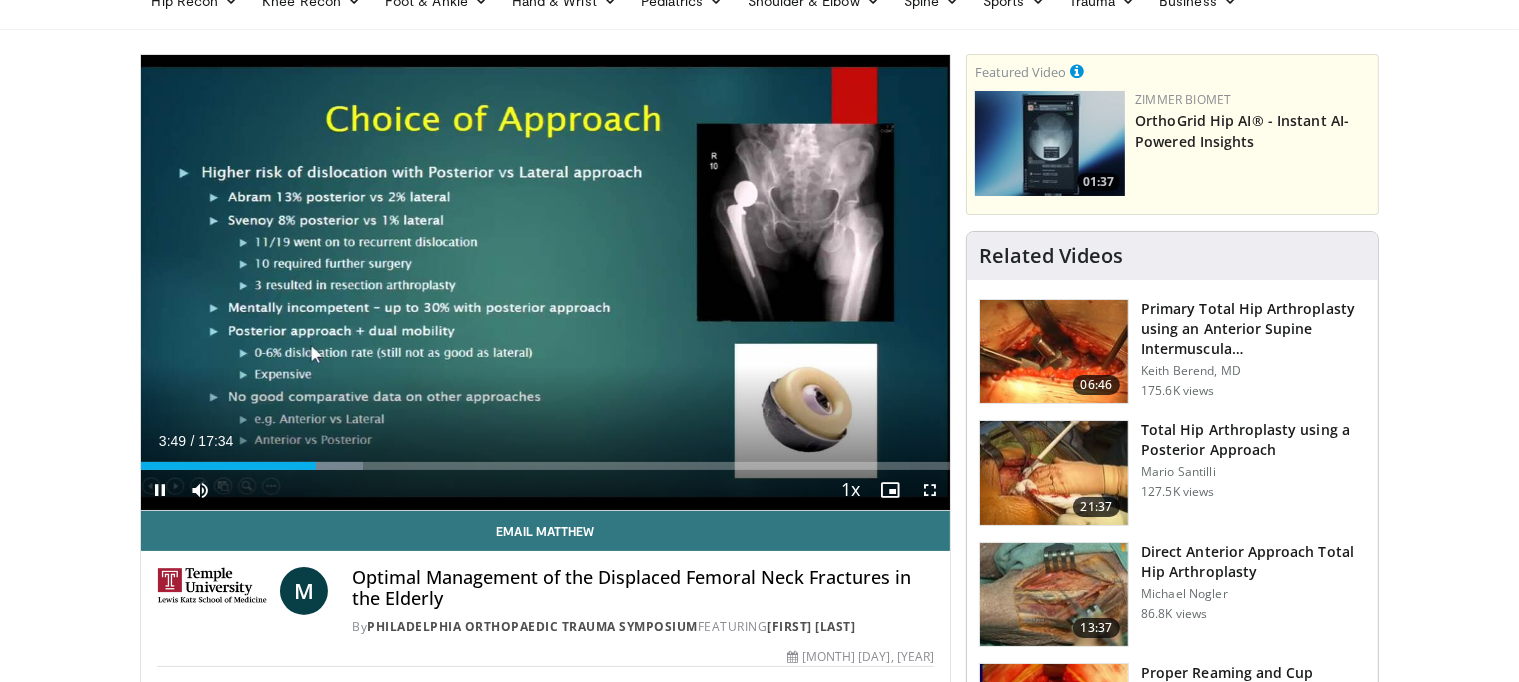 scroll, scrollTop: 100, scrollLeft: 8, axis: both 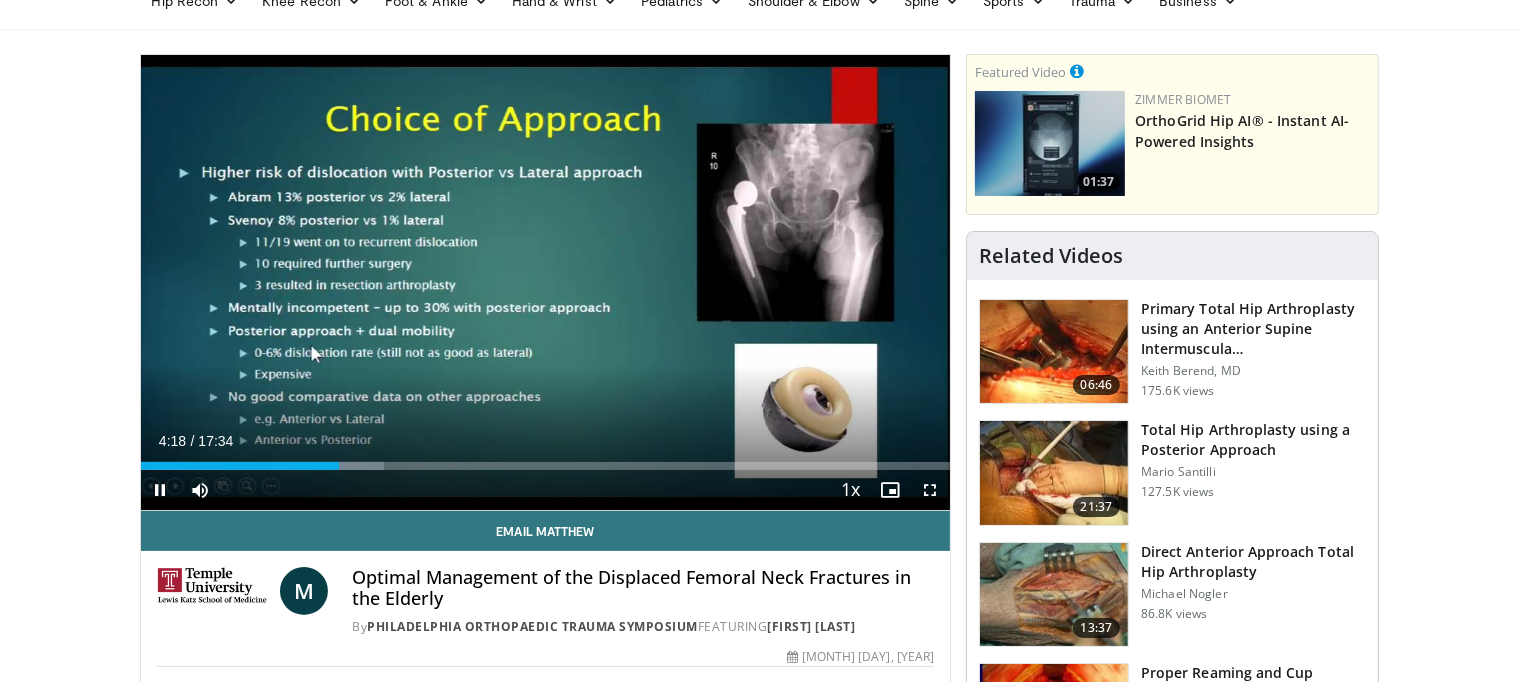 click at bounding box center [546, 282] 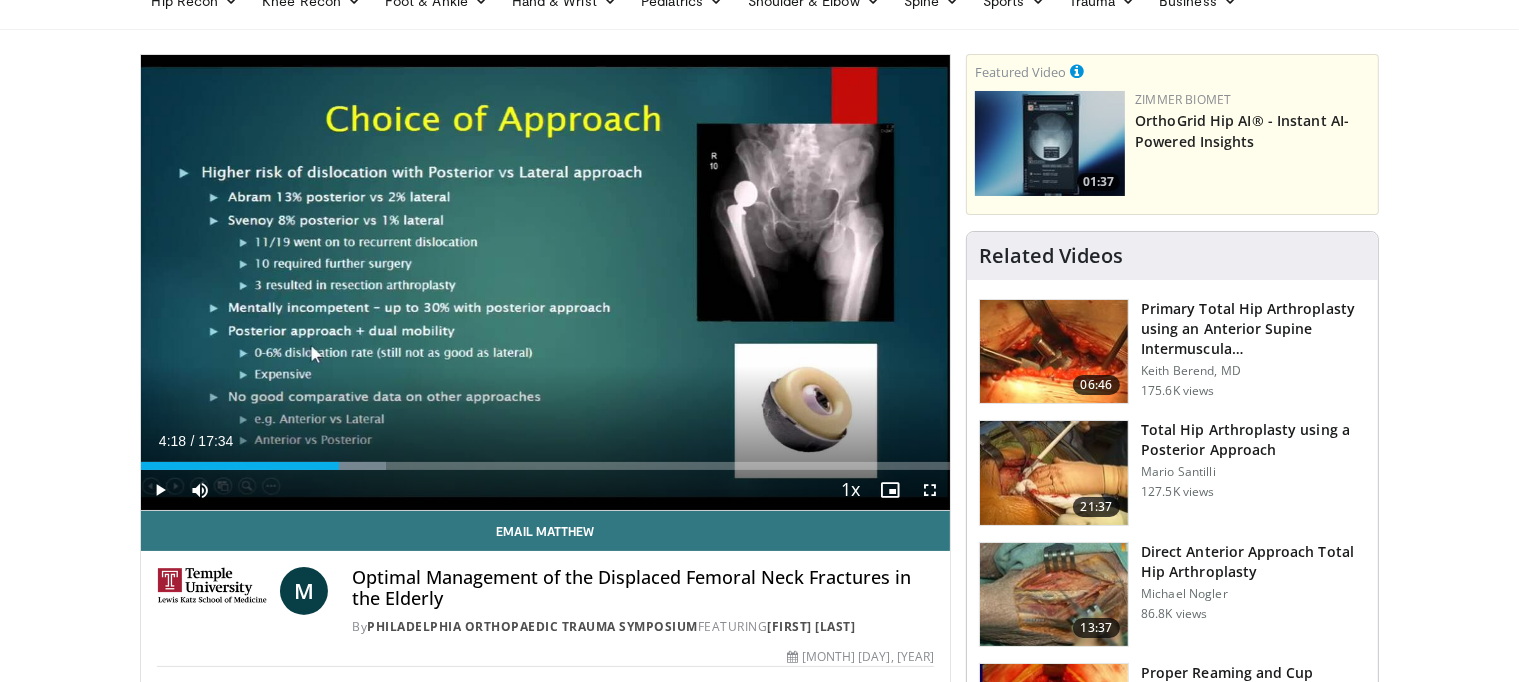 click at bounding box center (546, 282) 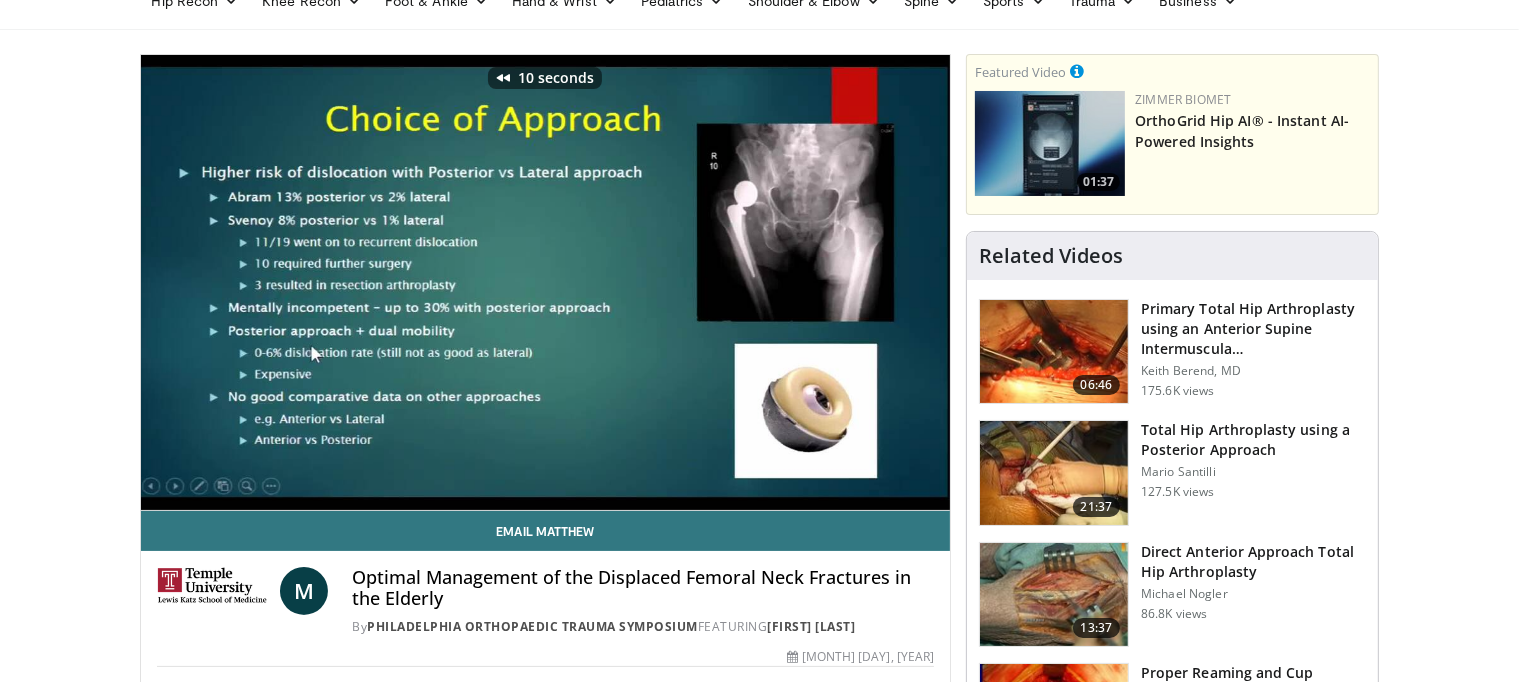 scroll, scrollTop: 100, scrollLeft: 0, axis: vertical 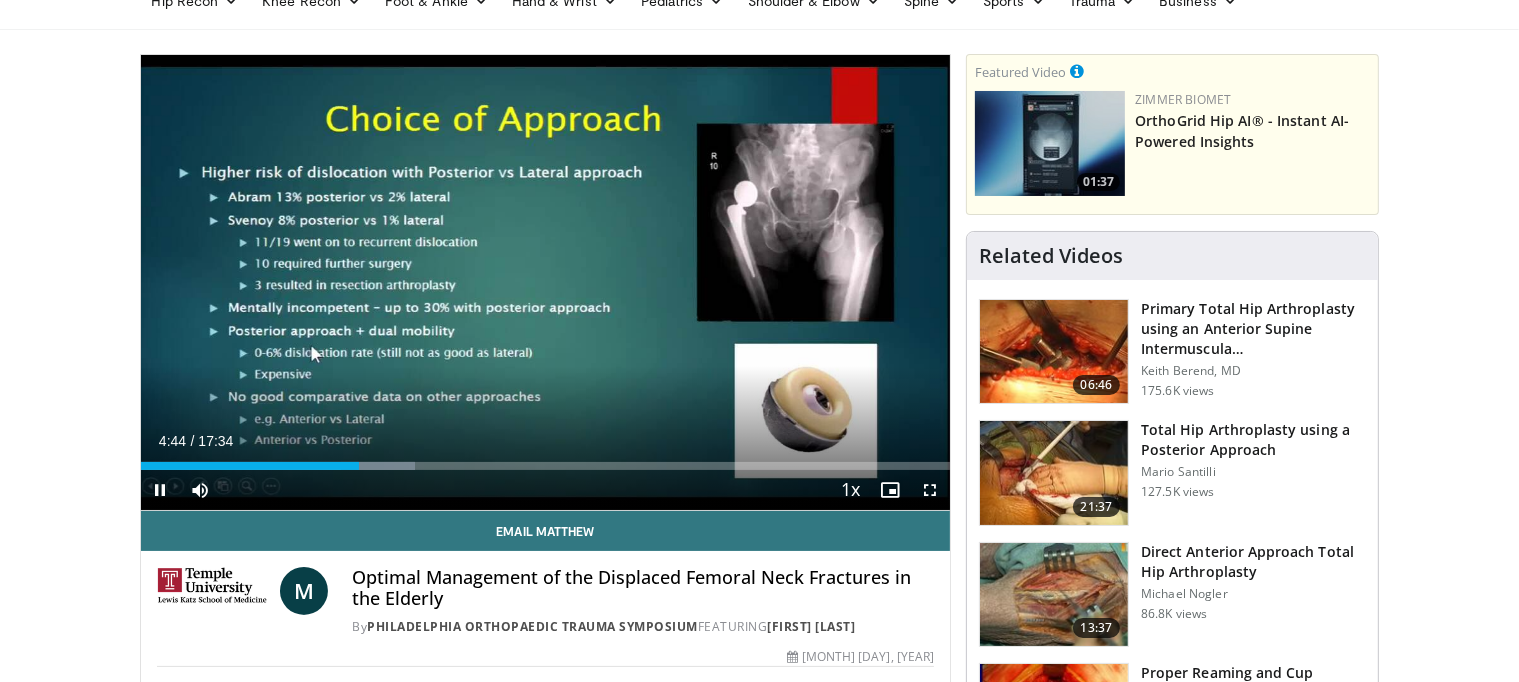 click at bounding box center (546, 282) 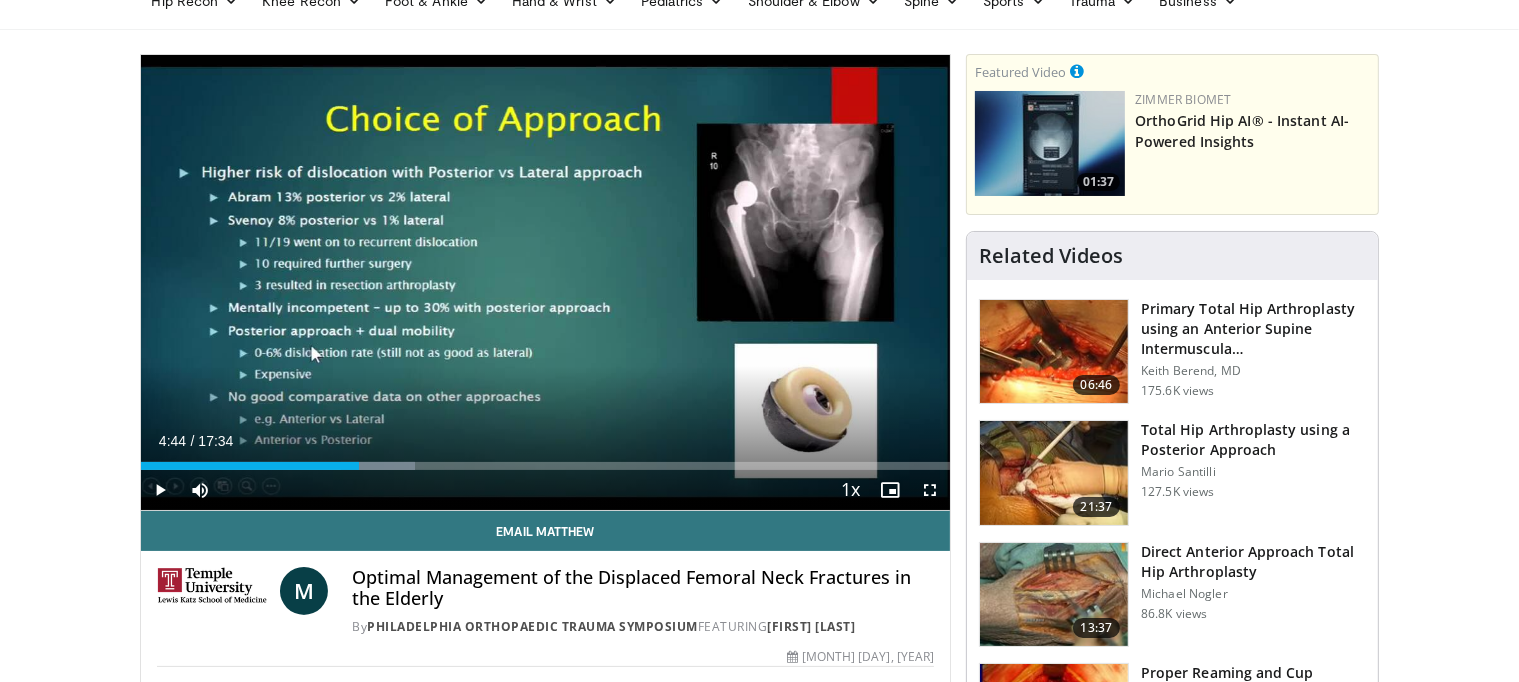 click at bounding box center [546, 282] 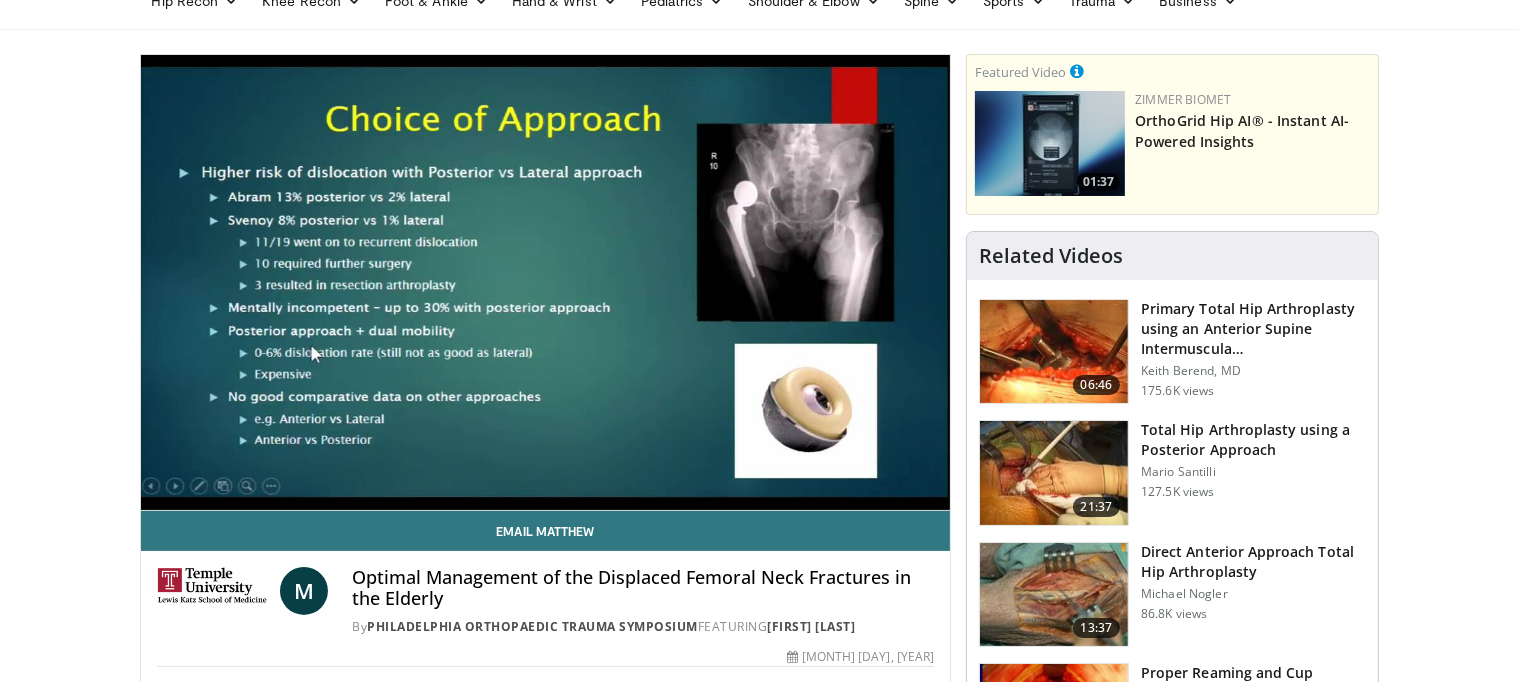 click at bounding box center [546, 282] 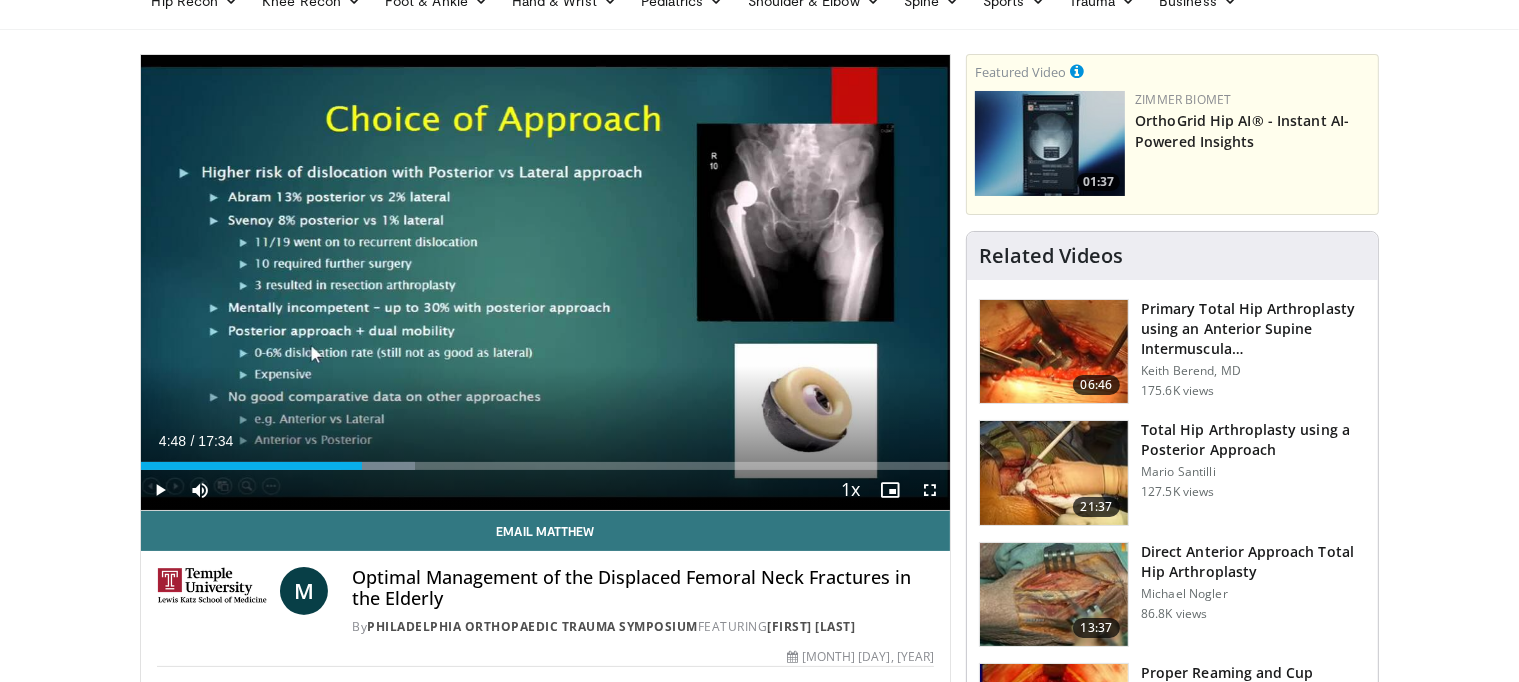 click at bounding box center [546, 282] 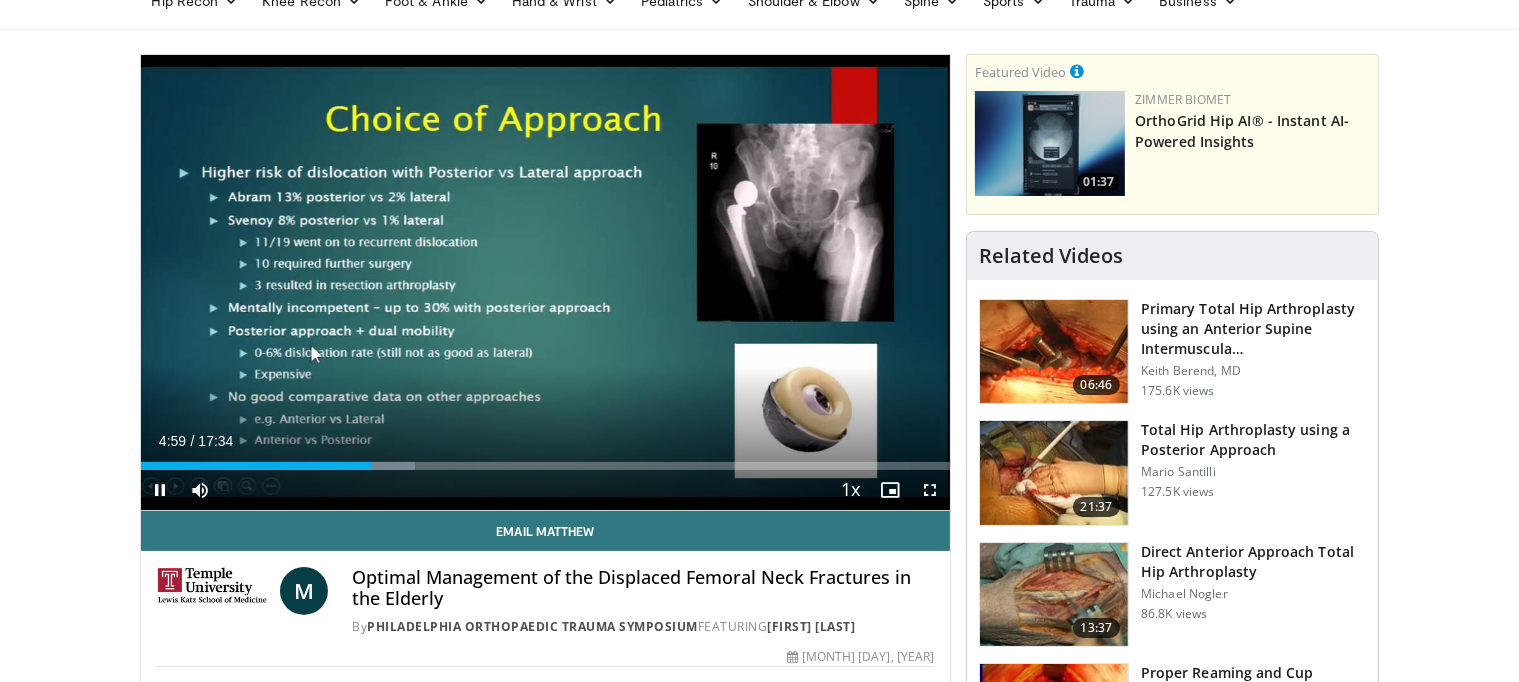 click at bounding box center [546, 282] 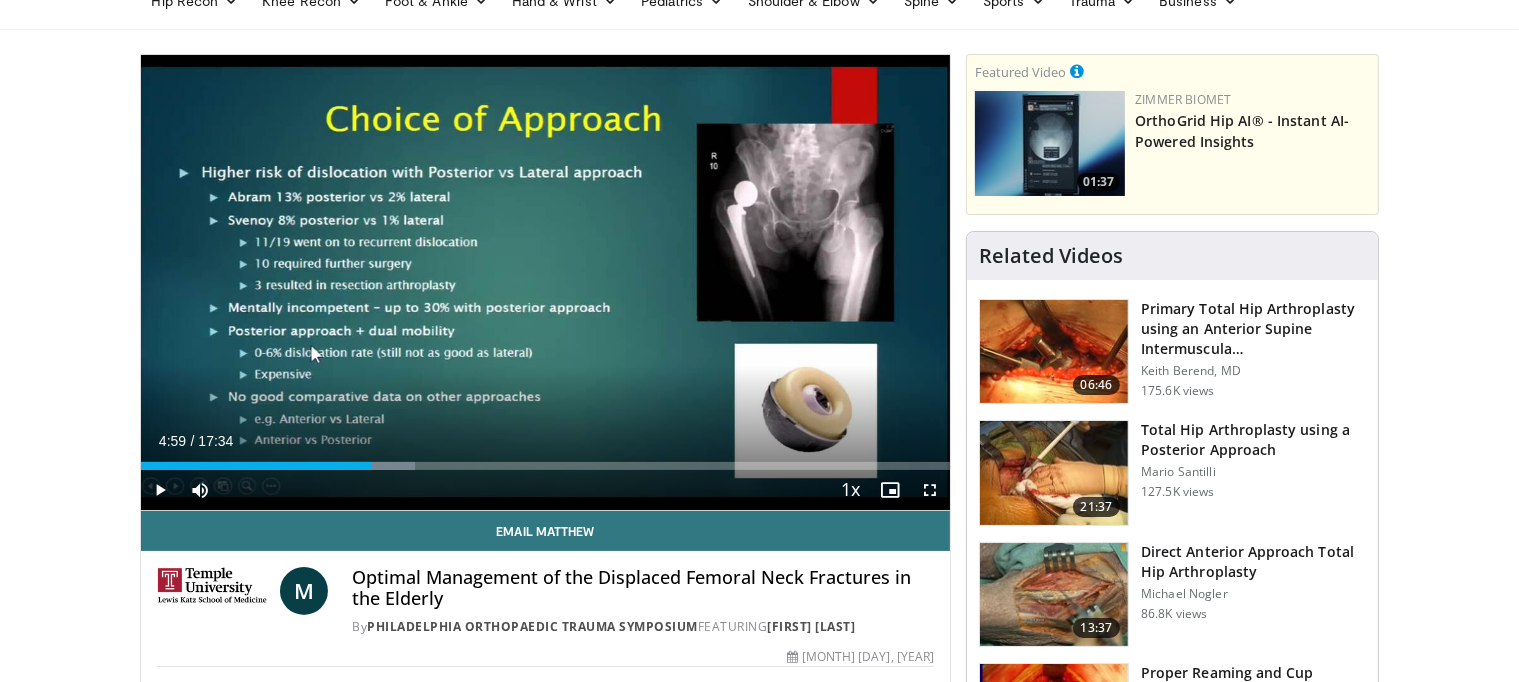 click at bounding box center [546, 282] 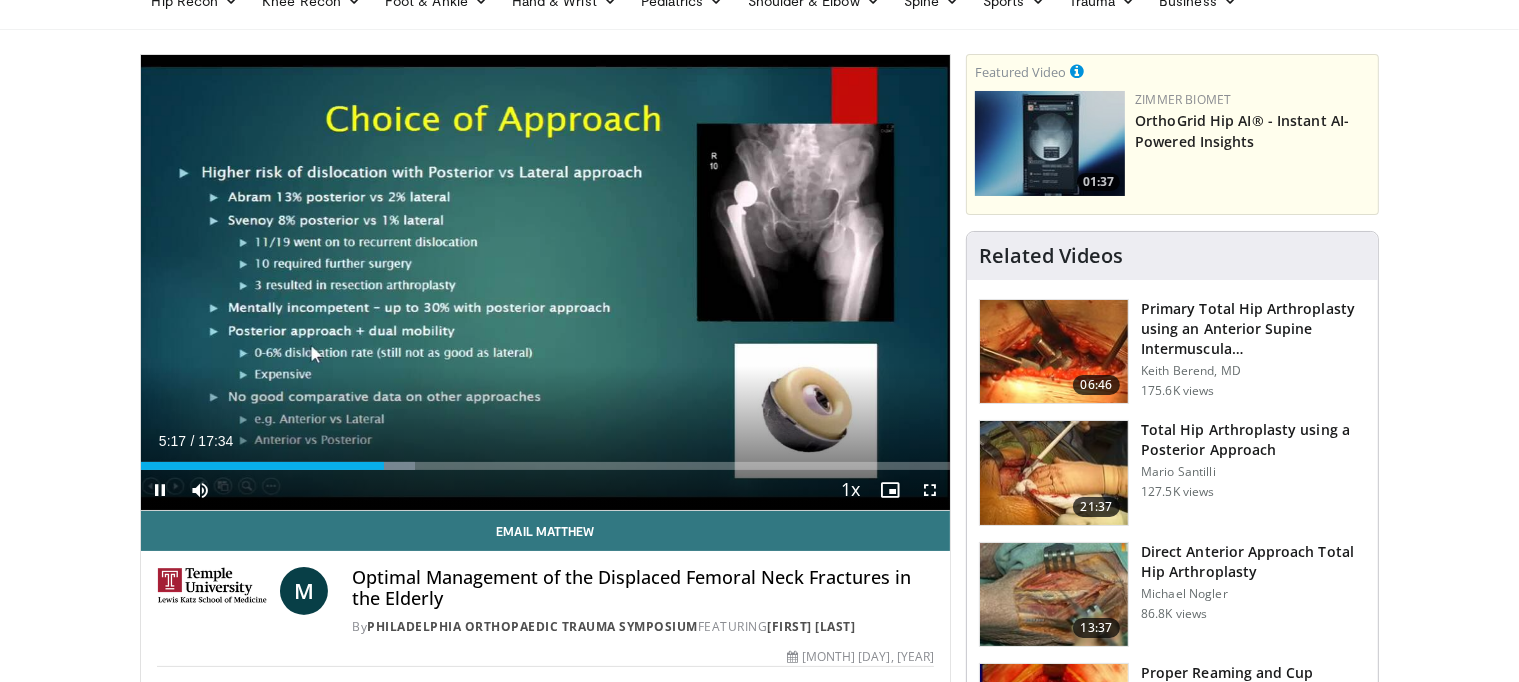 click at bounding box center (546, 282) 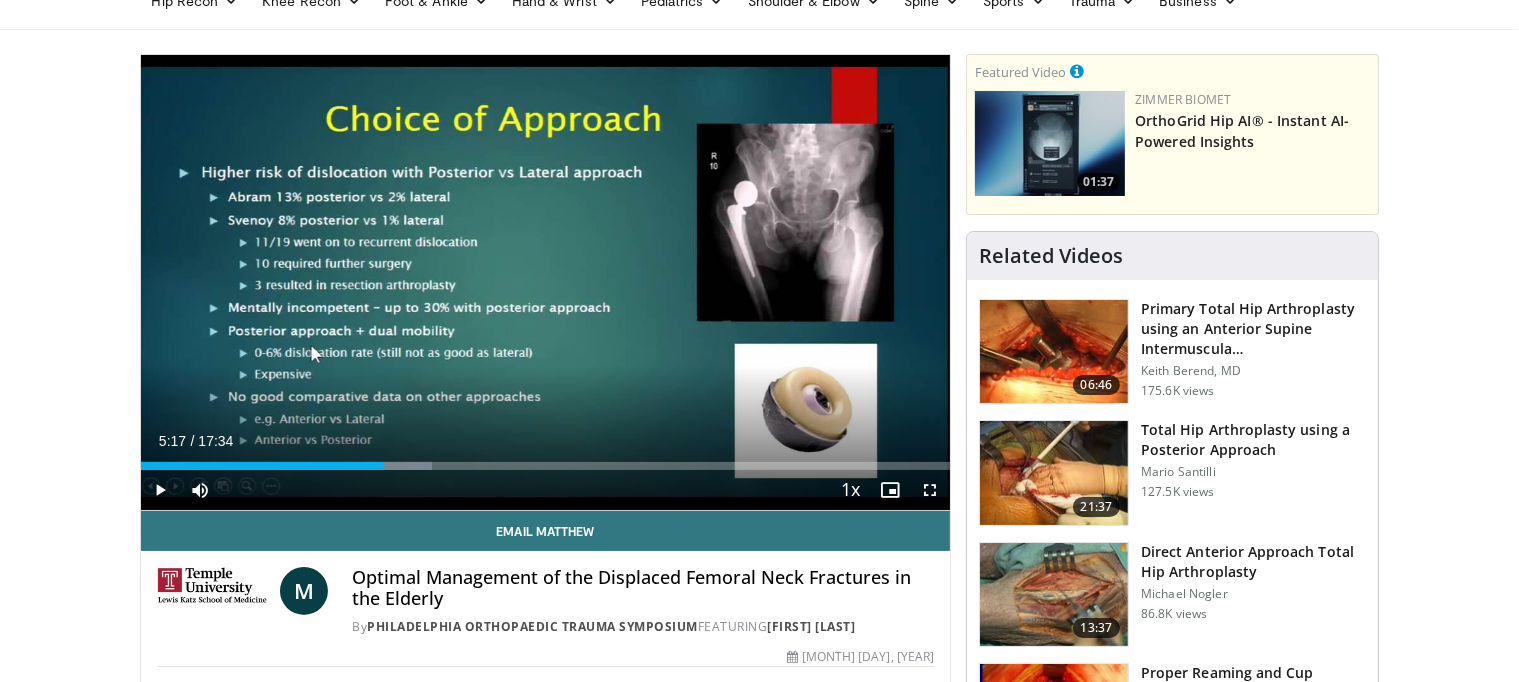 click at bounding box center (546, 282) 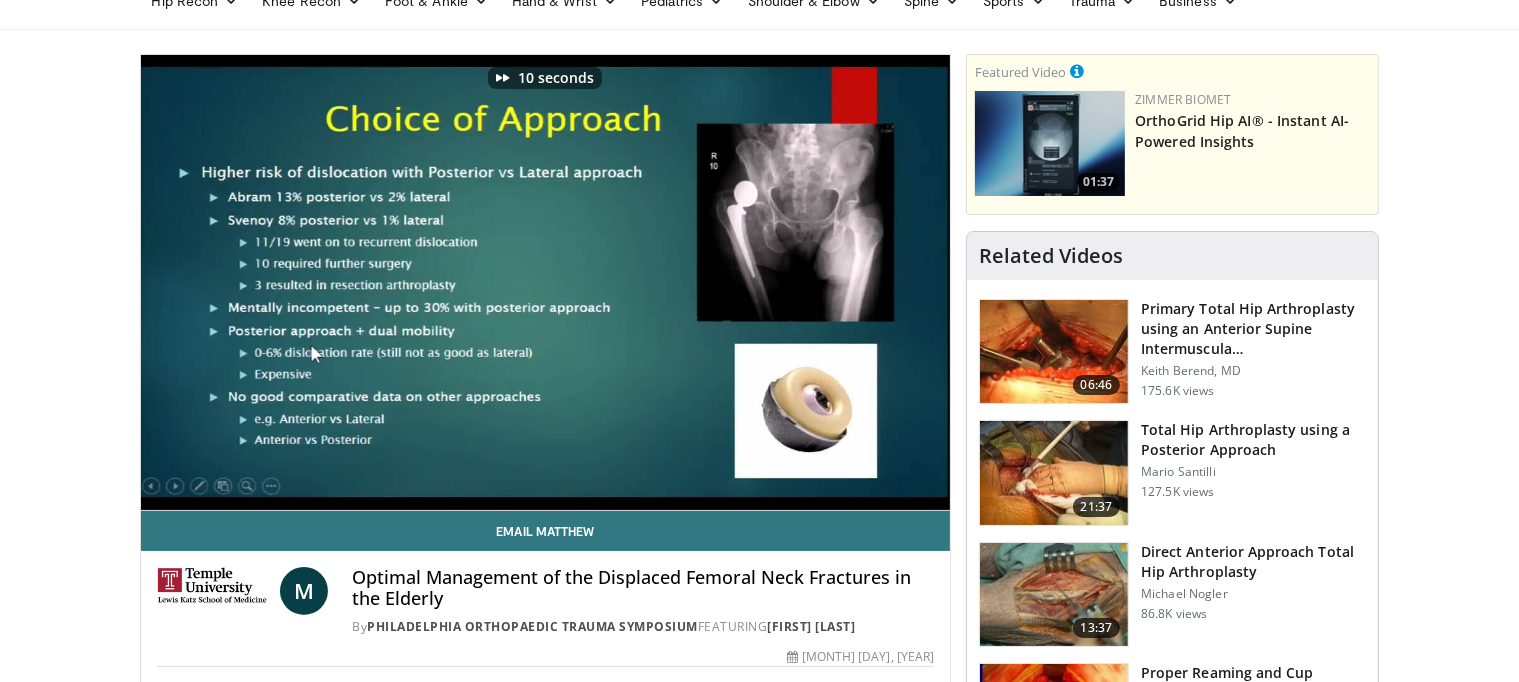 scroll, scrollTop: 100, scrollLeft: 8, axis: both 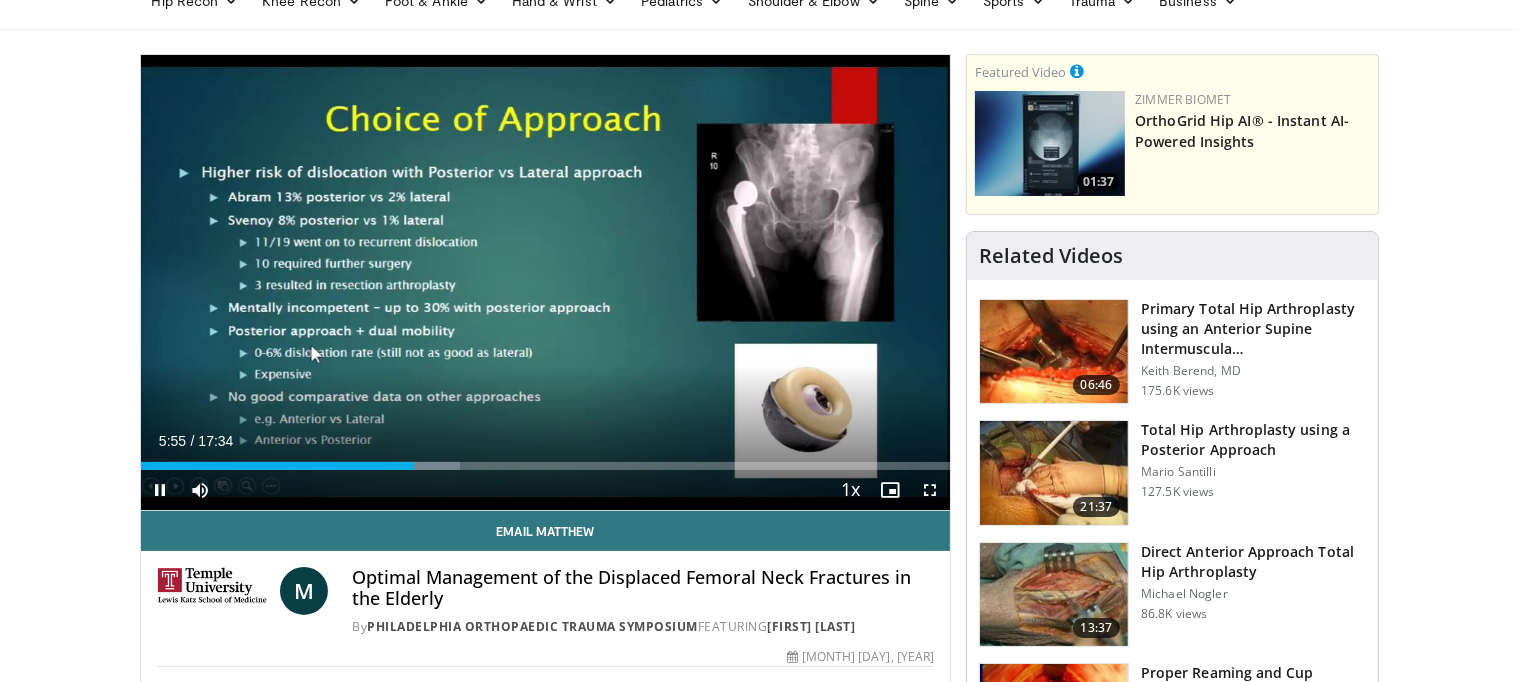 click at bounding box center (546, 282) 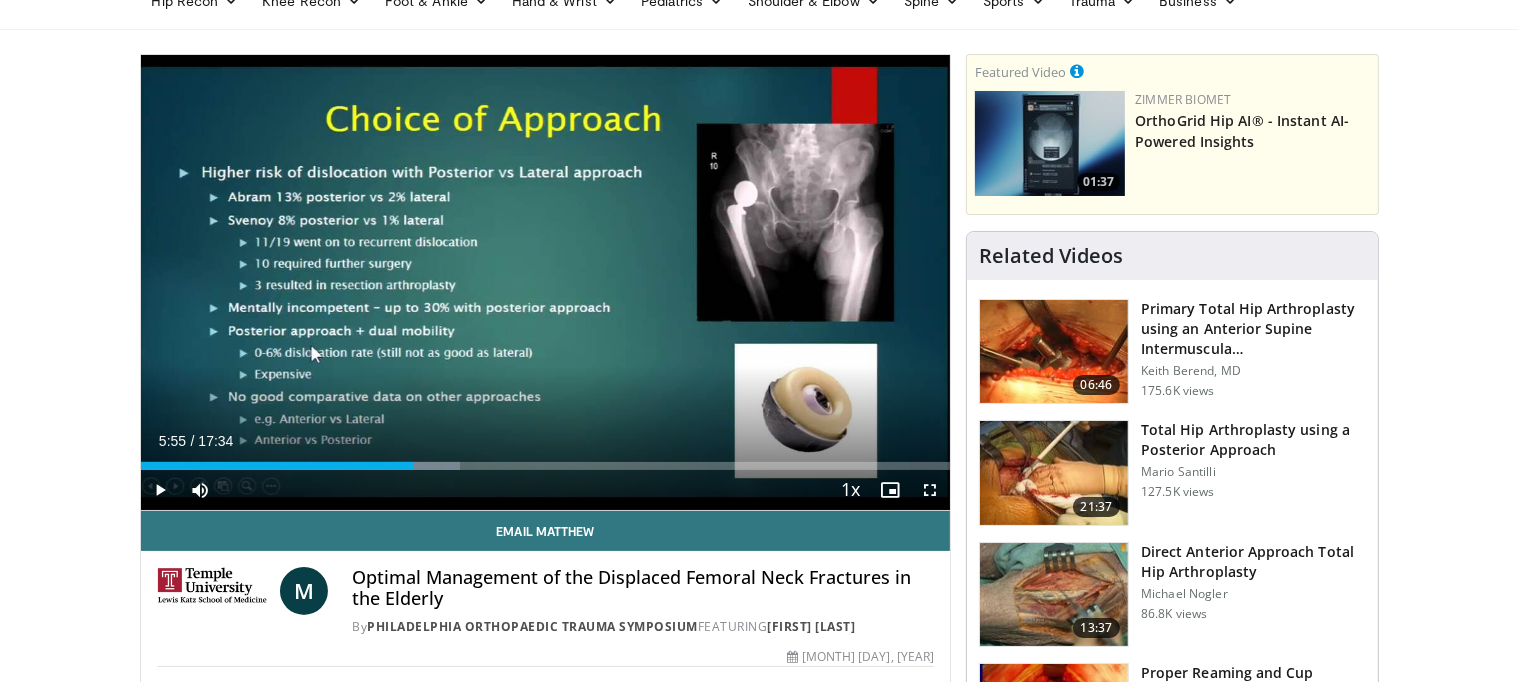 click at bounding box center [546, 282] 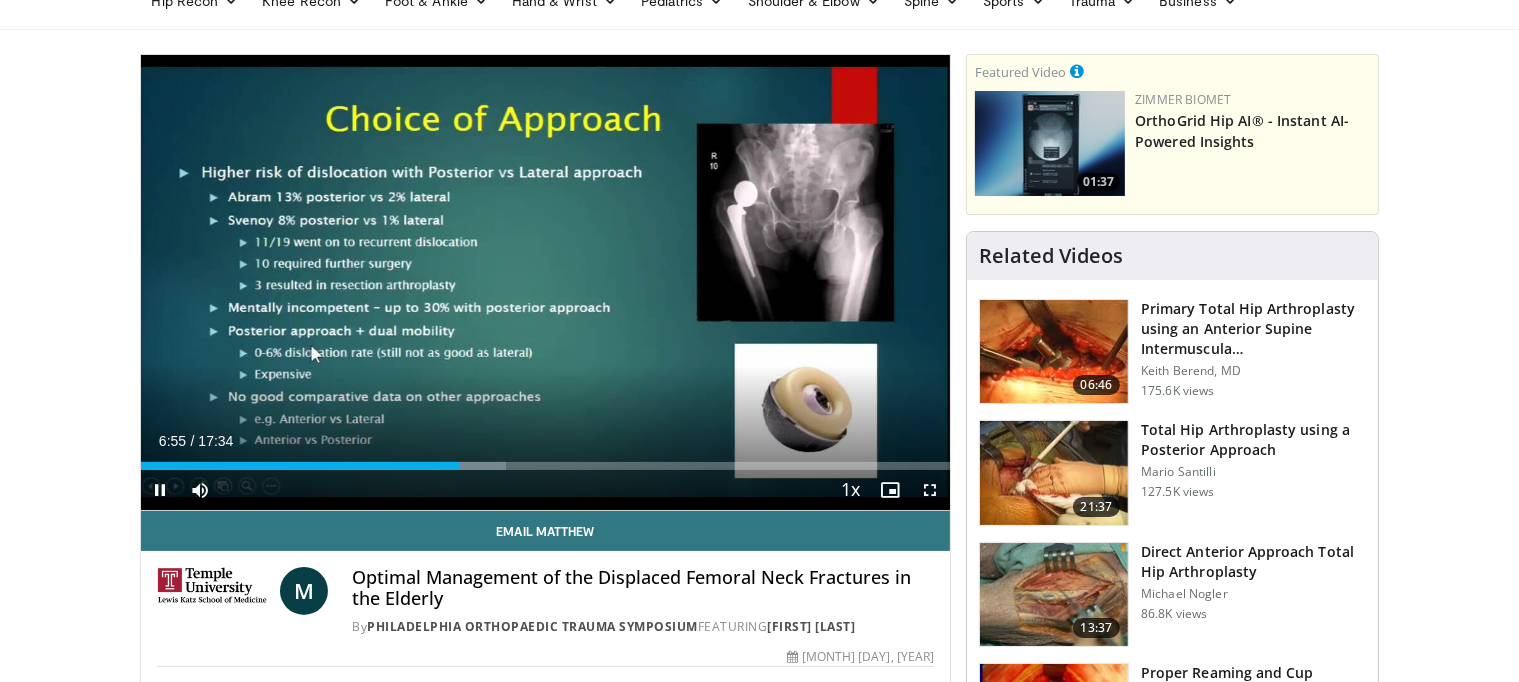 click at bounding box center [546, 282] 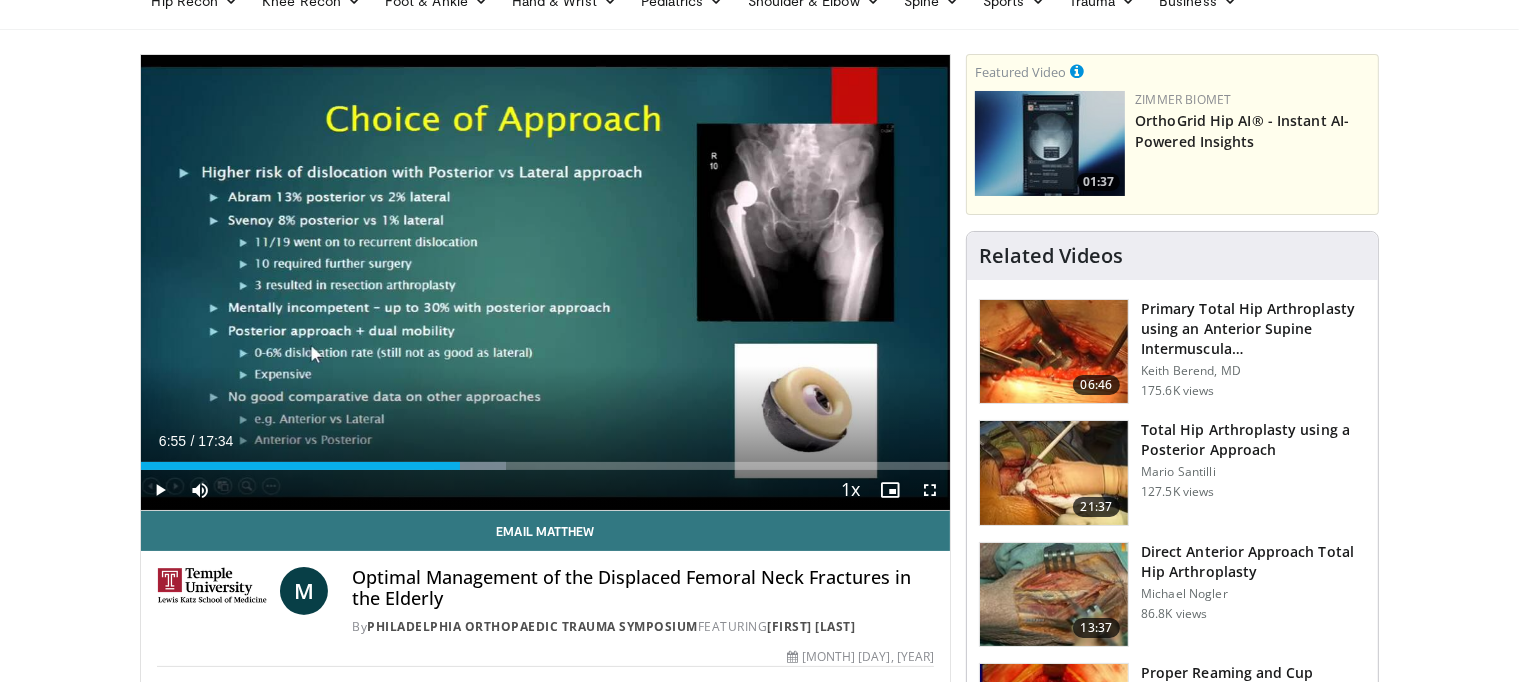 click at bounding box center [546, 282] 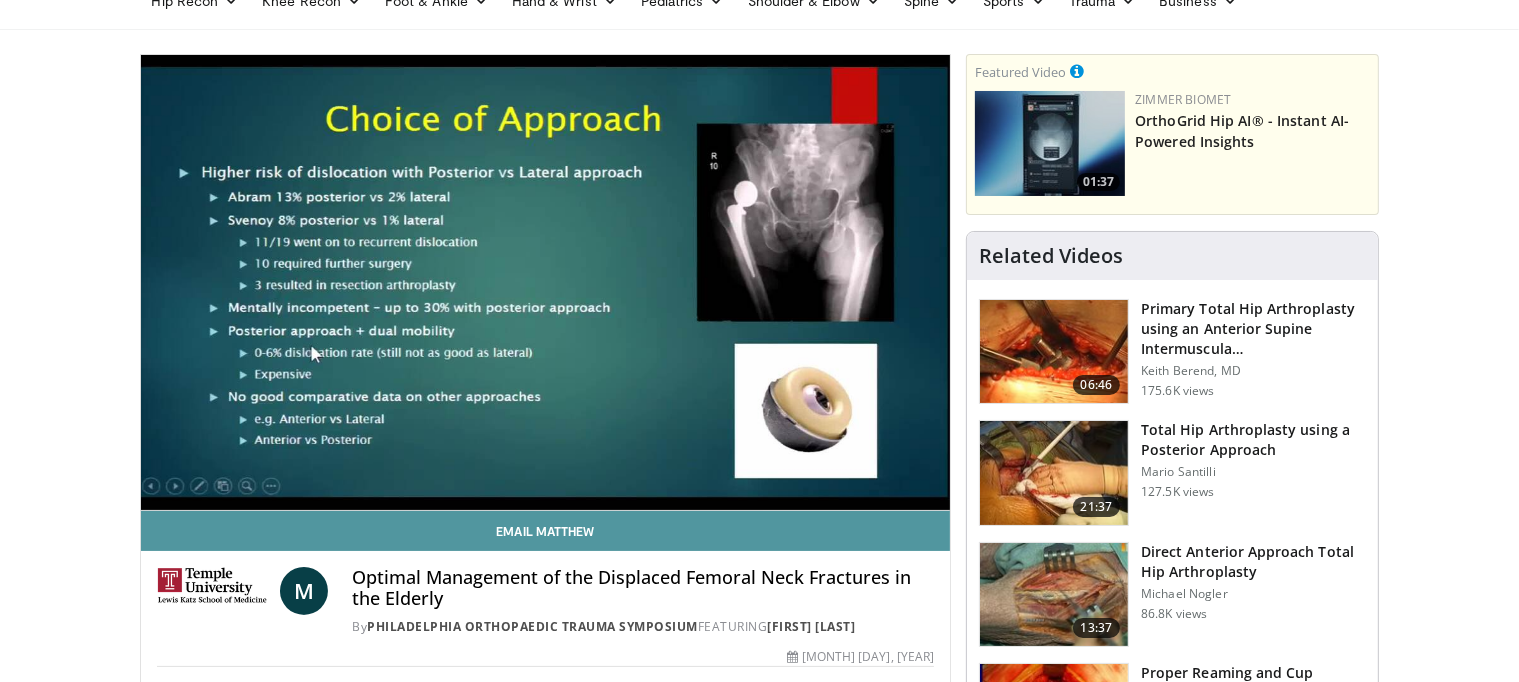 scroll, scrollTop: 100, scrollLeft: 0, axis: vertical 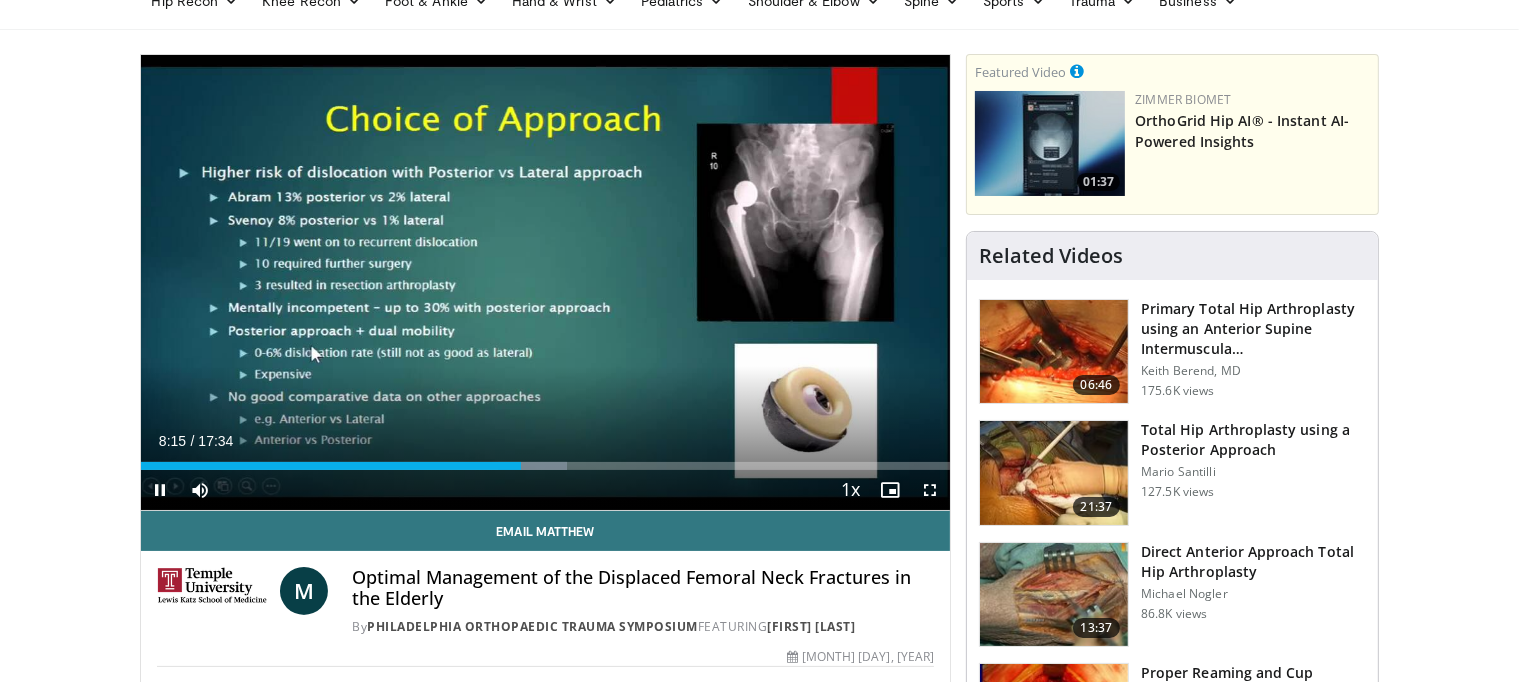 click at bounding box center [546, 282] 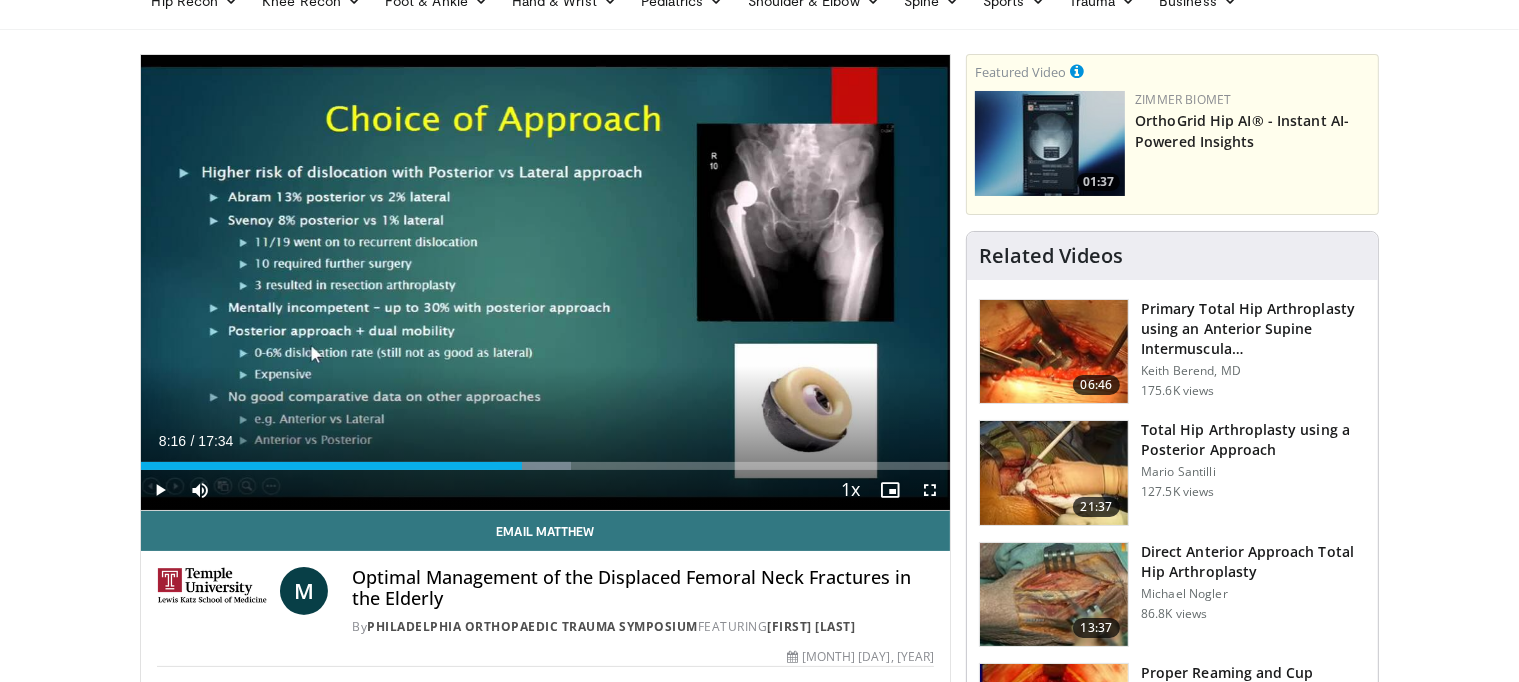 click at bounding box center (546, 282) 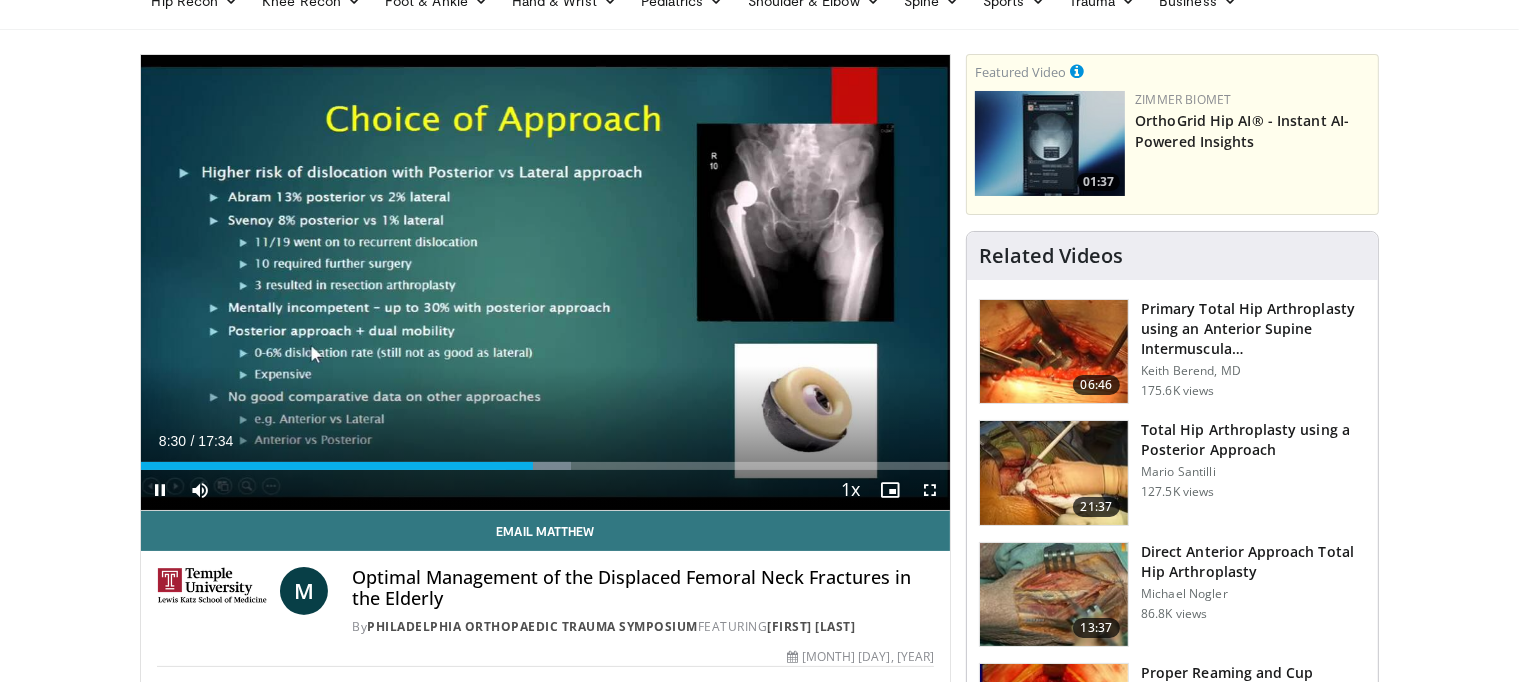 click at bounding box center (546, 282) 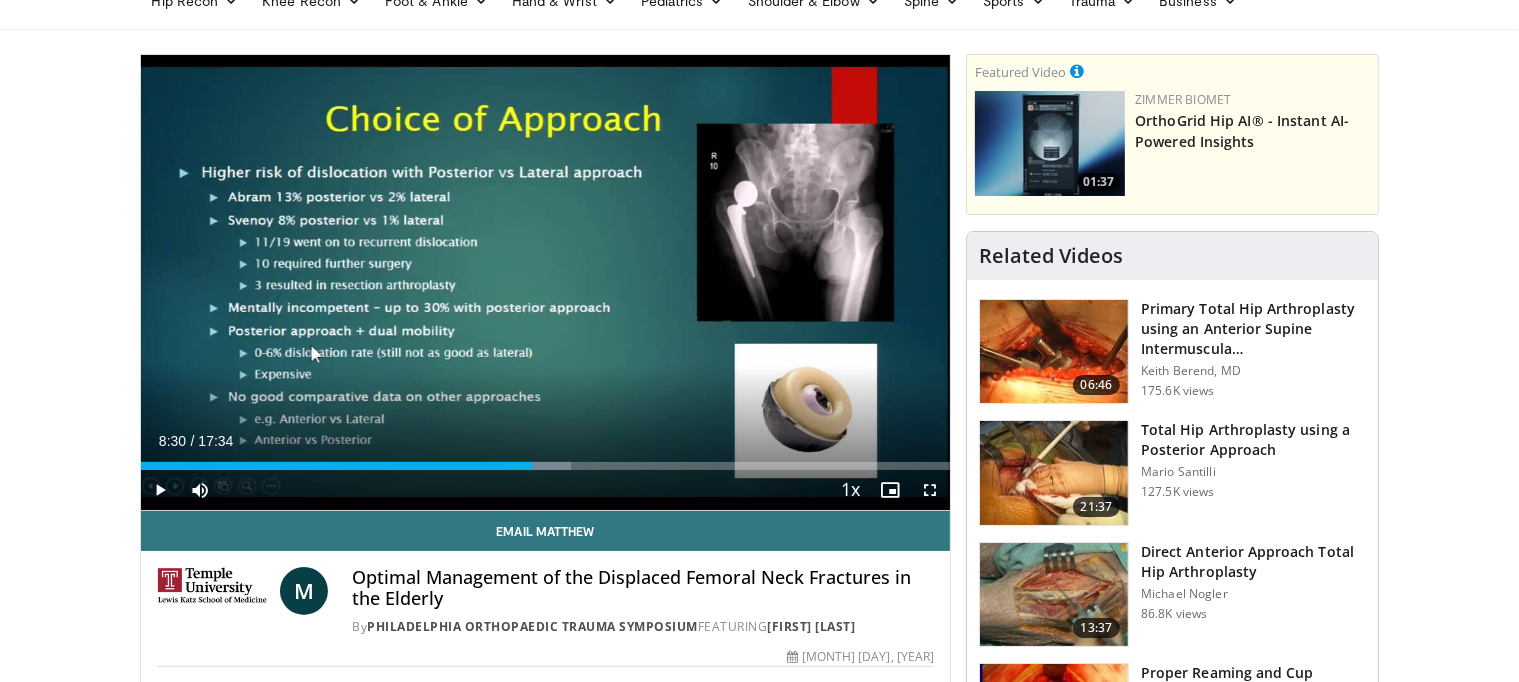 click at bounding box center (546, 282) 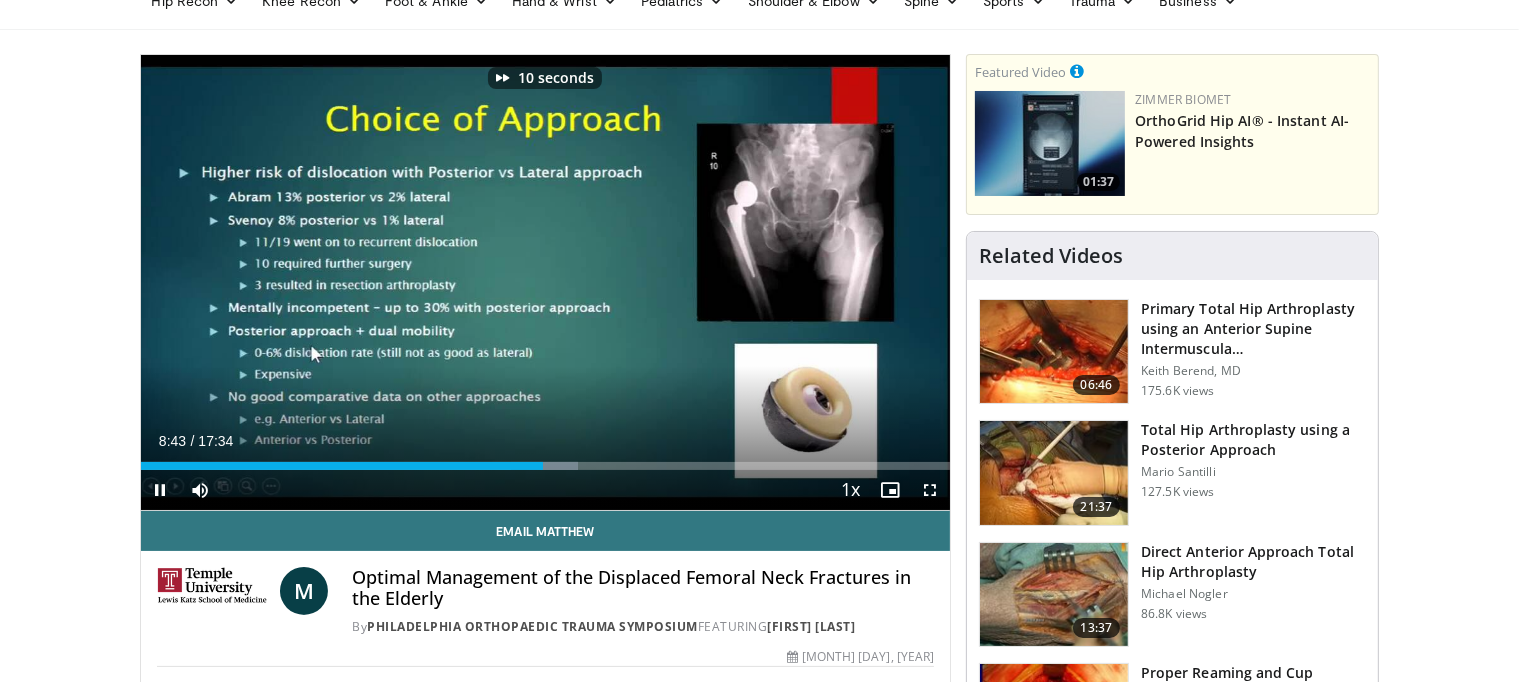 scroll, scrollTop: 100, scrollLeft: 8, axis: both 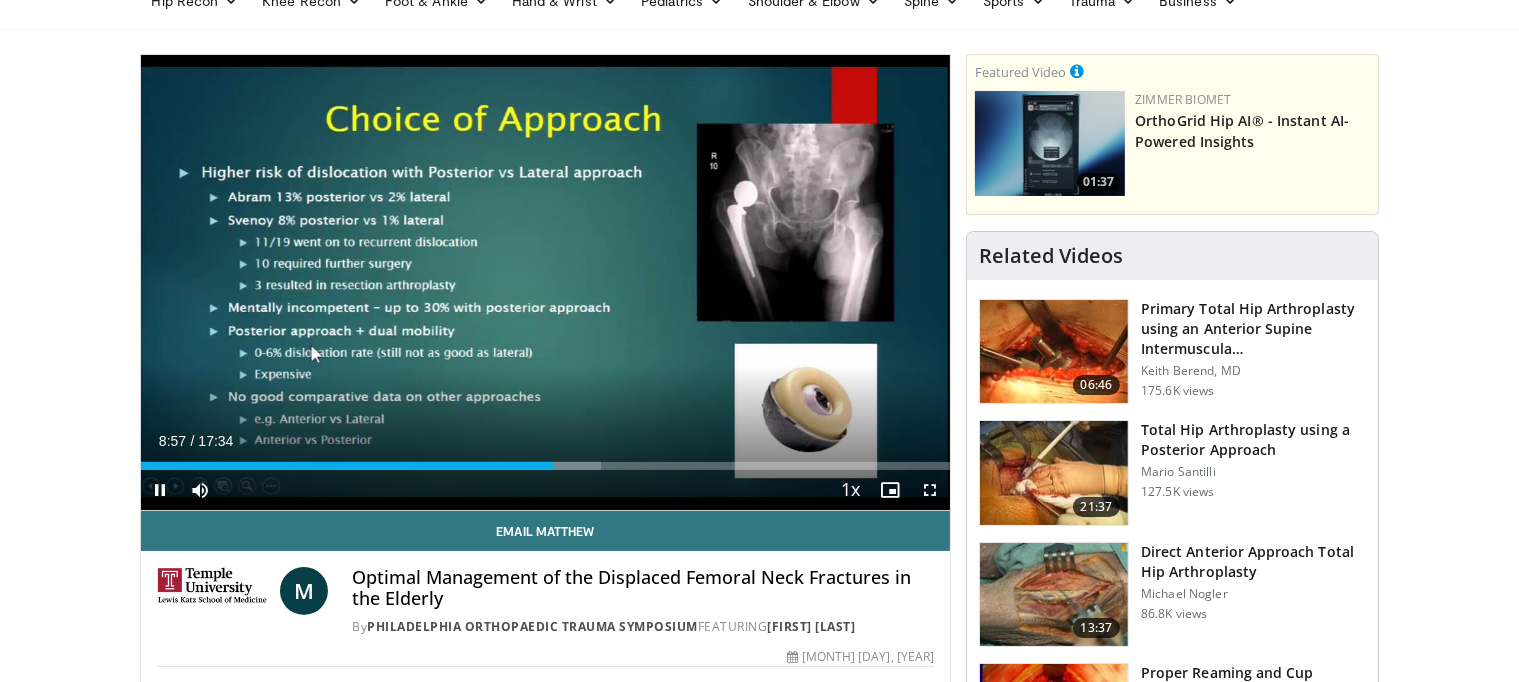 click at bounding box center [546, 282] 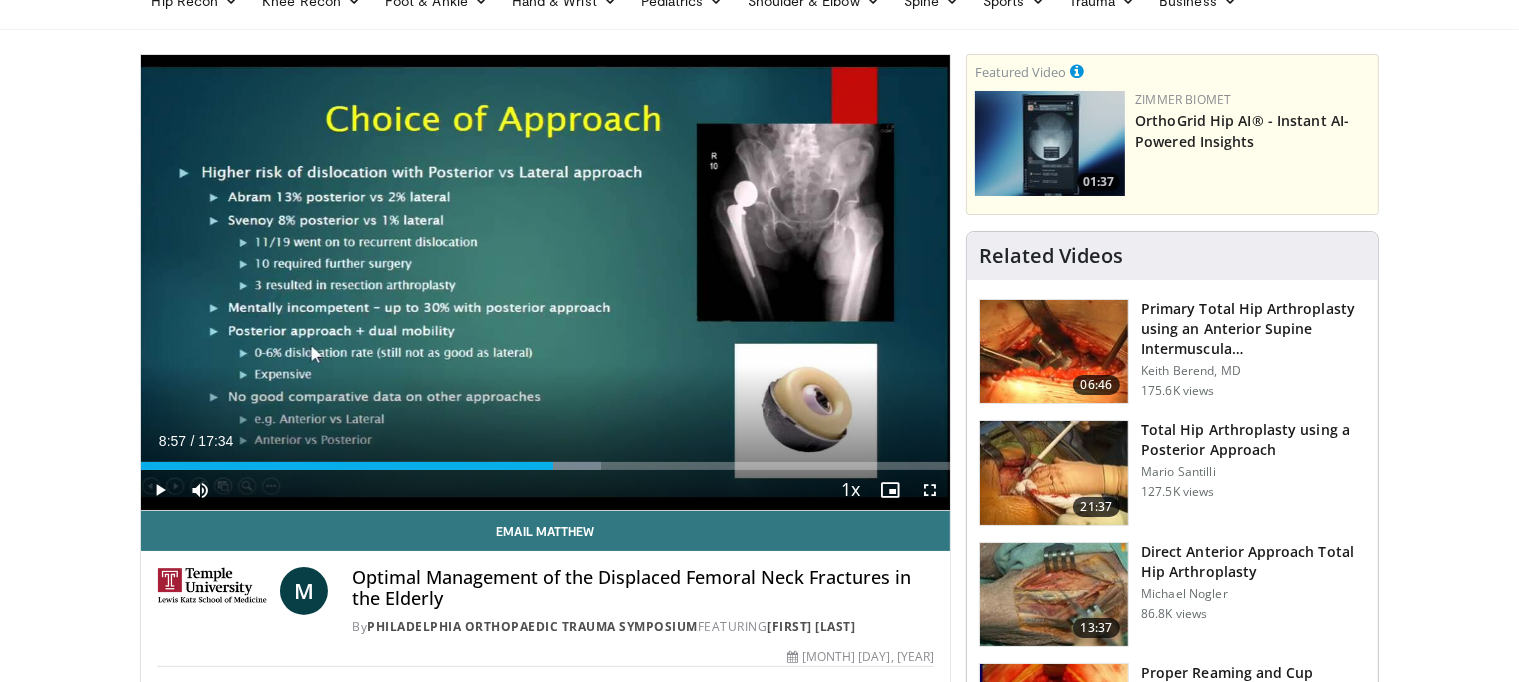 click at bounding box center [546, 282] 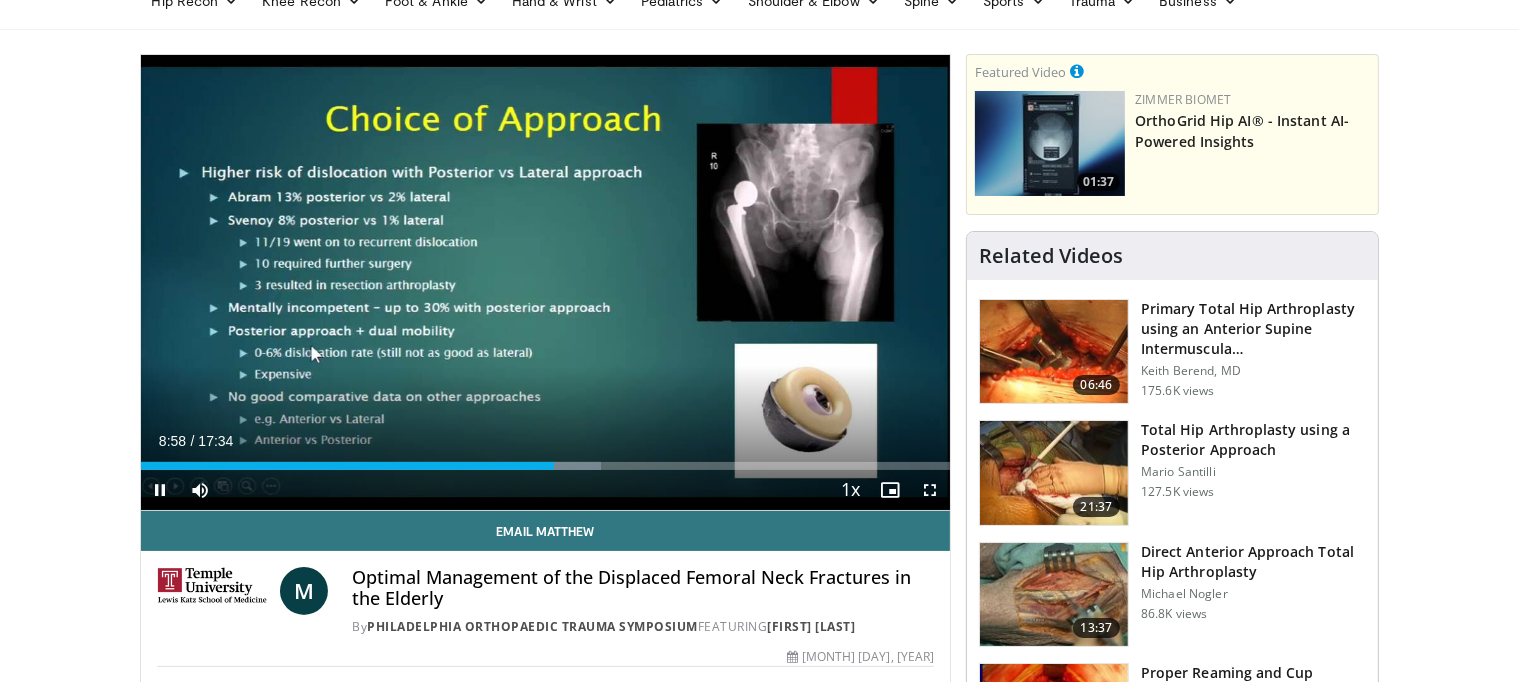 click at bounding box center (546, 282) 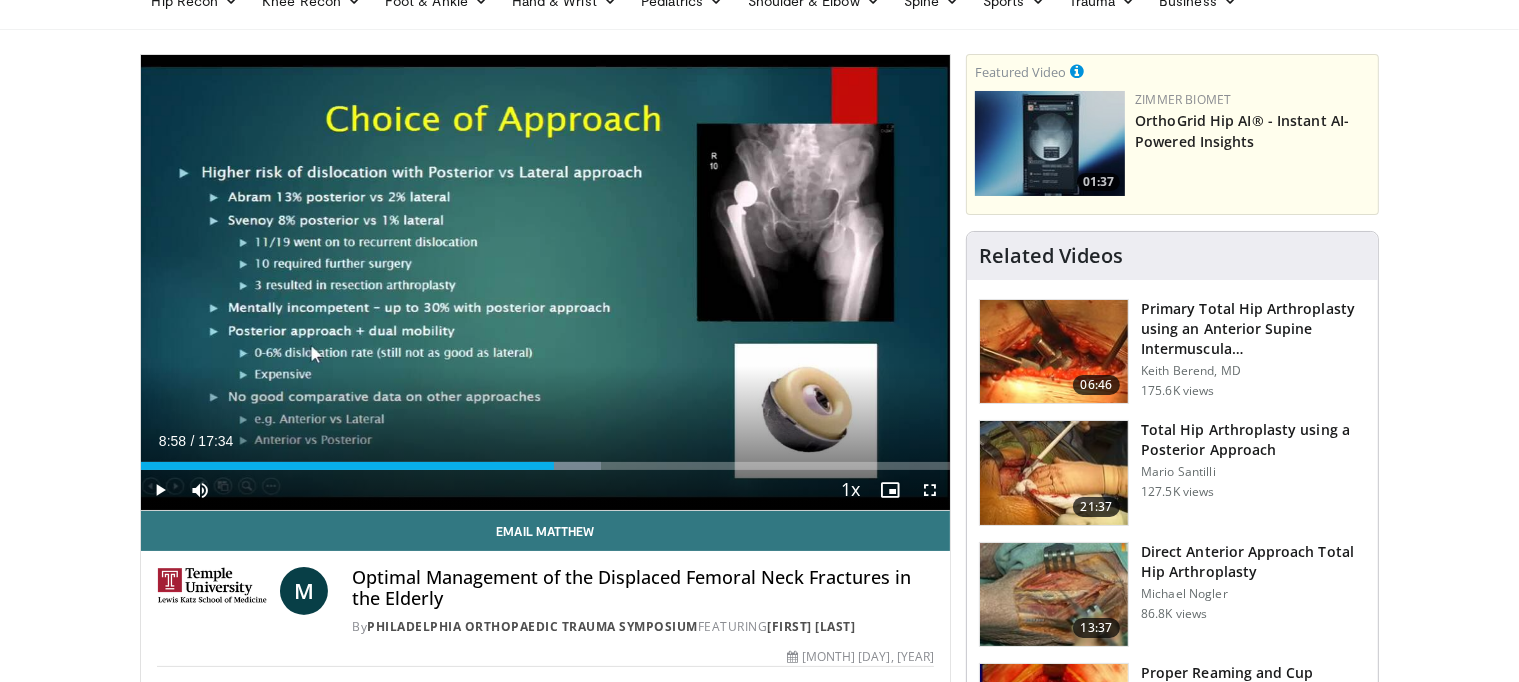 click at bounding box center [546, 282] 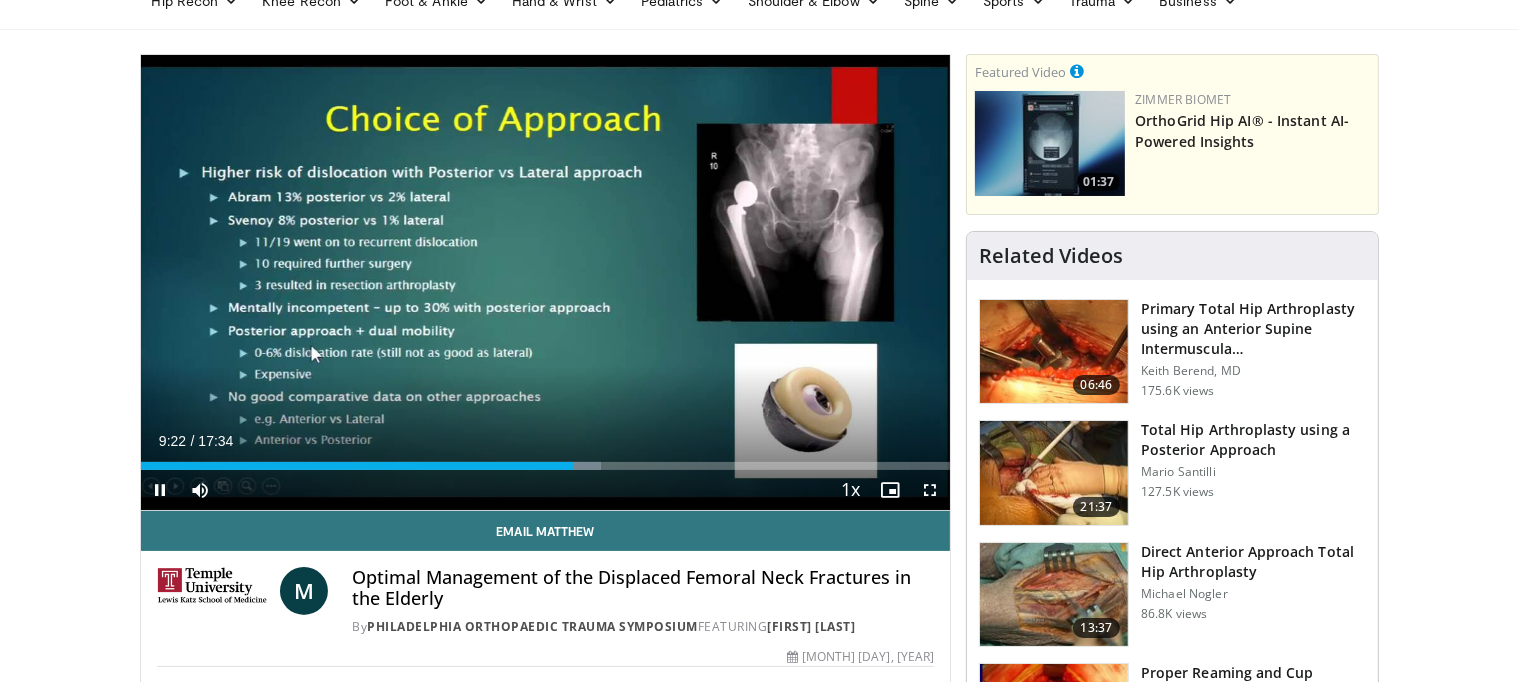 click at bounding box center (546, 282) 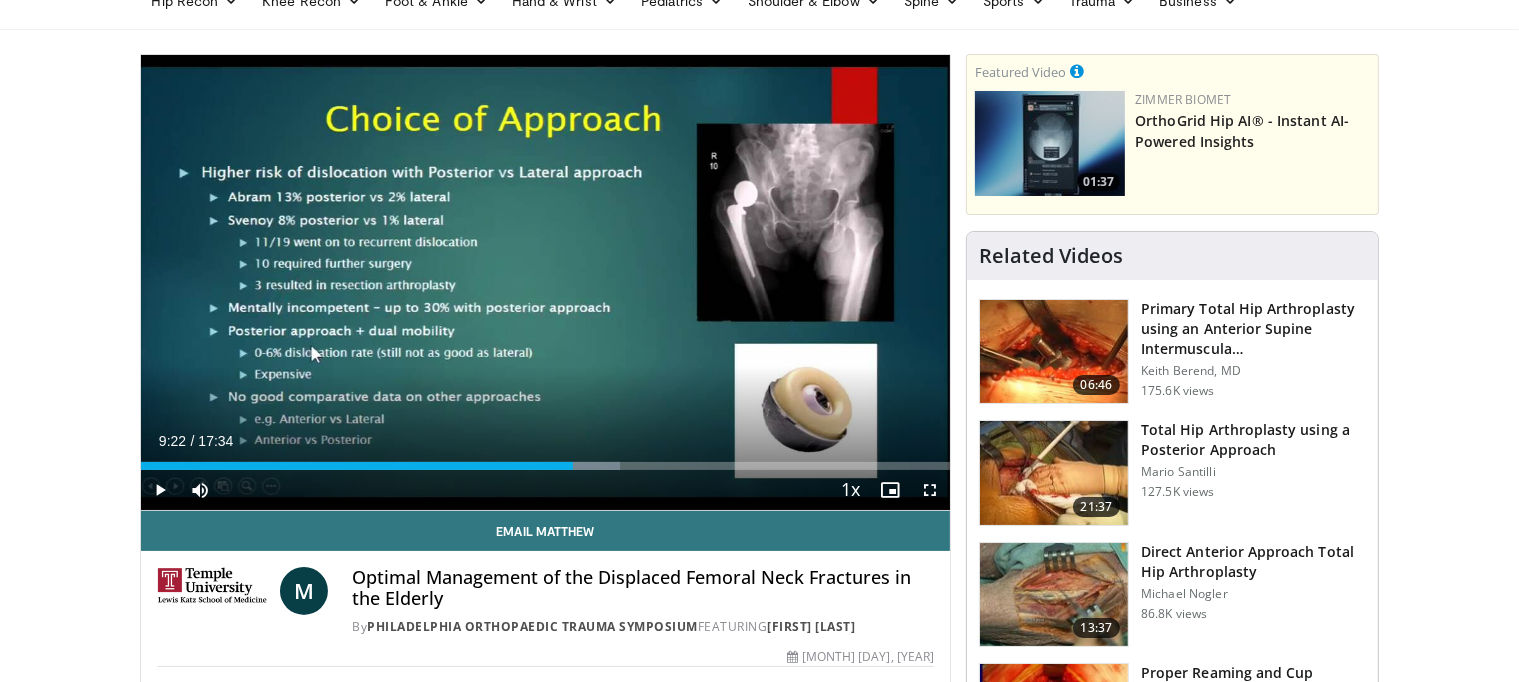 click at bounding box center (546, 282) 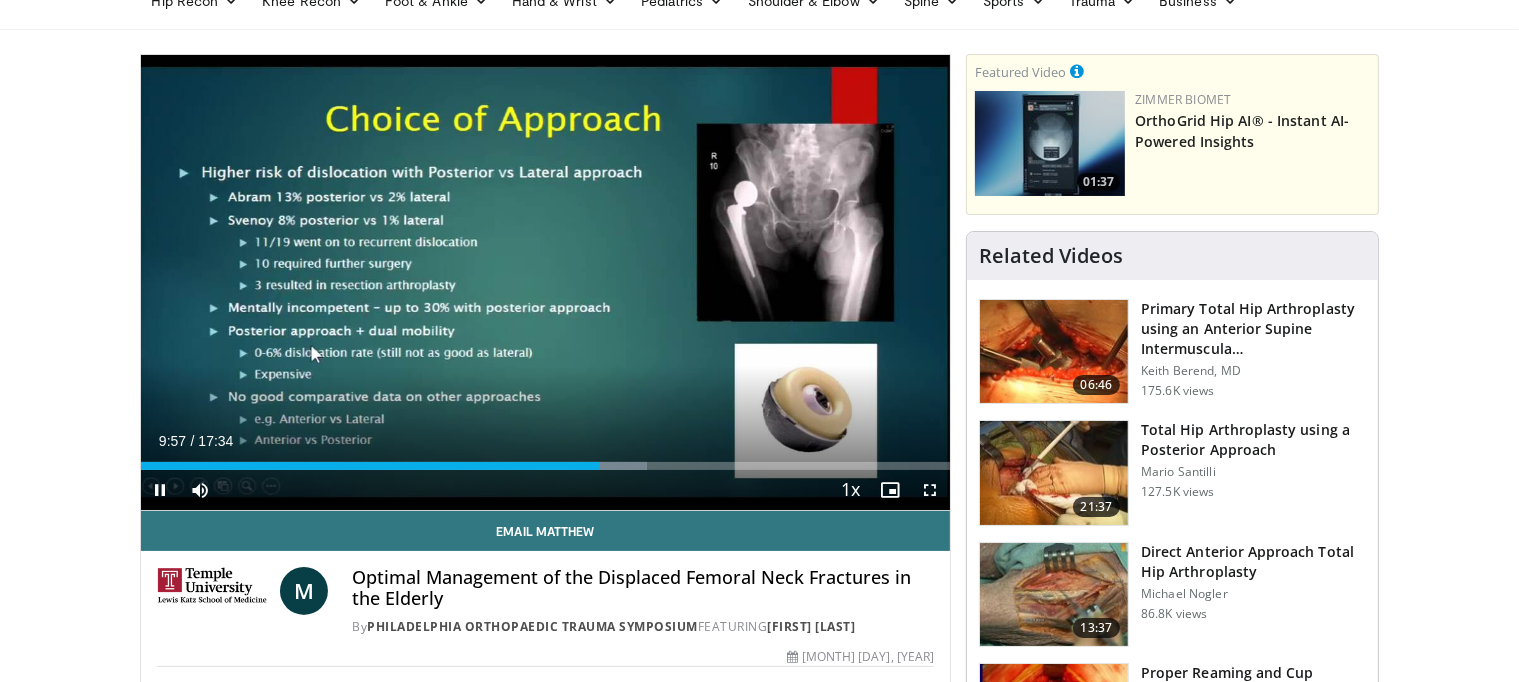 click at bounding box center [546, 282] 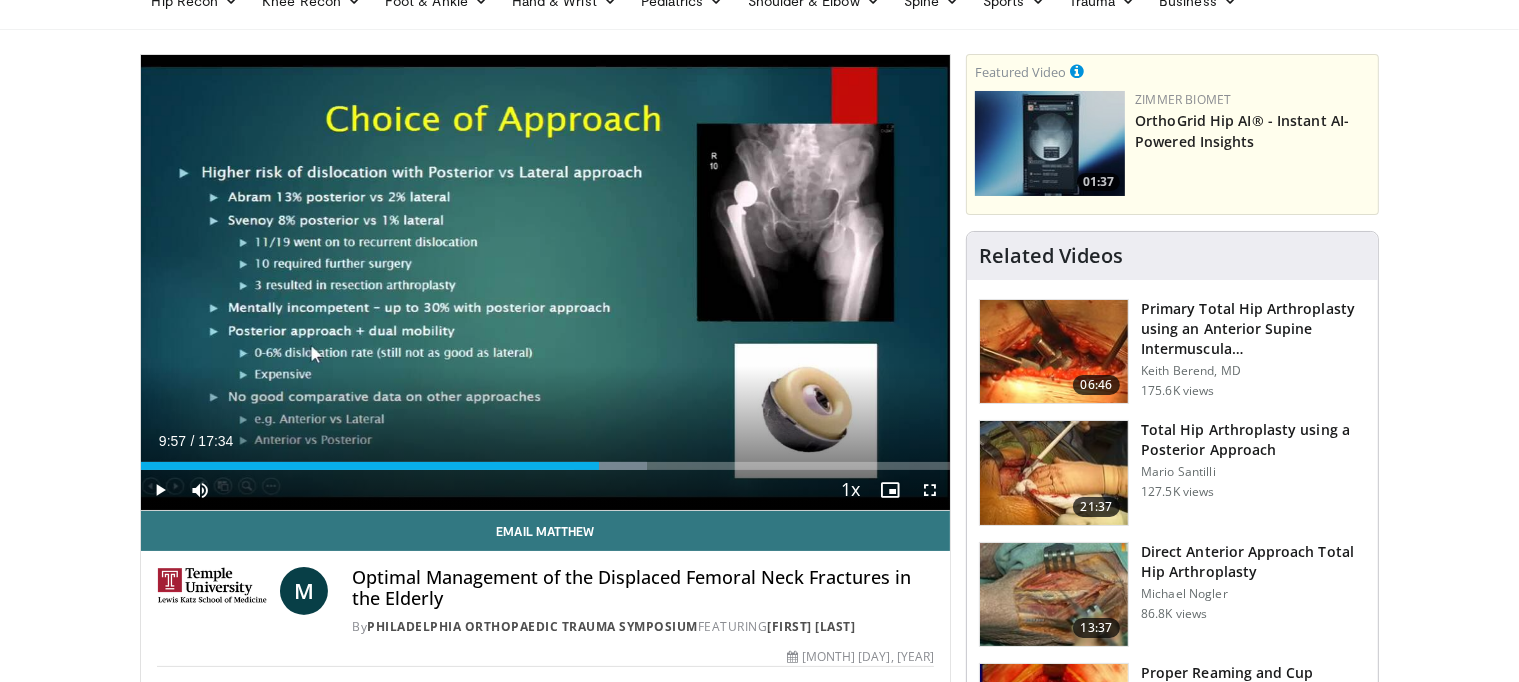 click at bounding box center [546, 282] 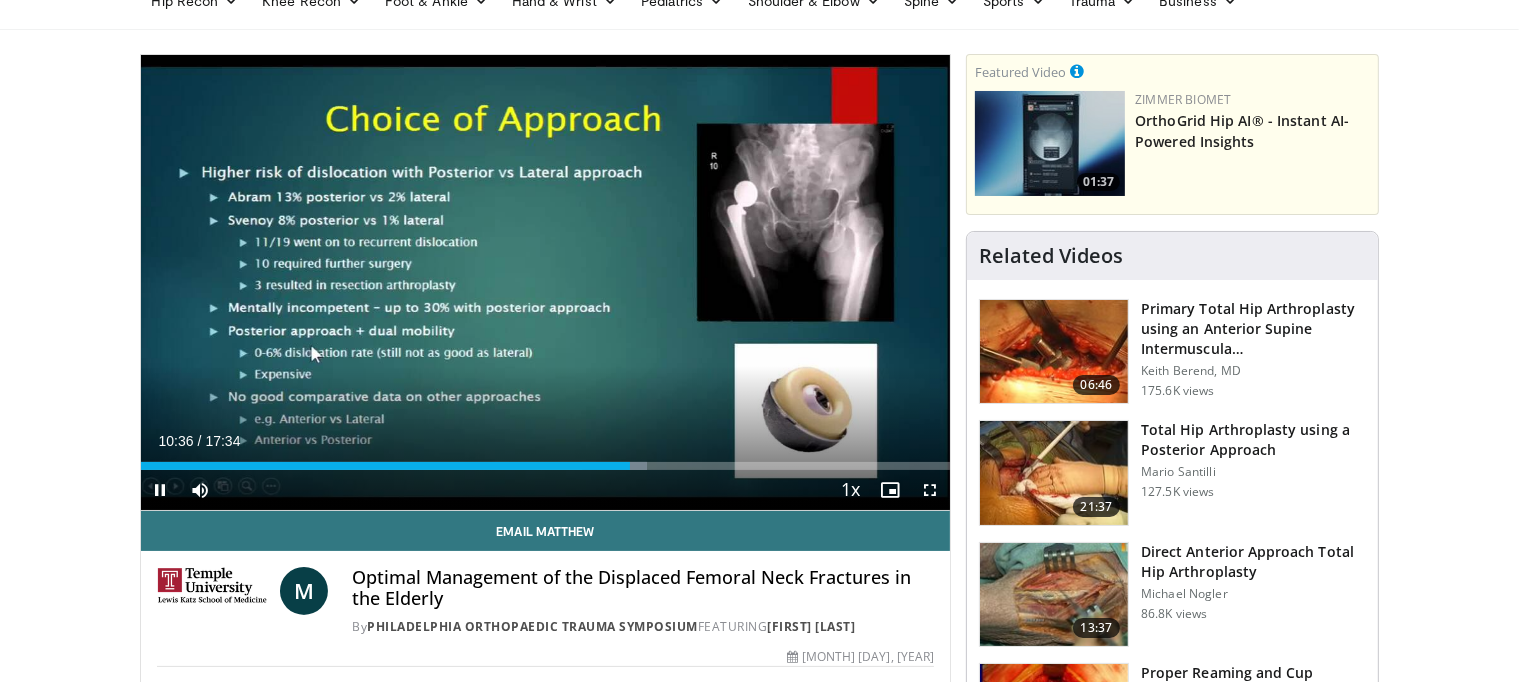 click at bounding box center [546, 282] 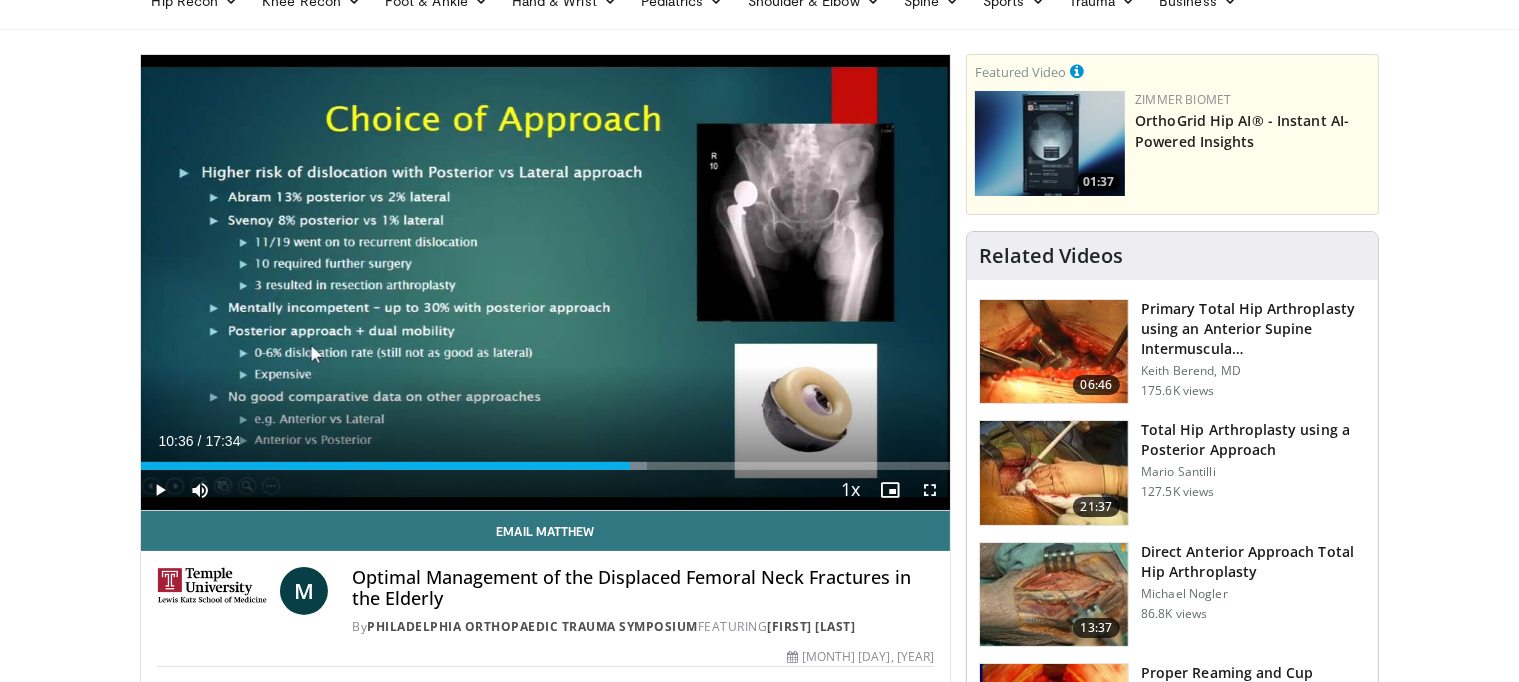 click at bounding box center (546, 282) 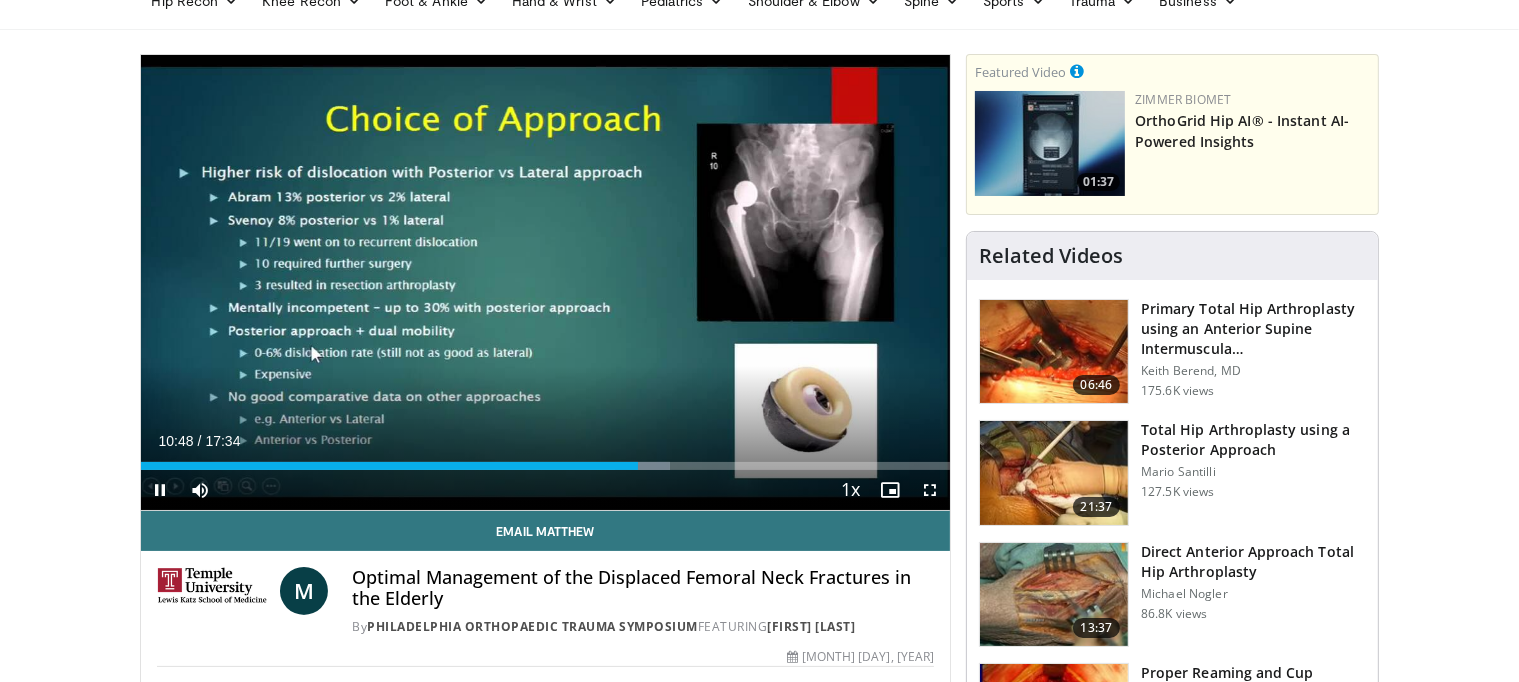 click at bounding box center (546, 282) 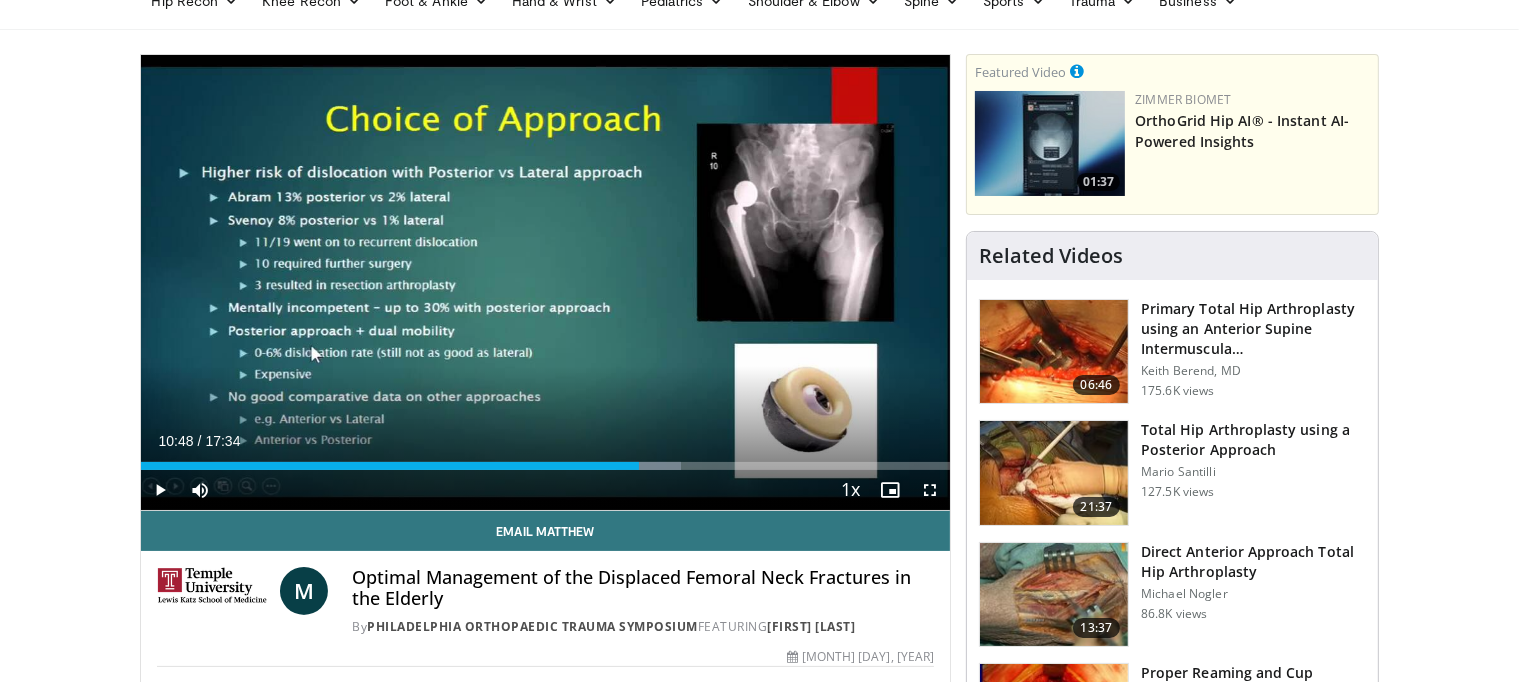 click at bounding box center (546, 282) 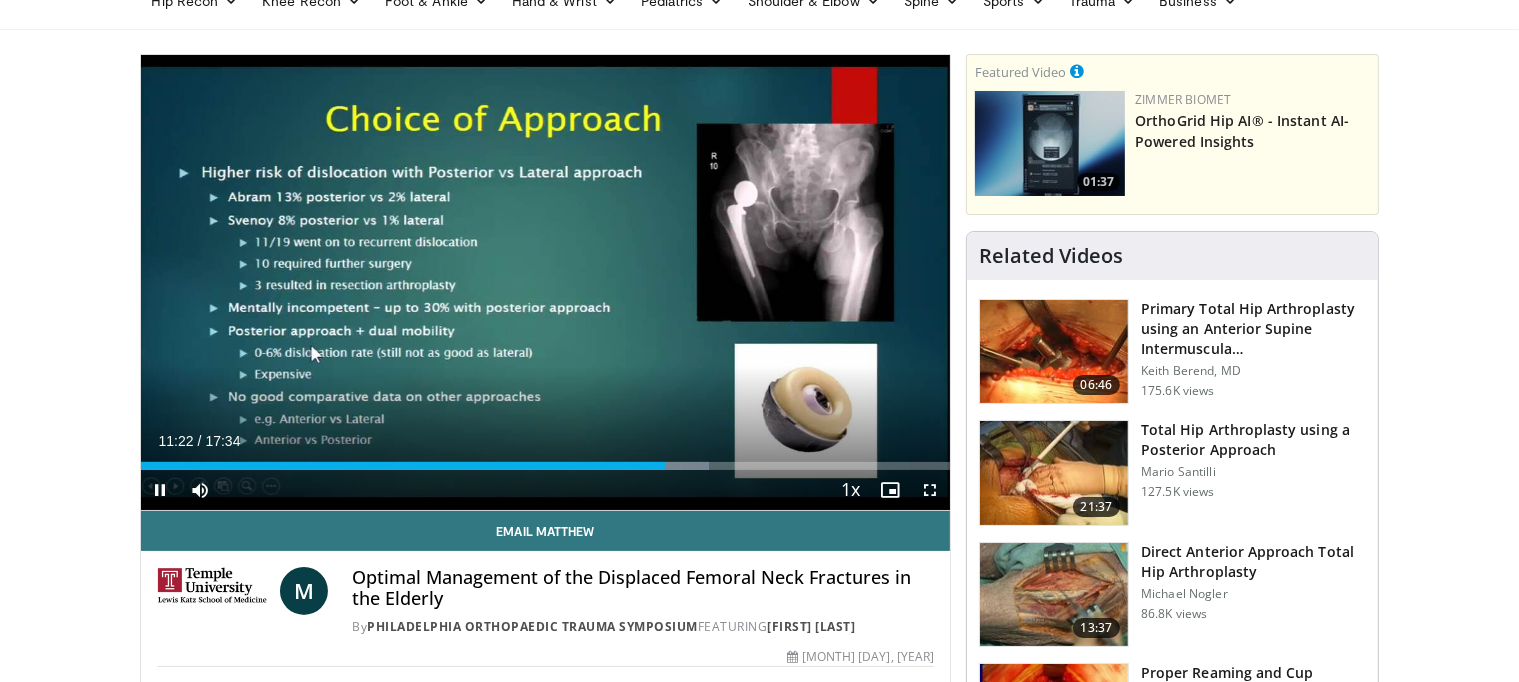 click at bounding box center [546, 282] 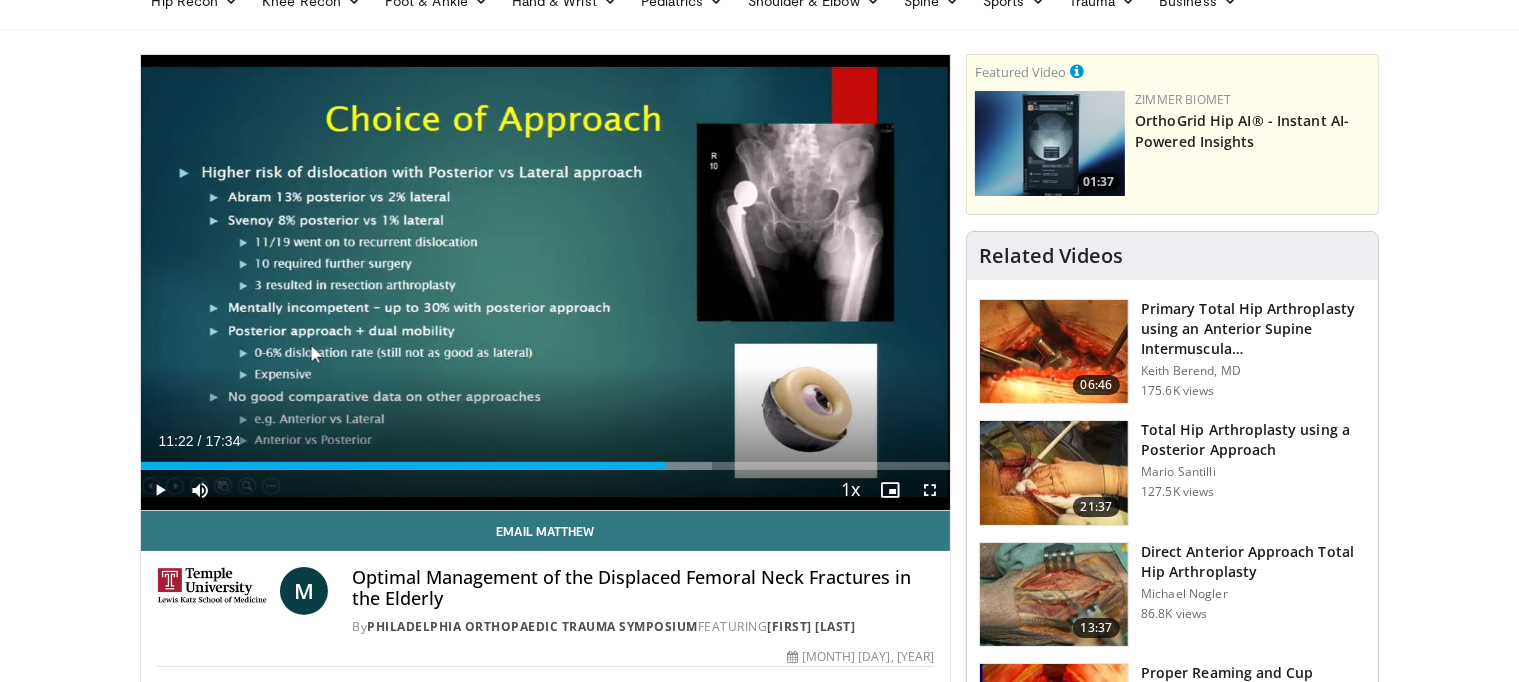 click on "[INITIAL]
[TEXT]
By
[ORGANIZATION]
FEATURING
[FIRST] [LAST]
By
[ORGANIZATION]
FEATURING
[FIRST] [LAST]" at bounding box center [546, 601] 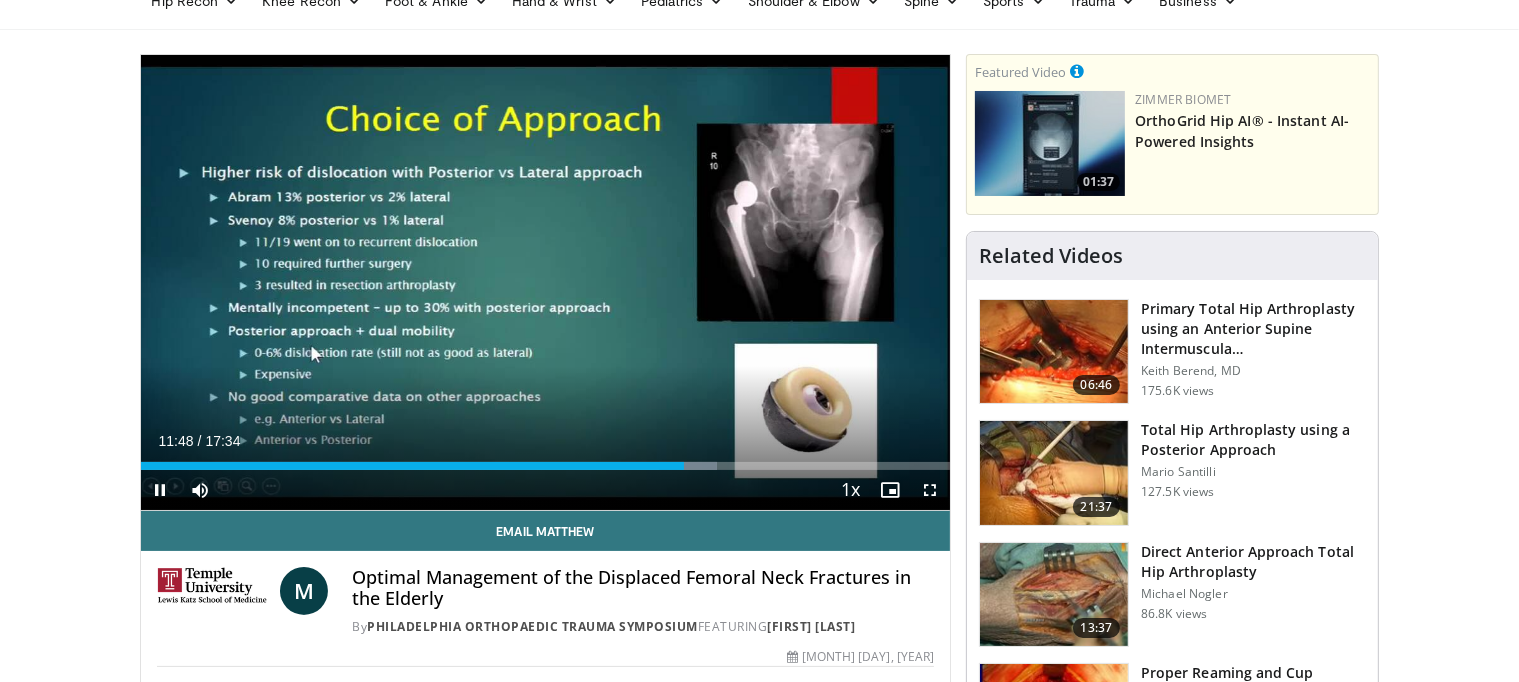 click at bounding box center [546, 282] 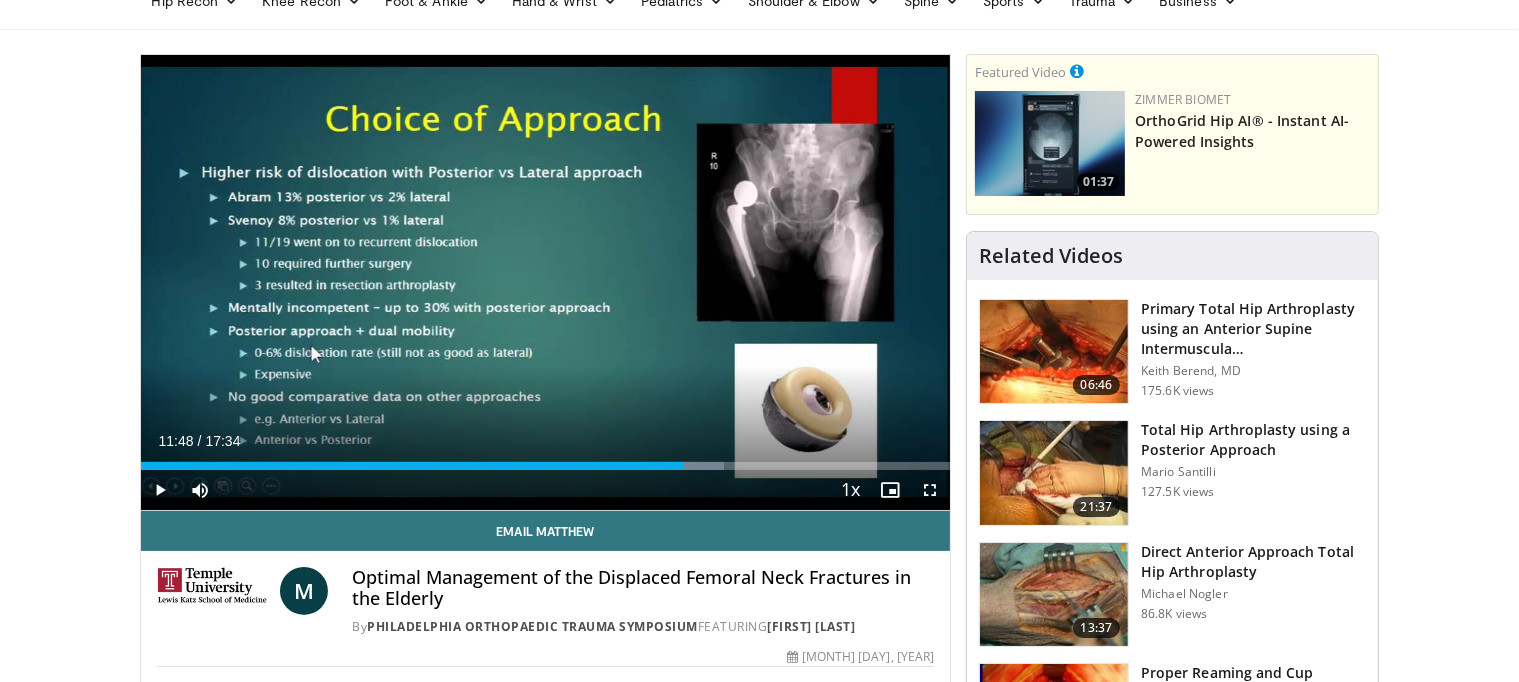 click at bounding box center [546, 282] 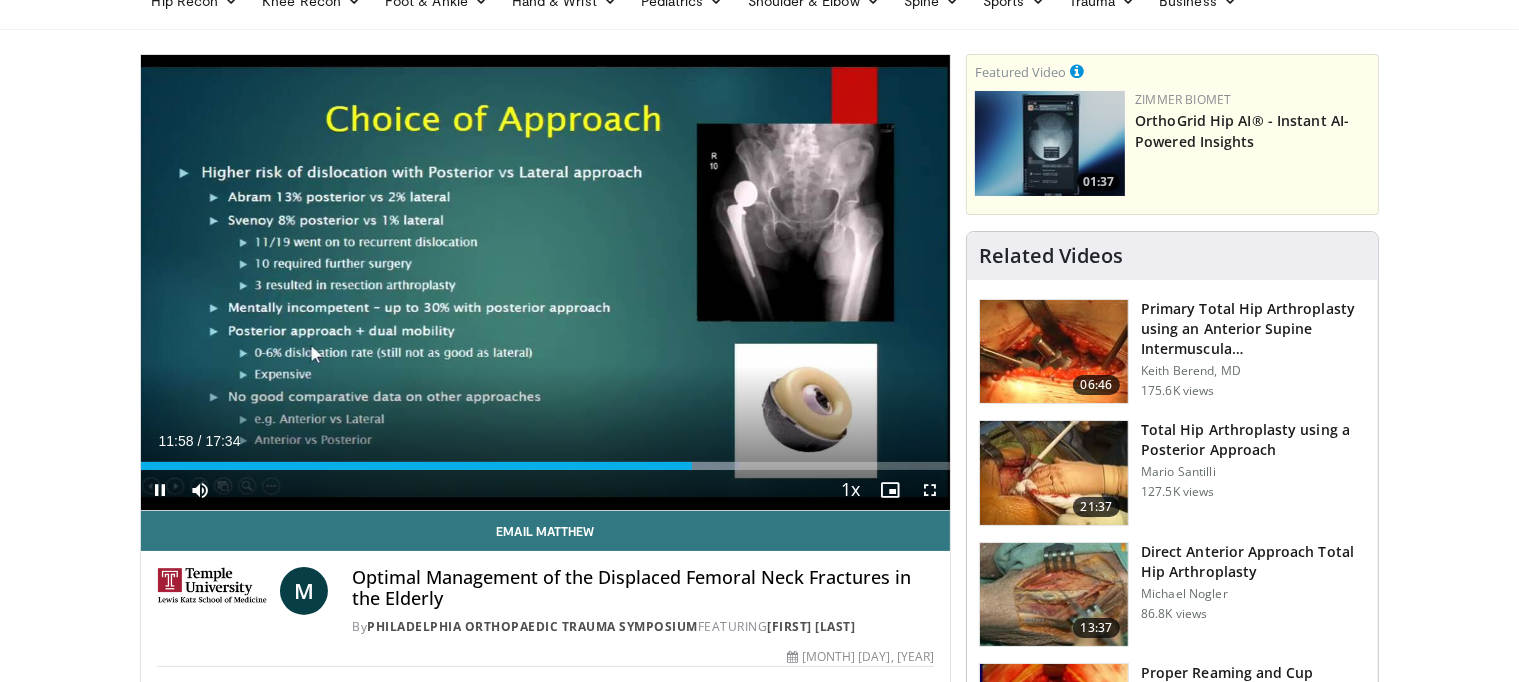 click at bounding box center [546, 282] 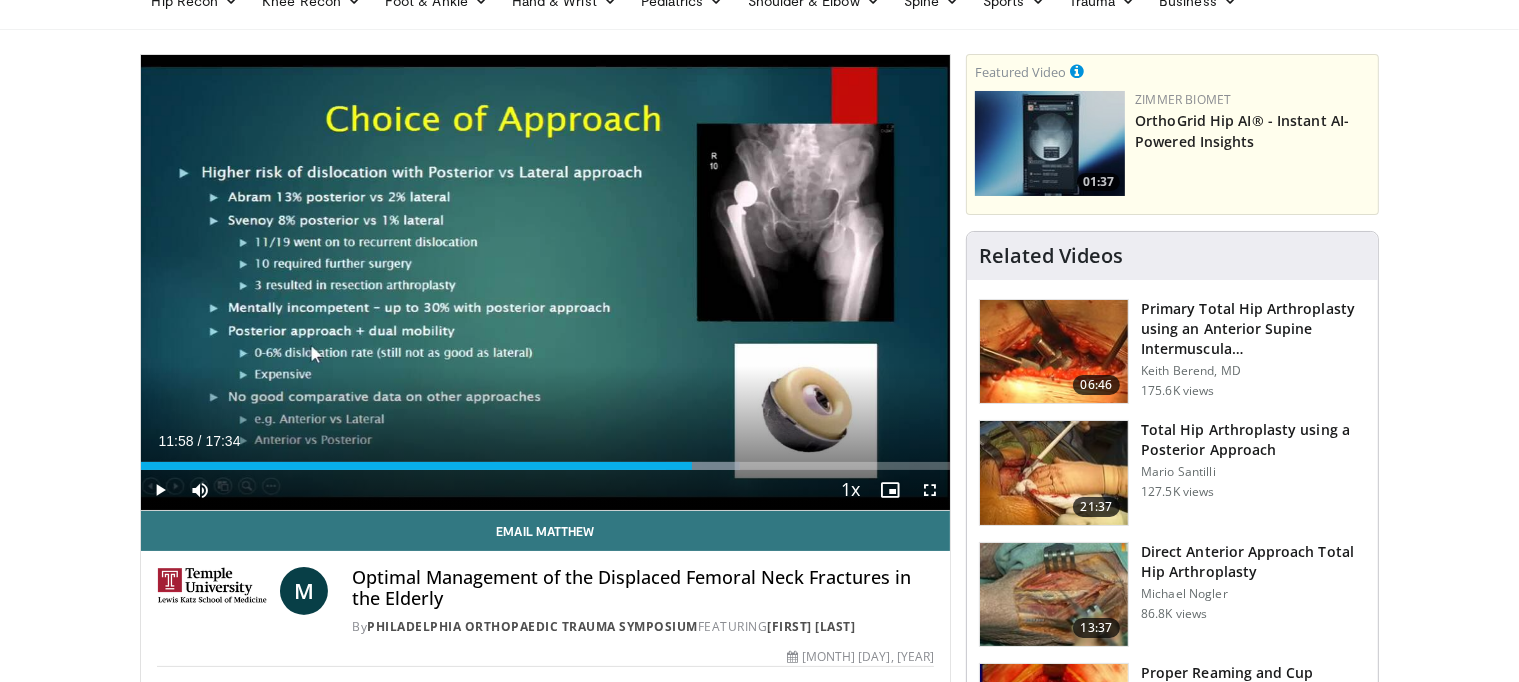 click at bounding box center (546, 282) 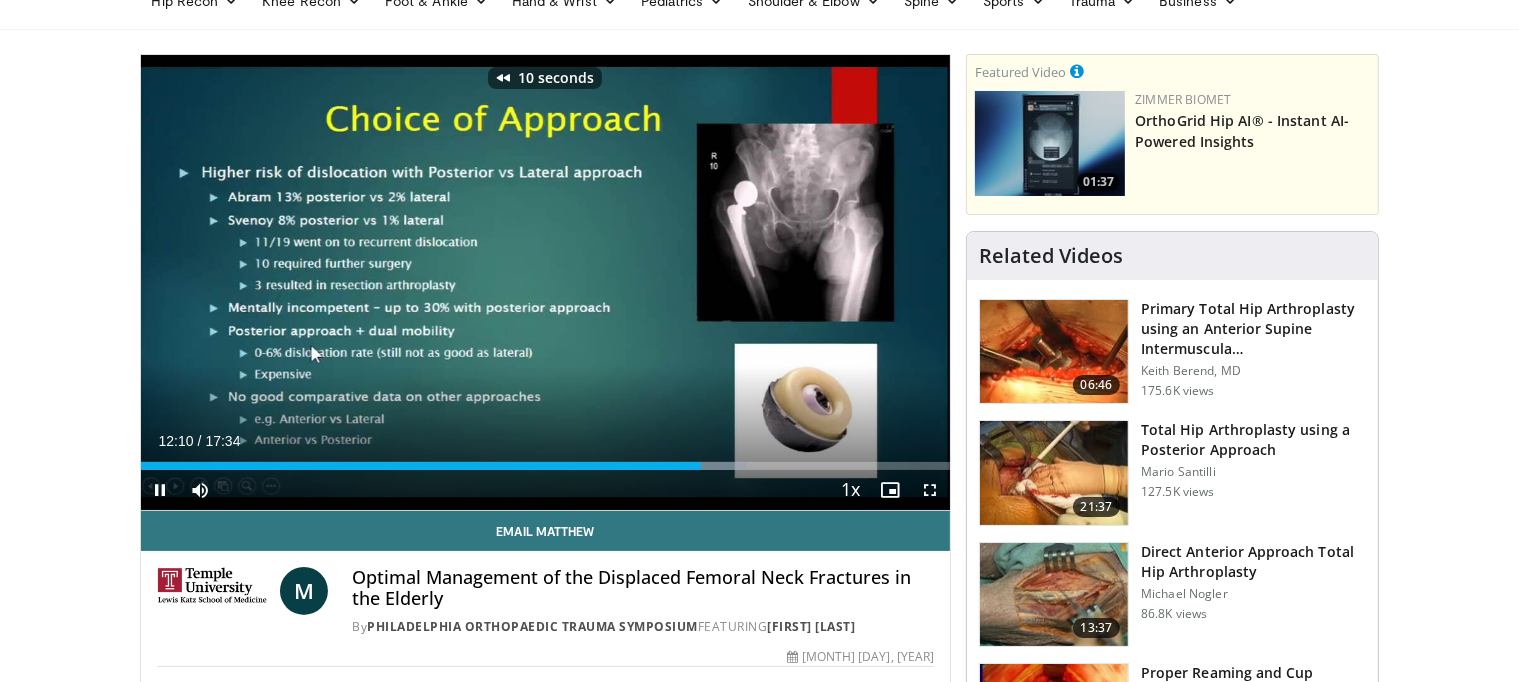 scroll, scrollTop: 100, scrollLeft: 0, axis: vertical 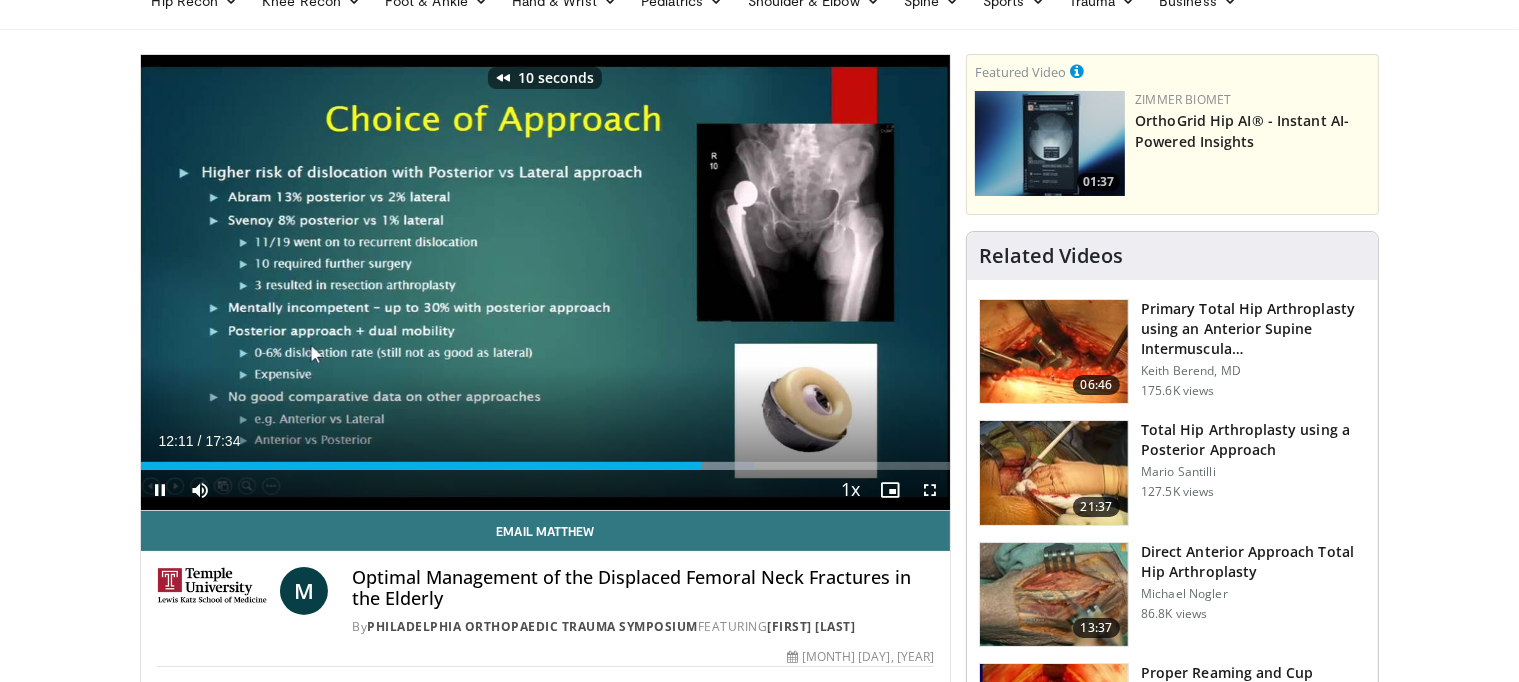 click at bounding box center (546, 282) 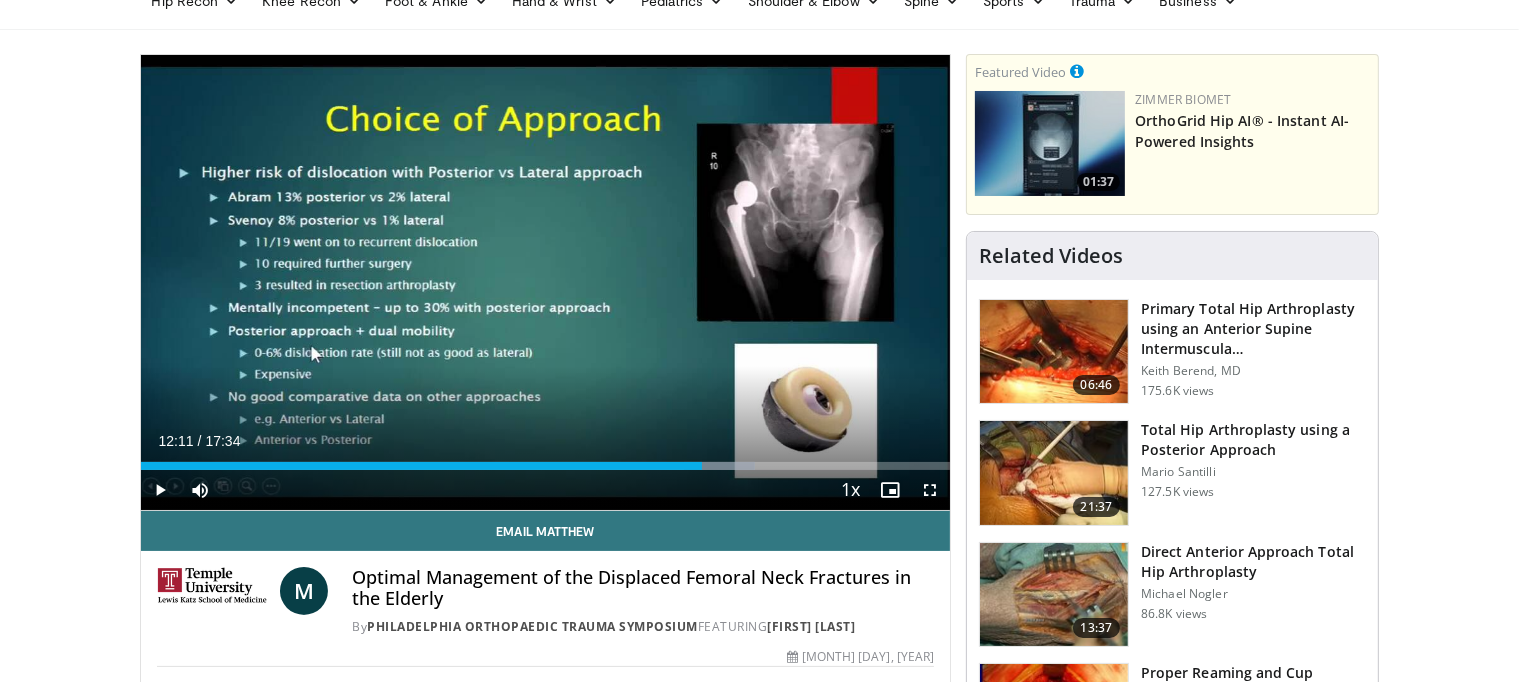 click at bounding box center [546, 282] 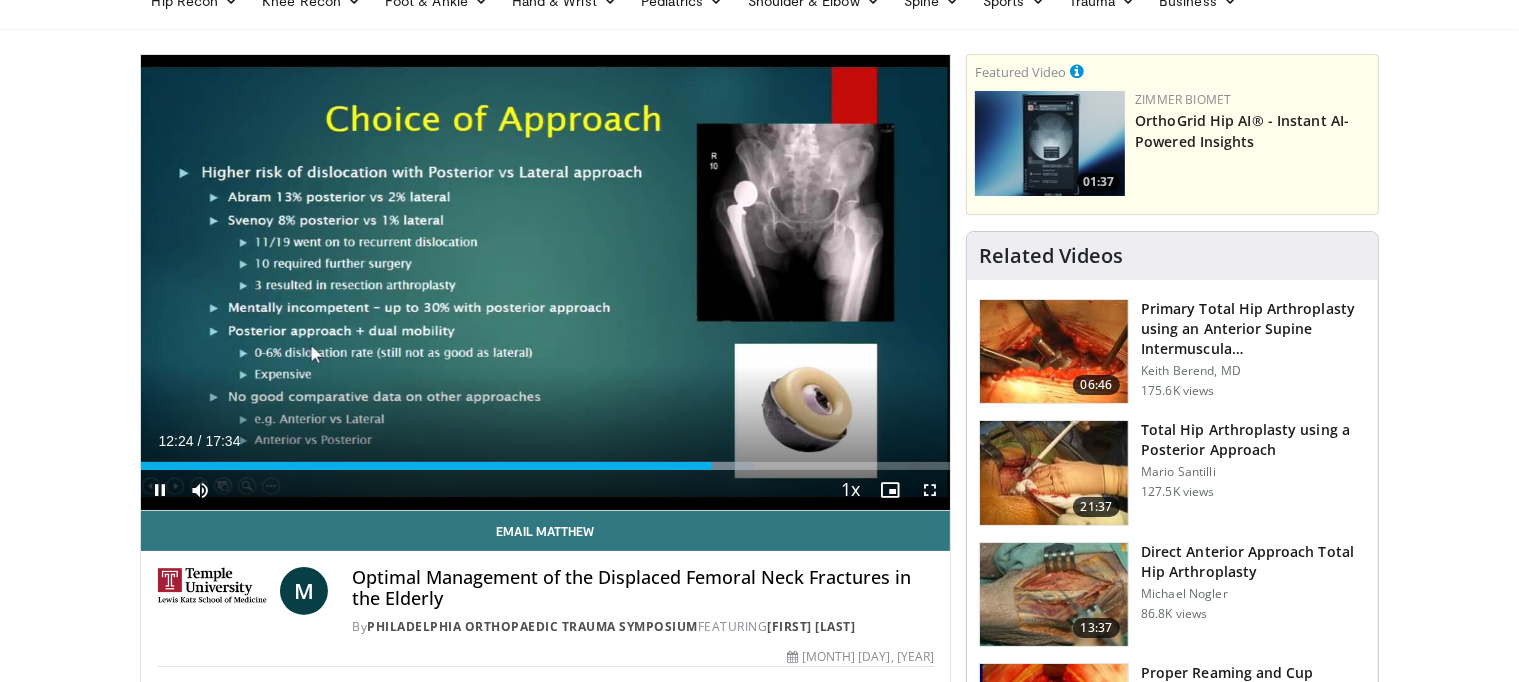 click at bounding box center (546, 282) 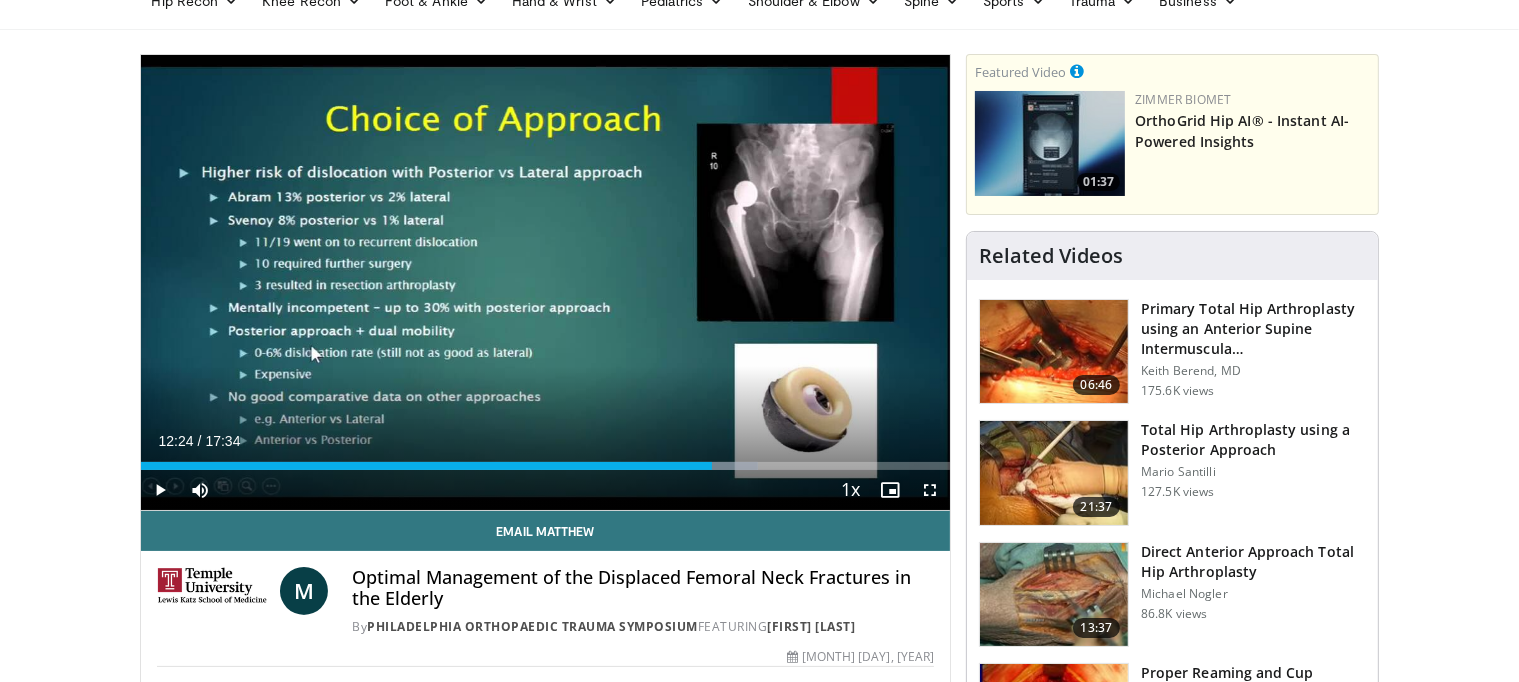click at bounding box center (546, 282) 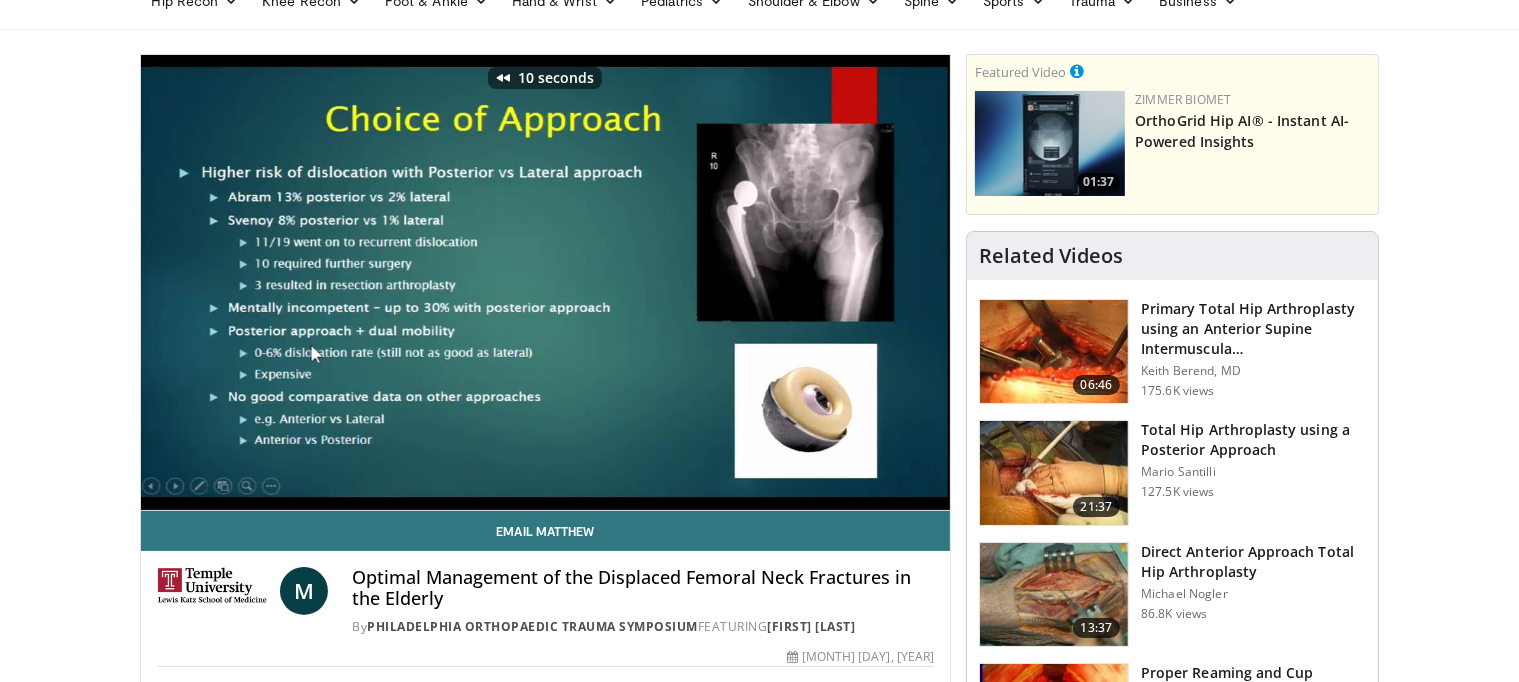 scroll, scrollTop: 100, scrollLeft: 0, axis: vertical 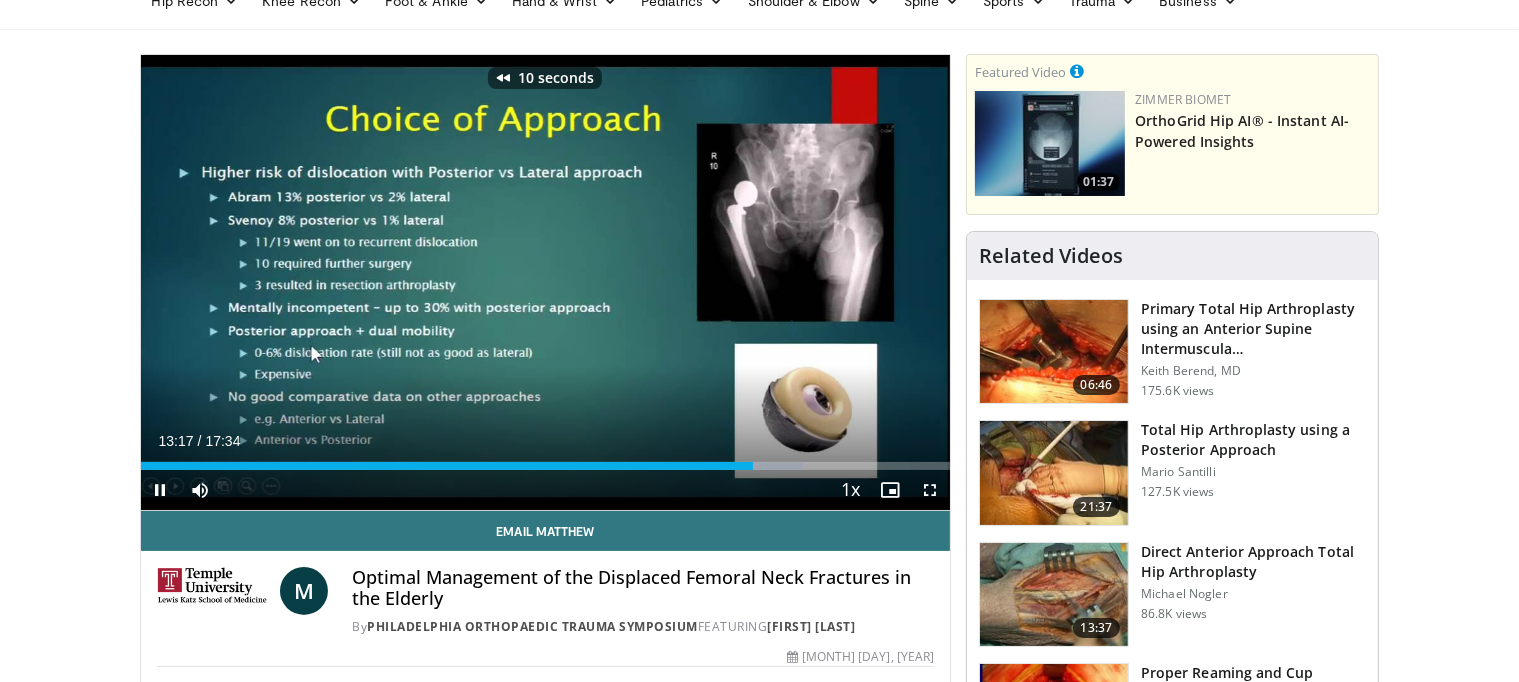 click at bounding box center (546, 282) 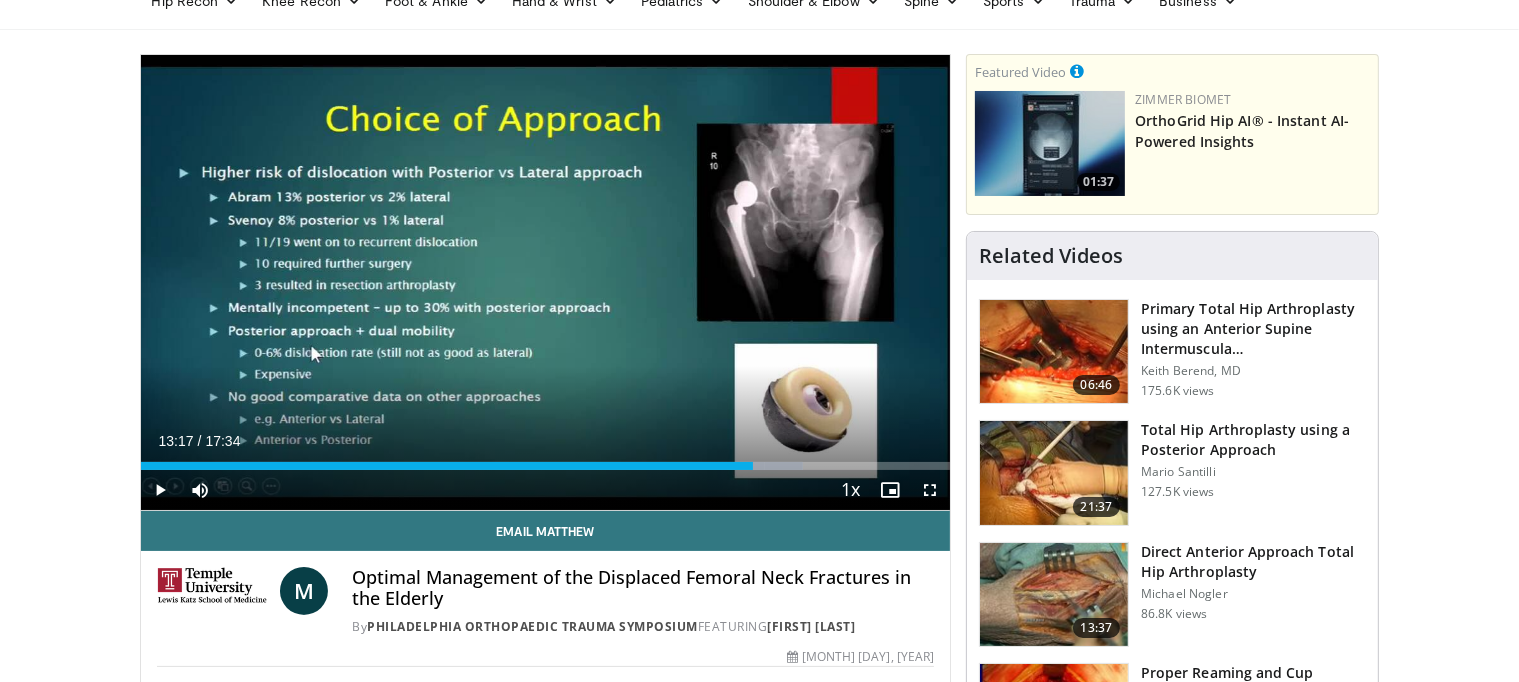 click at bounding box center (546, 282) 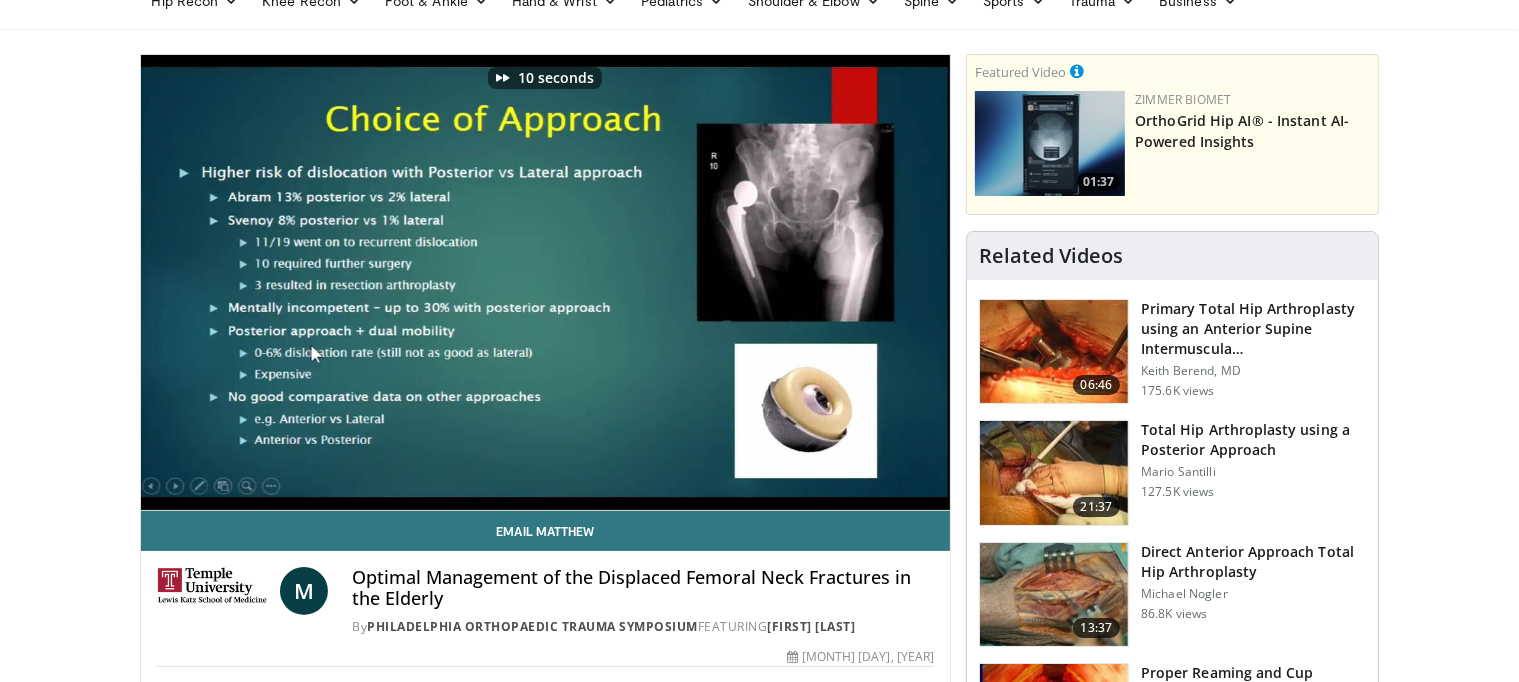 scroll, scrollTop: 100, scrollLeft: 8, axis: both 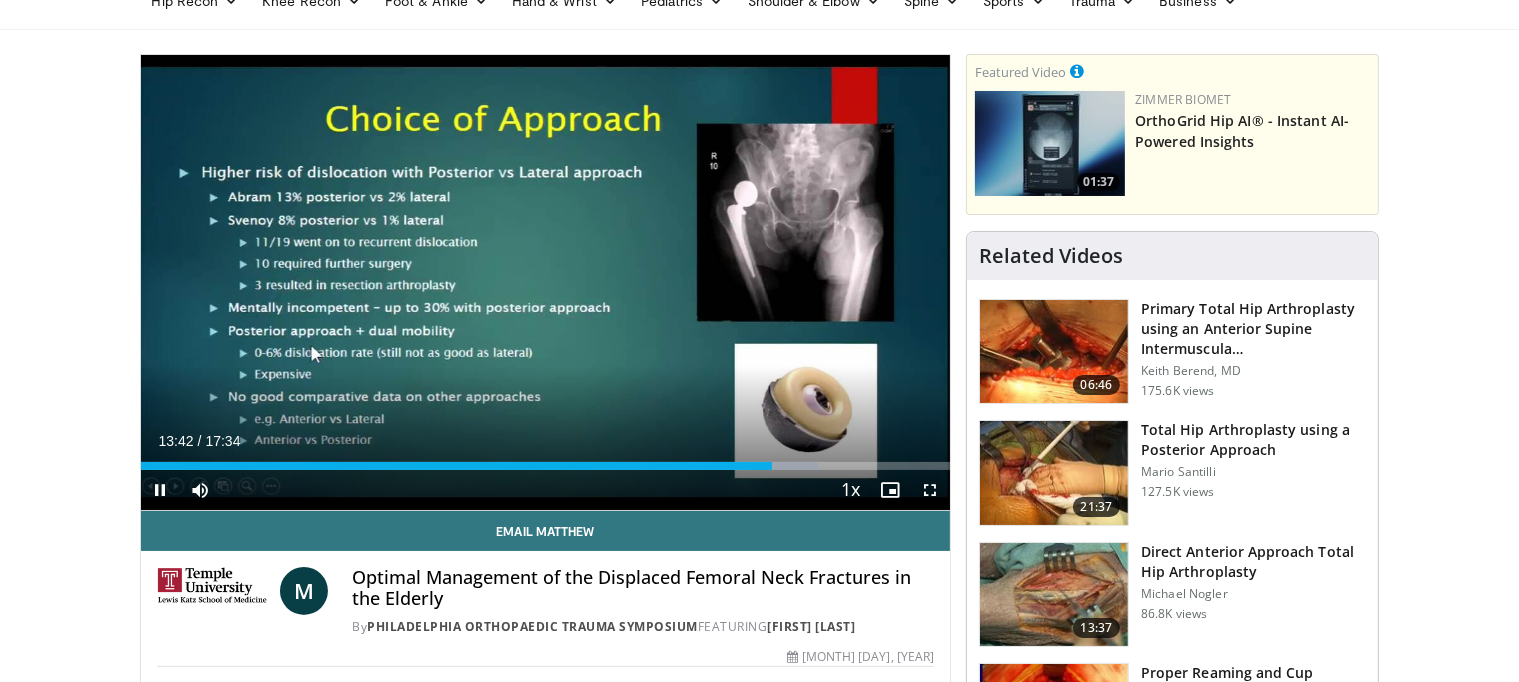 click at bounding box center [546, 282] 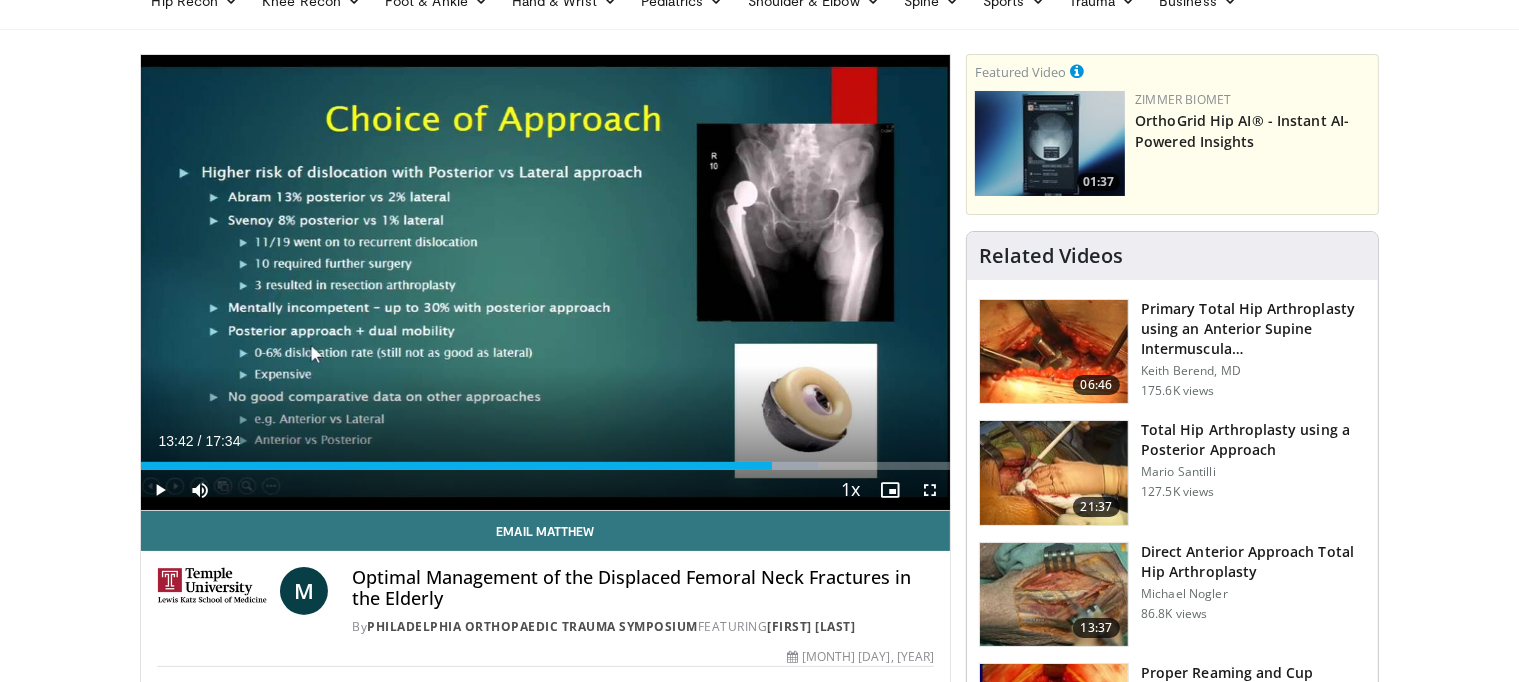 click at bounding box center (546, 282) 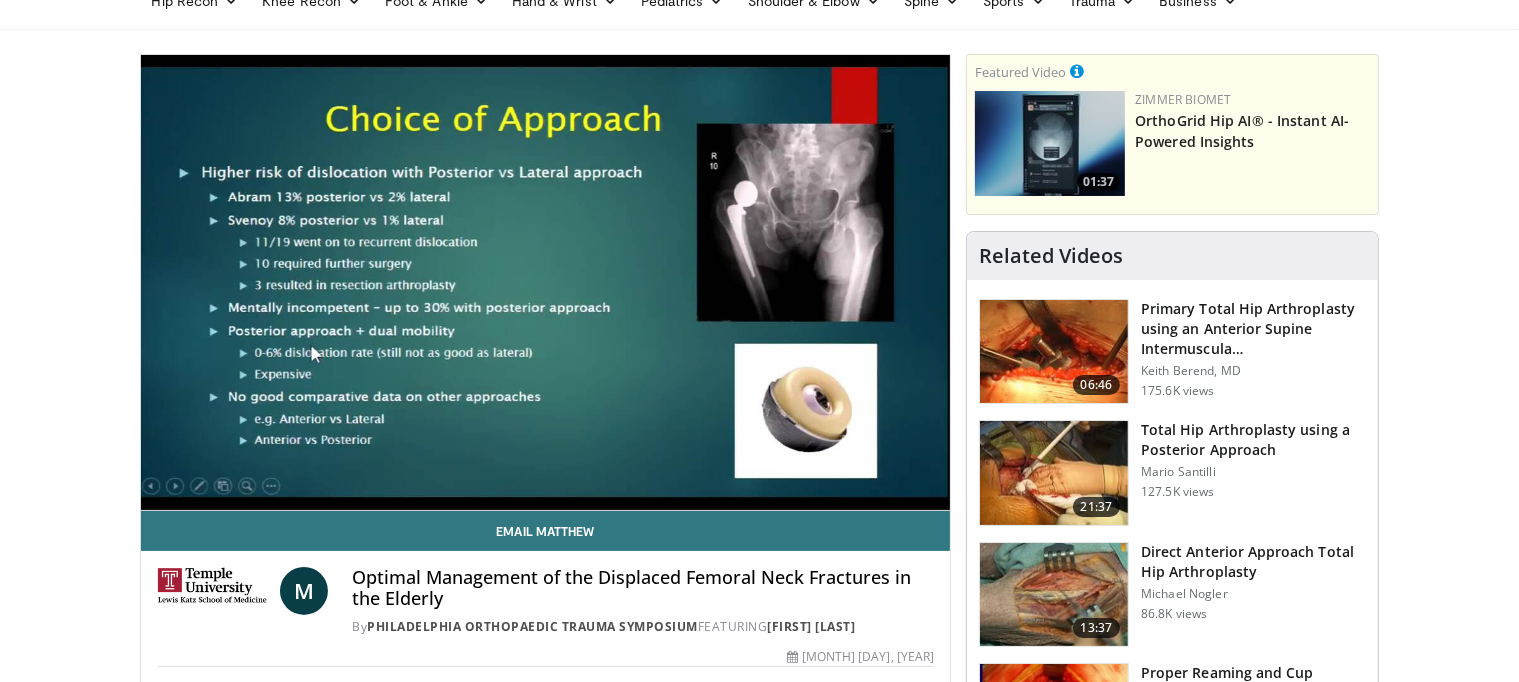 click at bounding box center (546, 282) 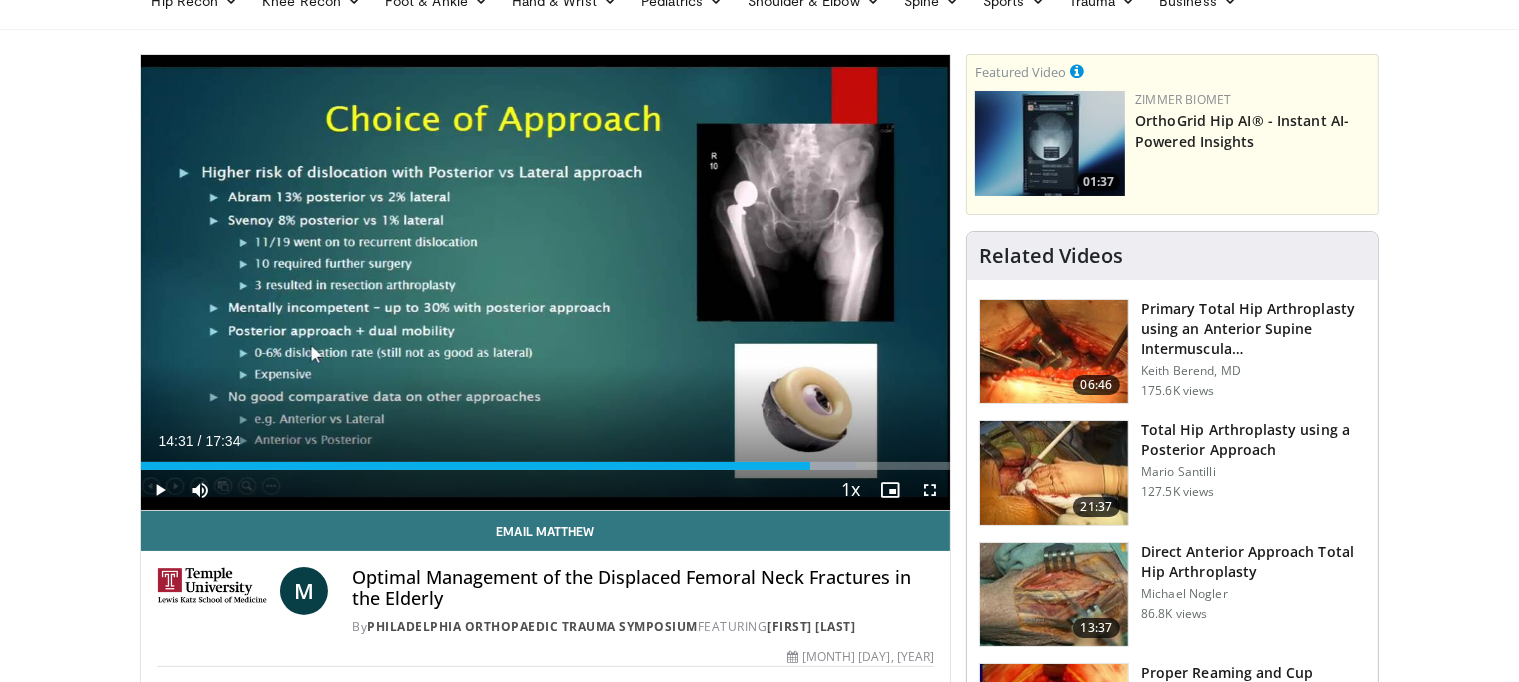 click at bounding box center [546, 282] 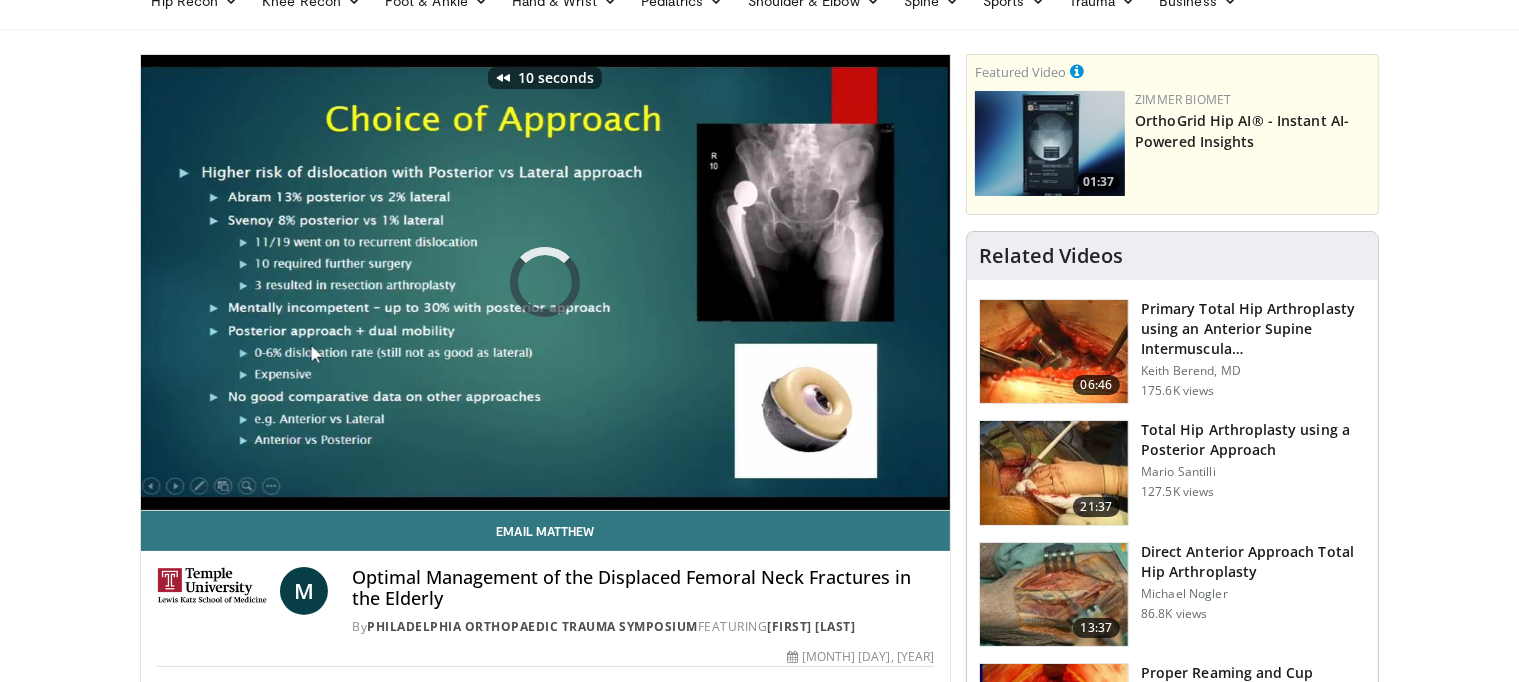 scroll, scrollTop: 100, scrollLeft: 0, axis: vertical 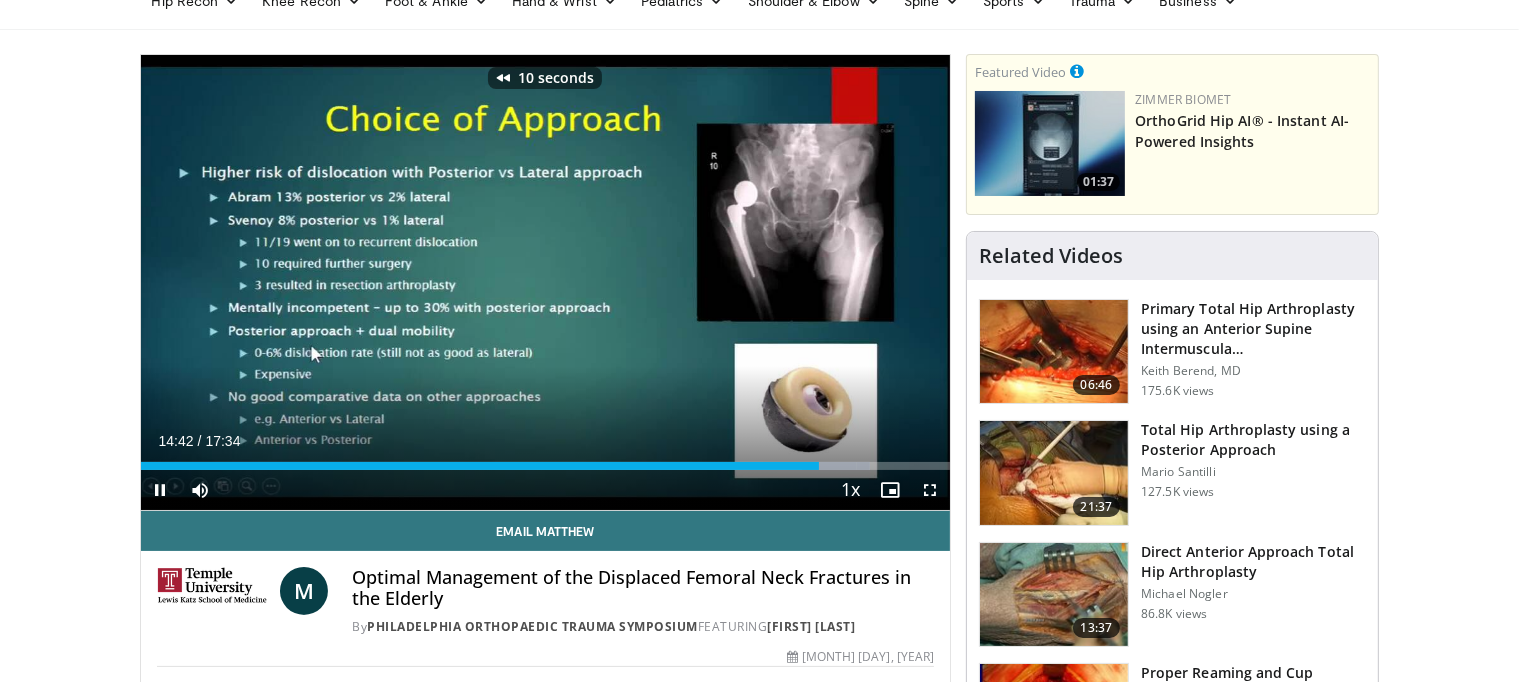 click at bounding box center (546, 282) 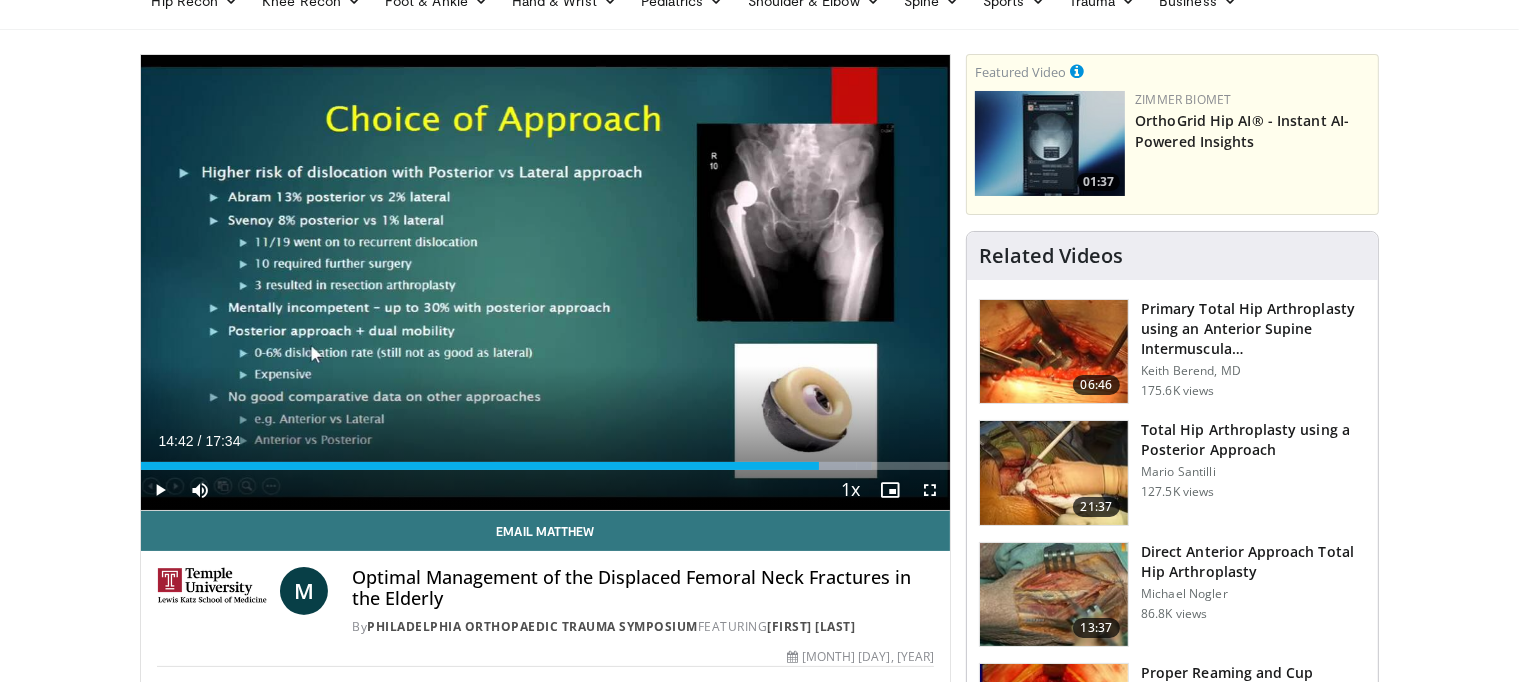 click at bounding box center [546, 282] 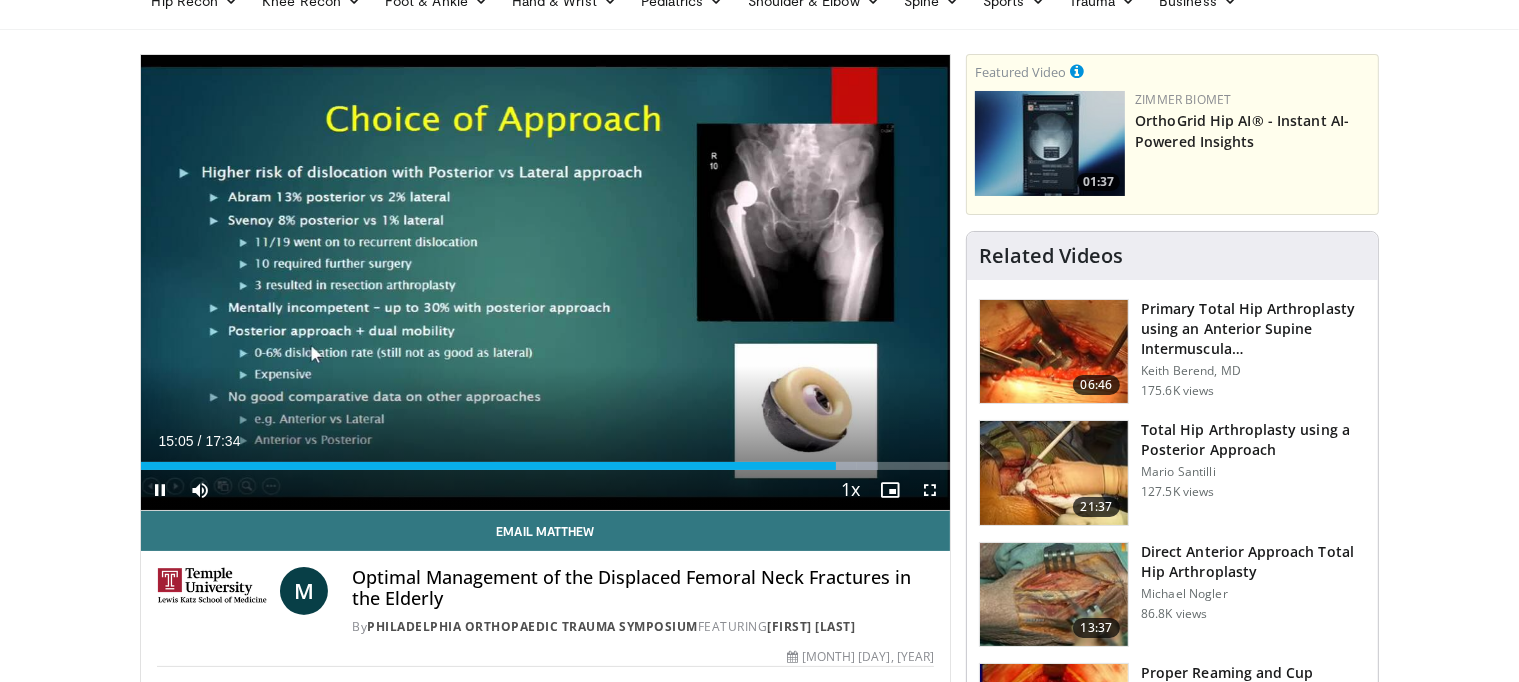click at bounding box center [546, 282] 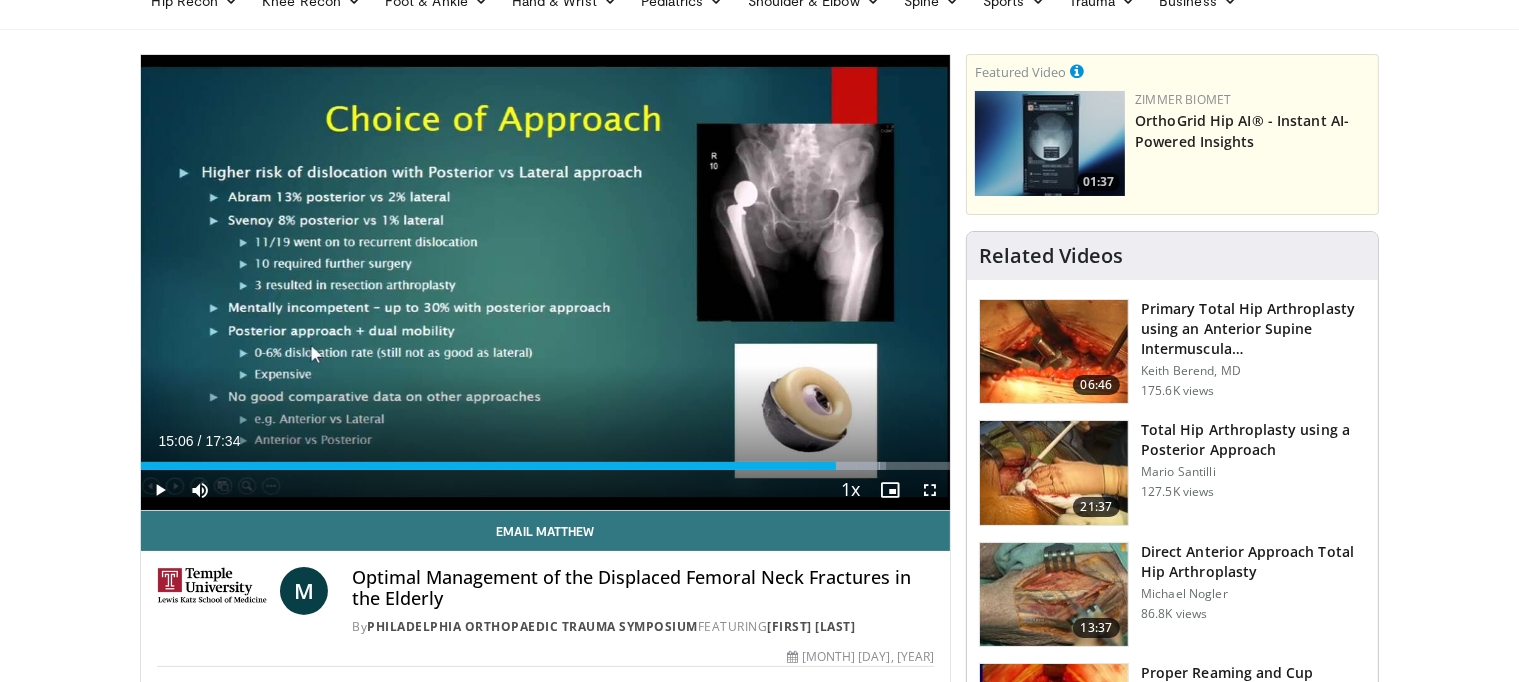 click at bounding box center (546, 282) 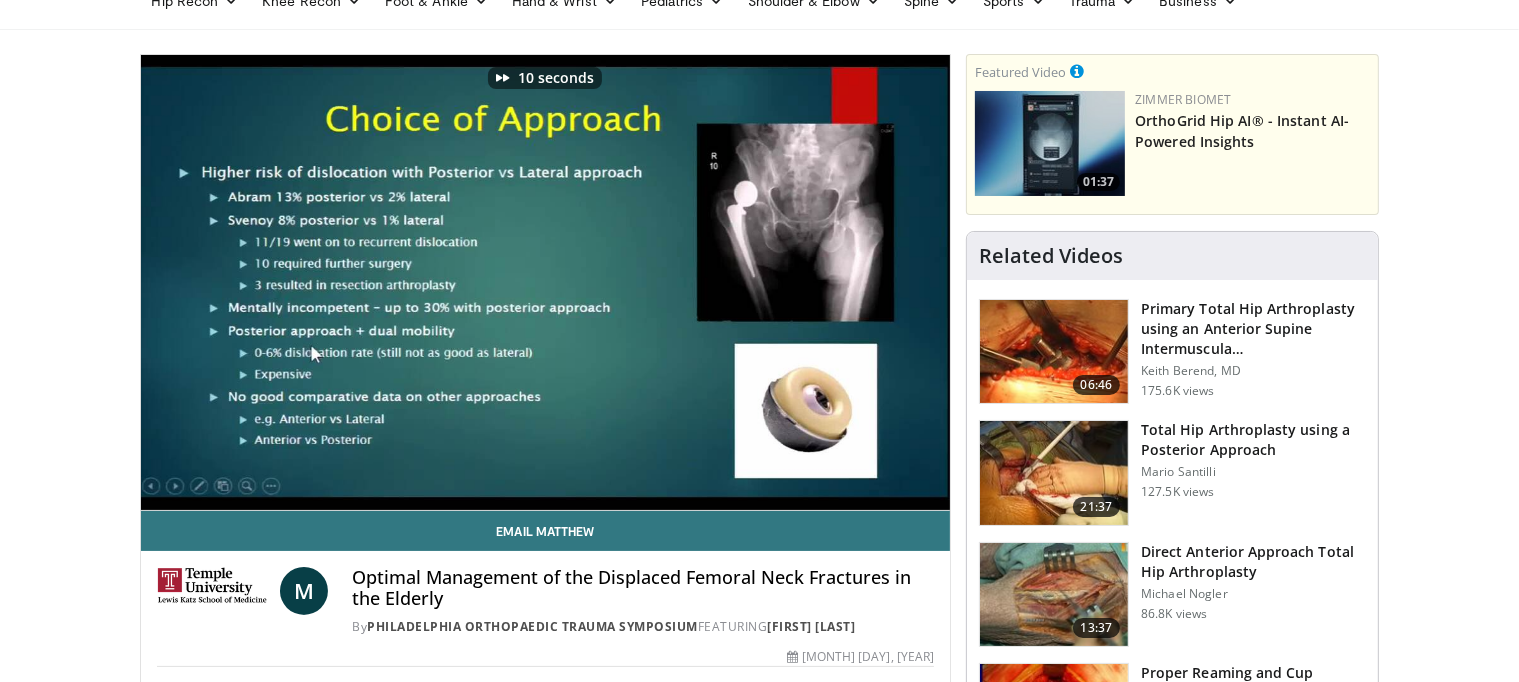 scroll, scrollTop: 100, scrollLeft: 8, axis: both 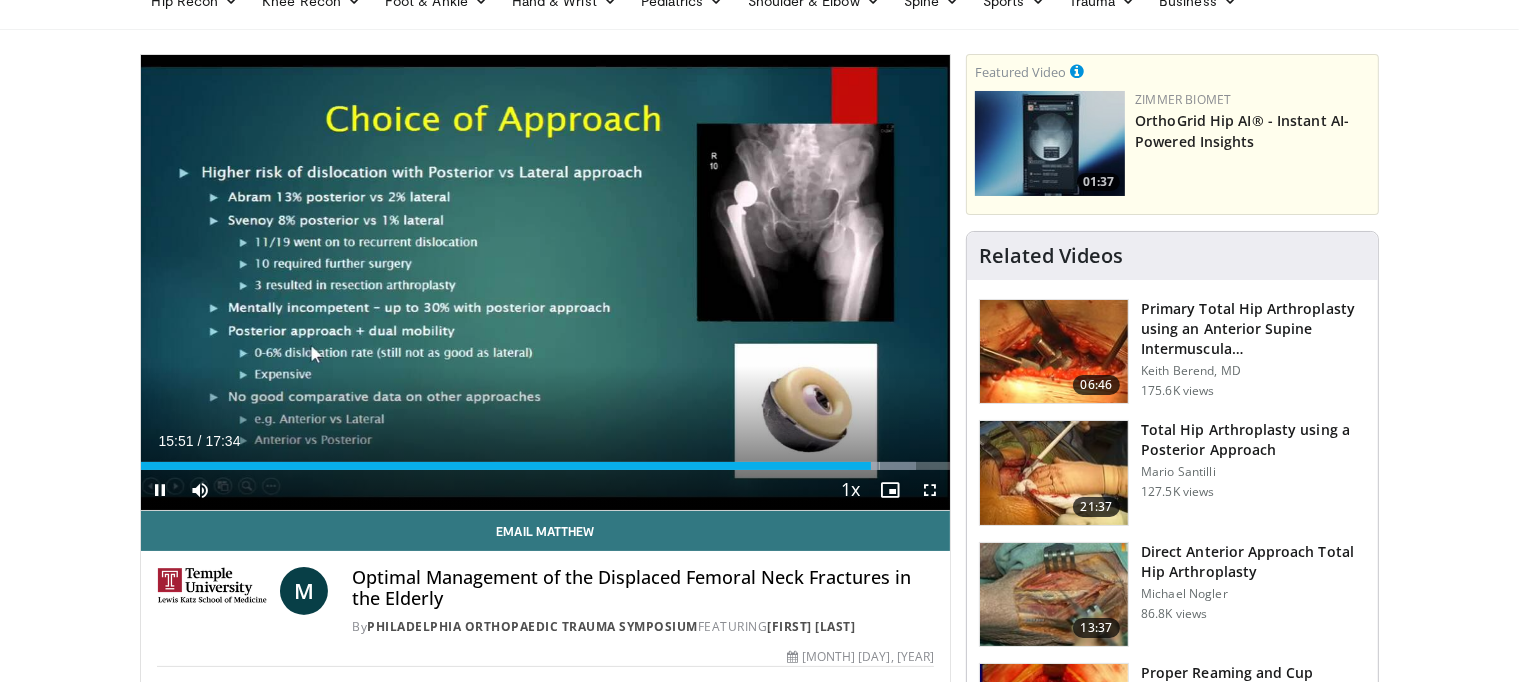 click at bounding box center [546, 282] 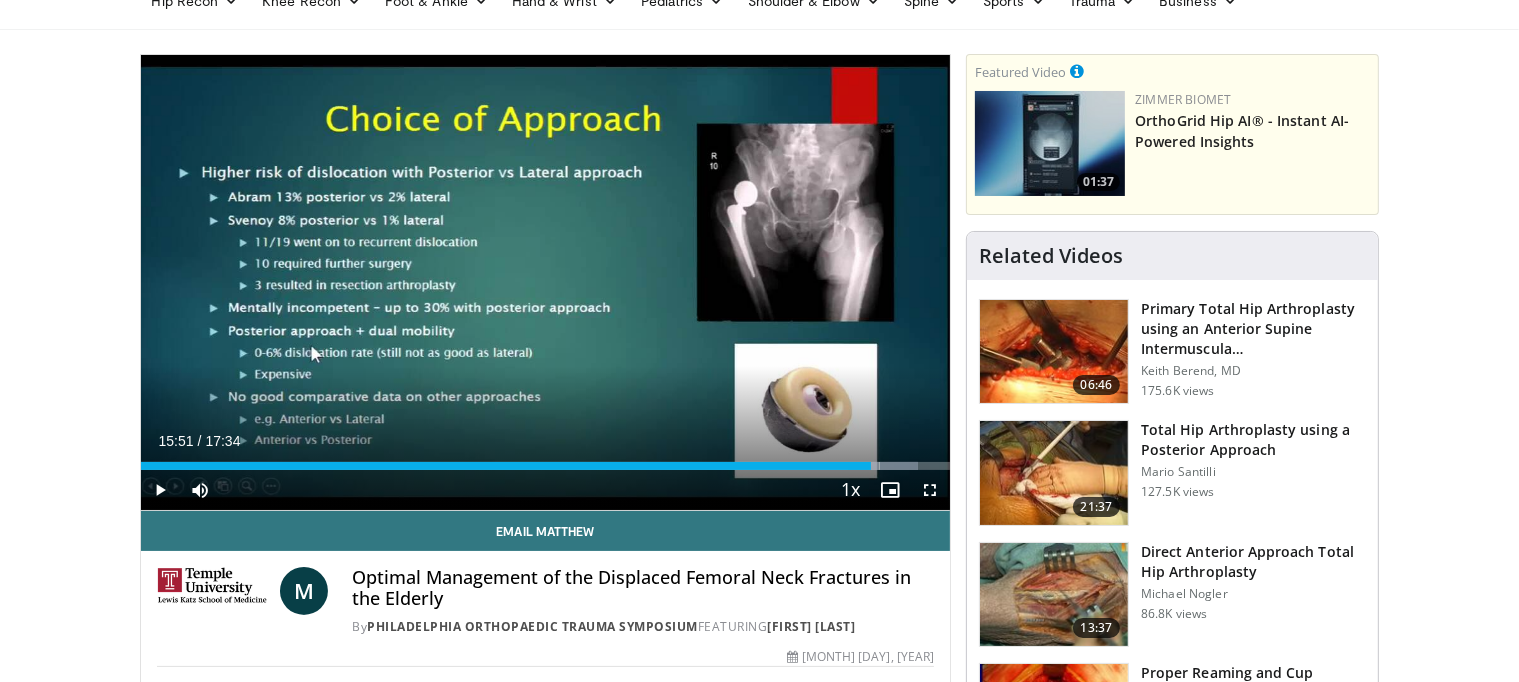 click at bounding box center (546, 282) 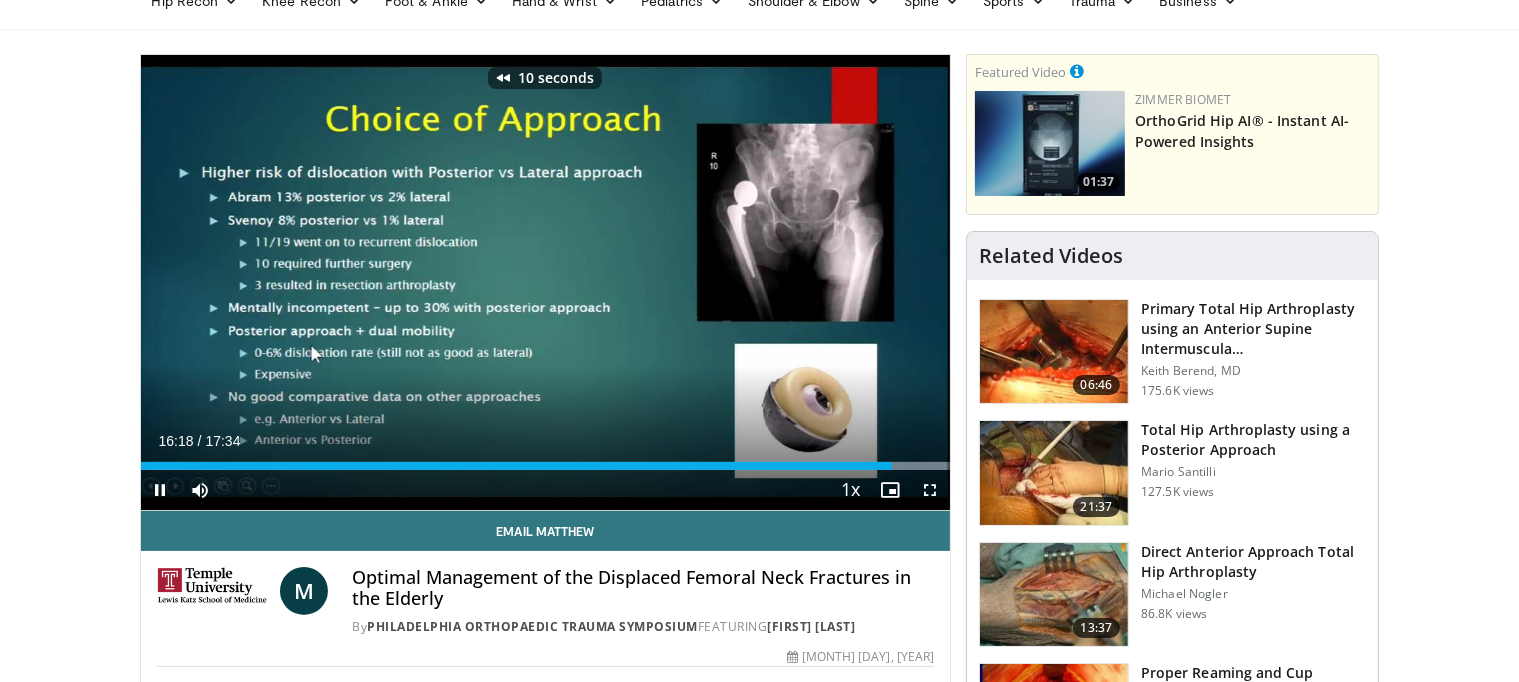 scroll, scrollTop: 100, scrollLeft: 0, axis: vertical 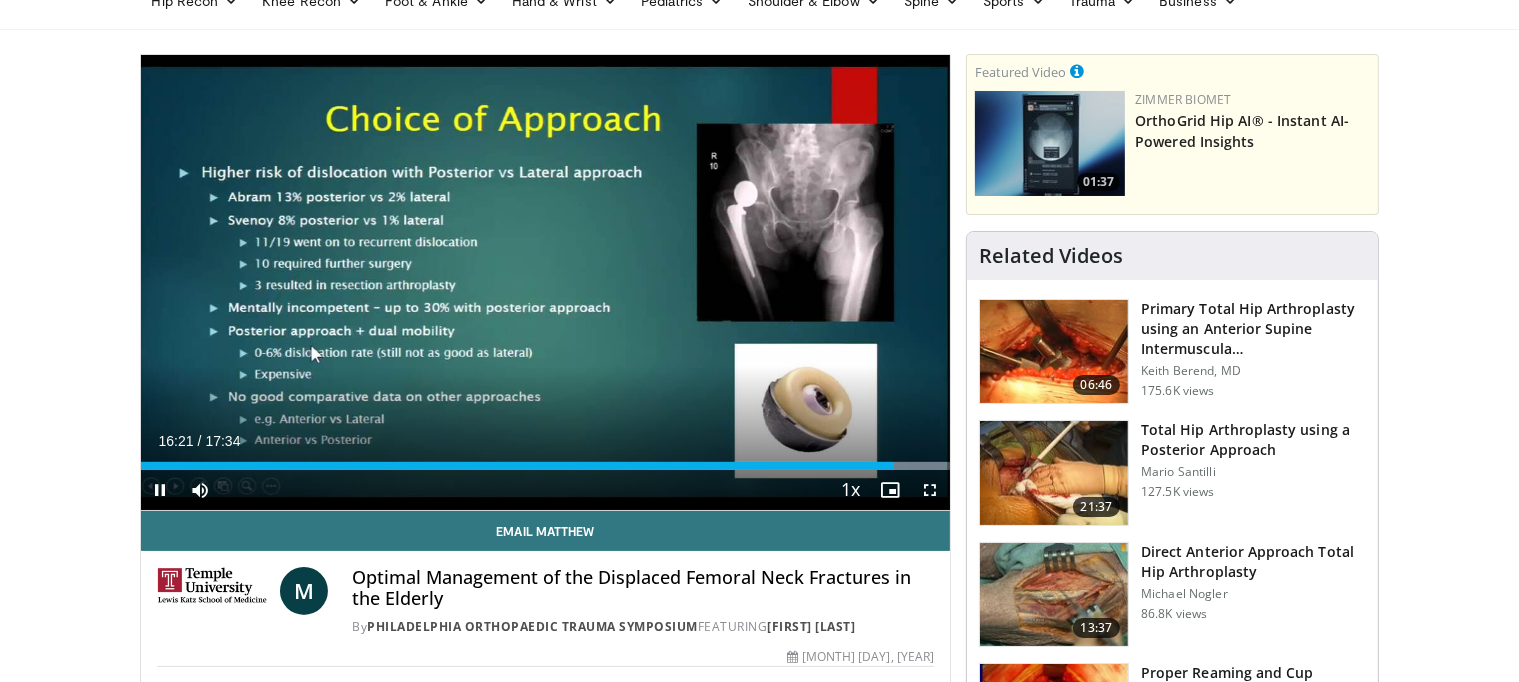 click at bounding box center (546, 282) 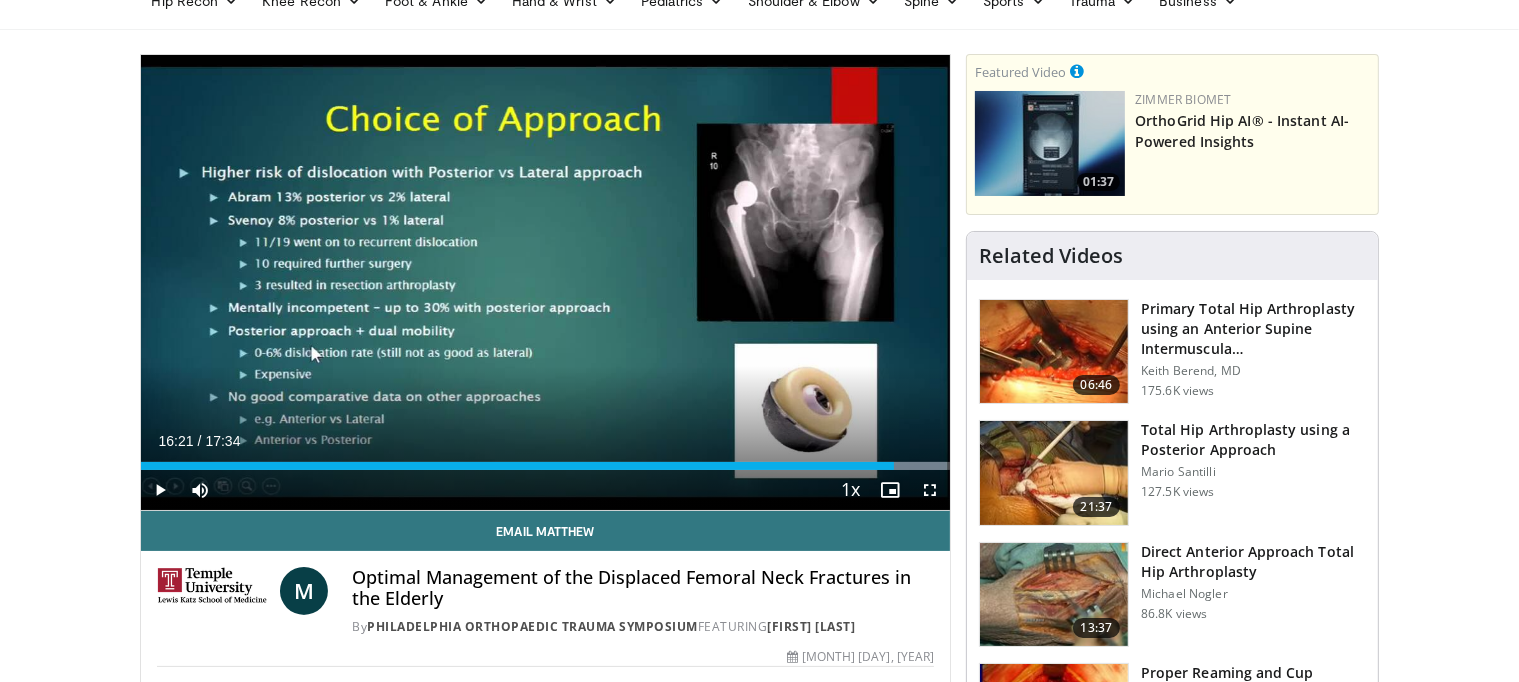 click at bounding box center [546, 282] 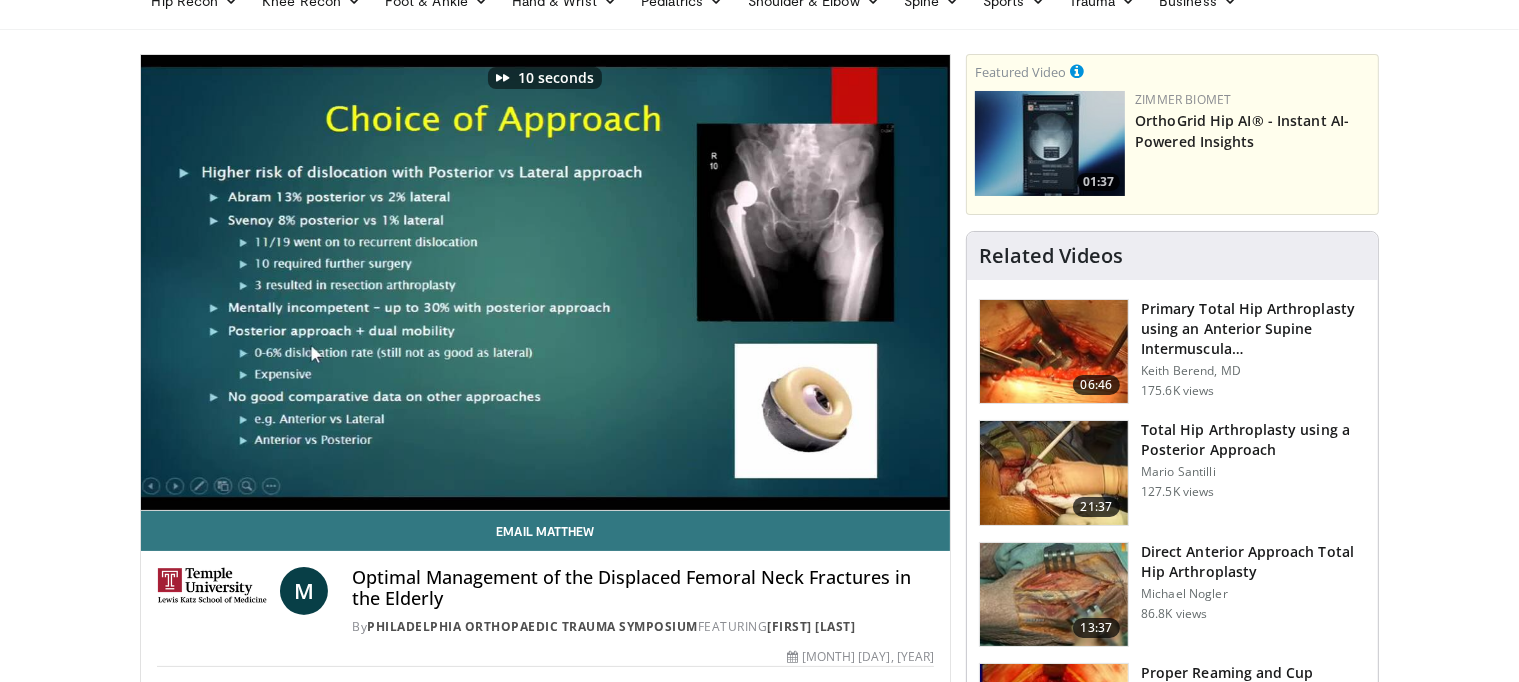 scroll, scrollTop: 100, scrollLeft: 8, axis: both 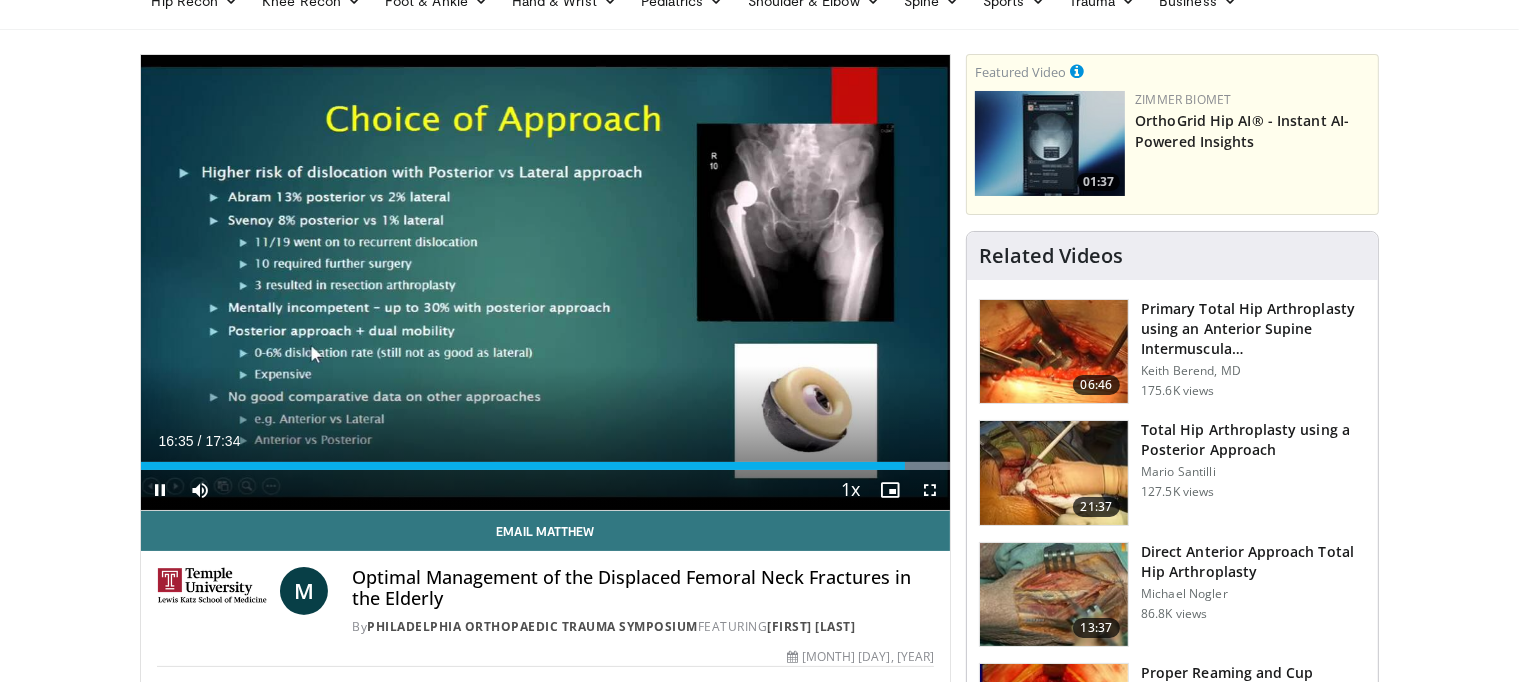 click at bounding box center [546, 282] 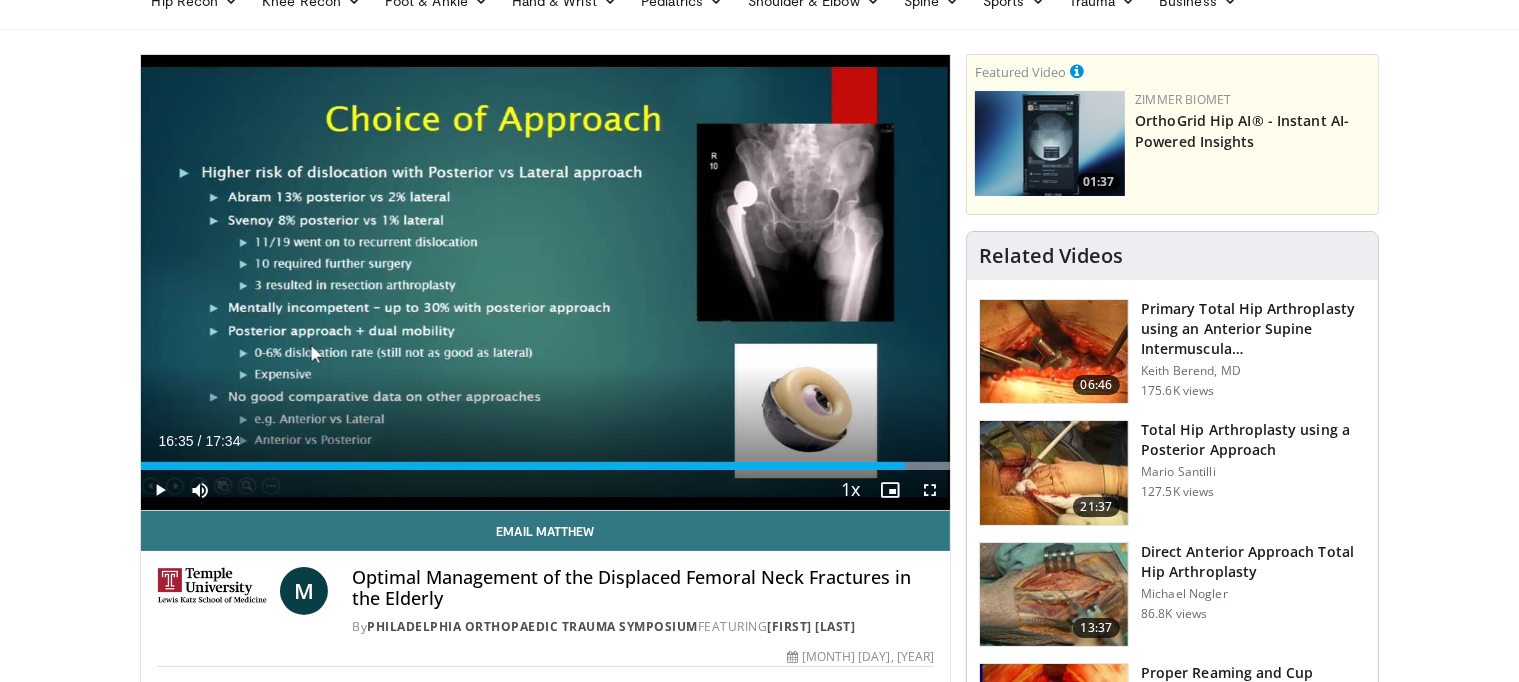 click at bounding box center (546, 282) 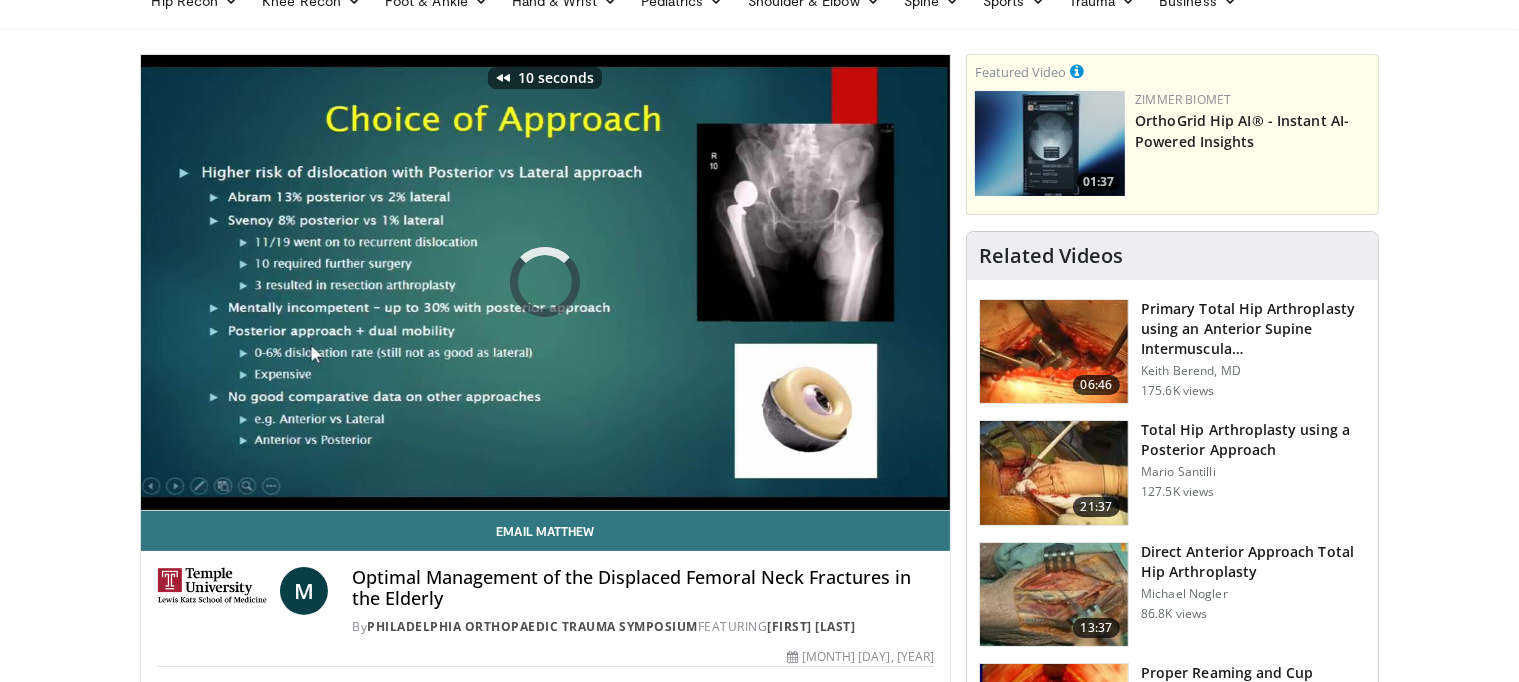 scroll, scrollTop: 100, scrollLeft: 0, axis: vertical 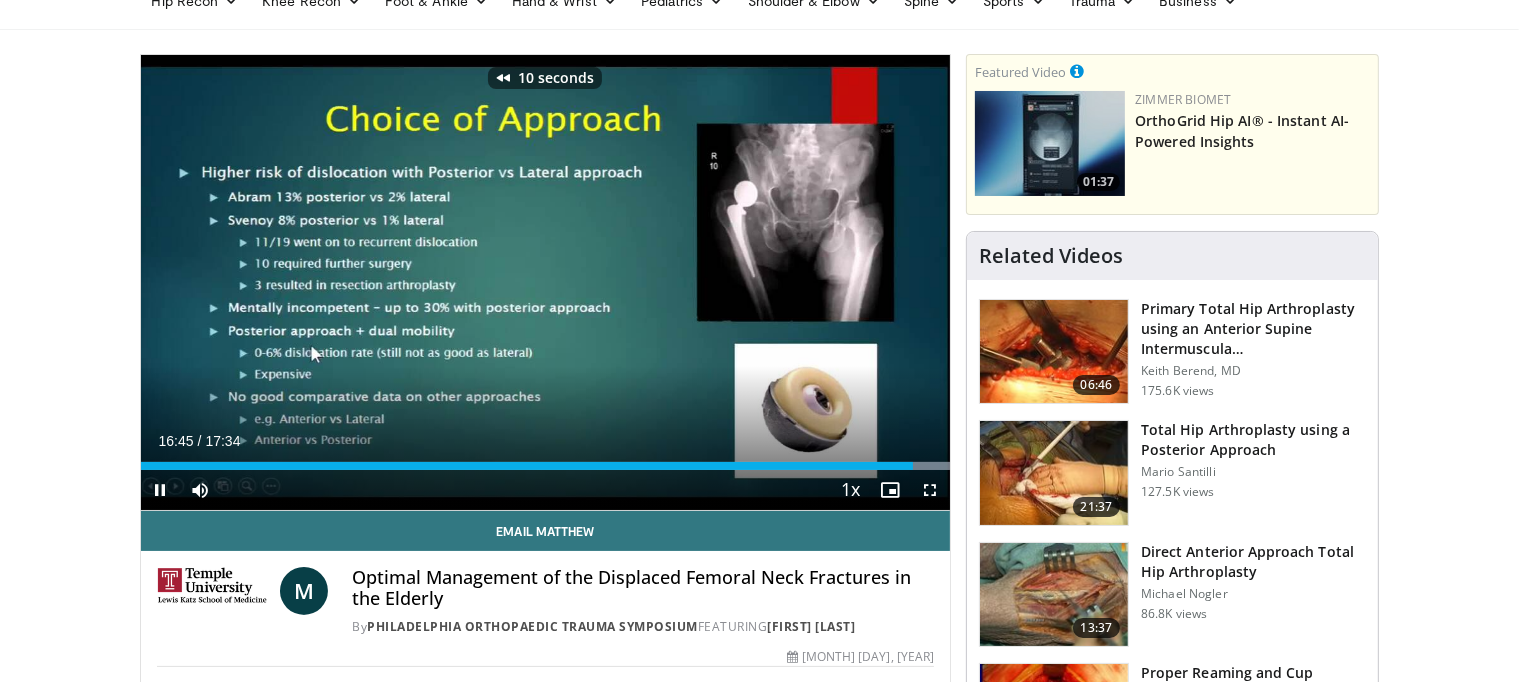 click at bounding box center (546, 282) 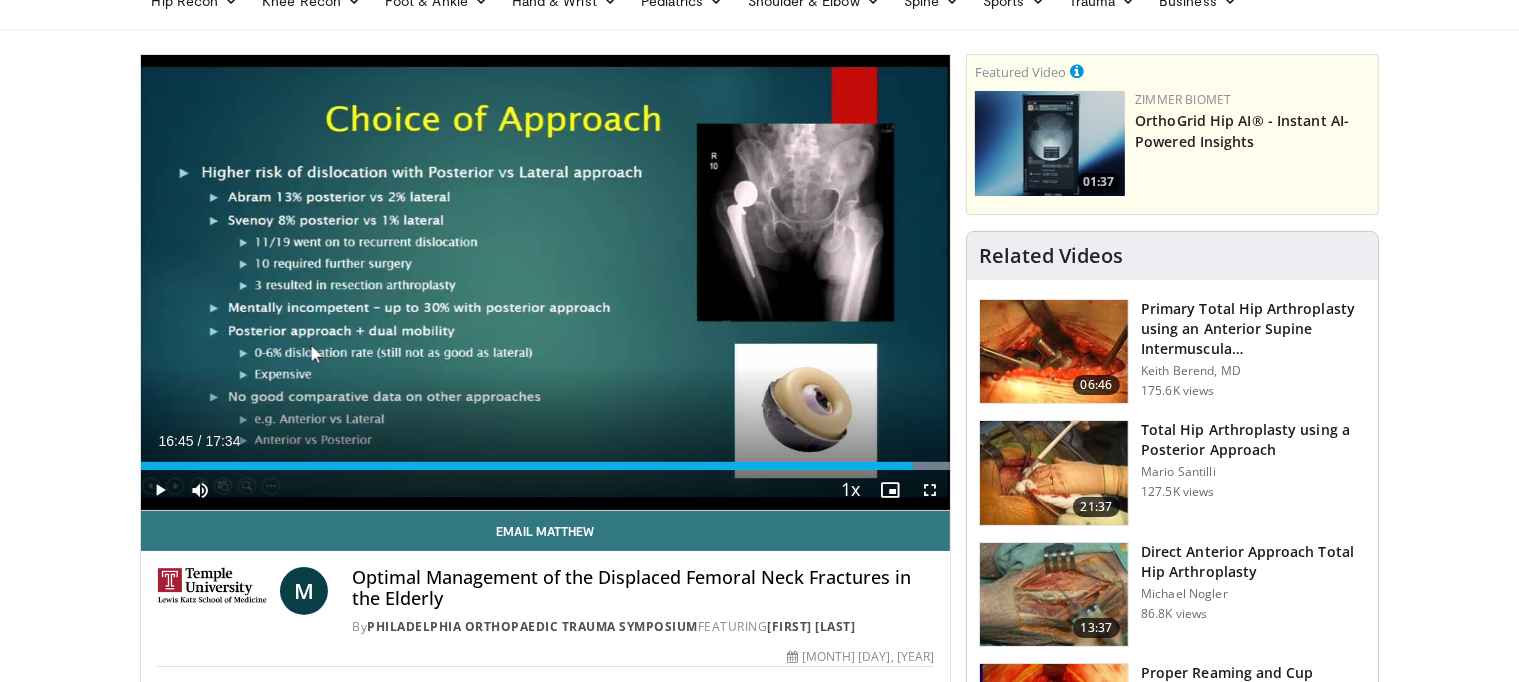 click at bounding box center [546, 282] 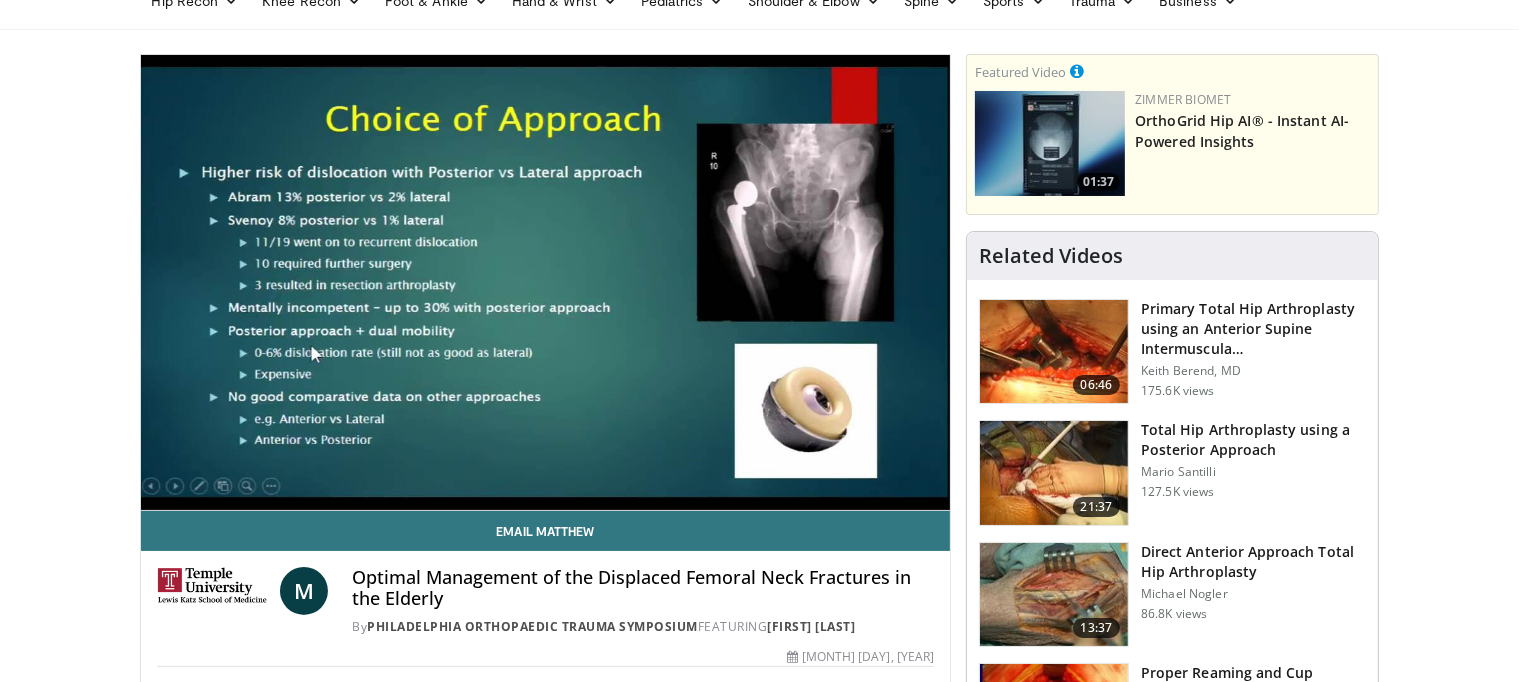 click at bounding box center (546, 282) 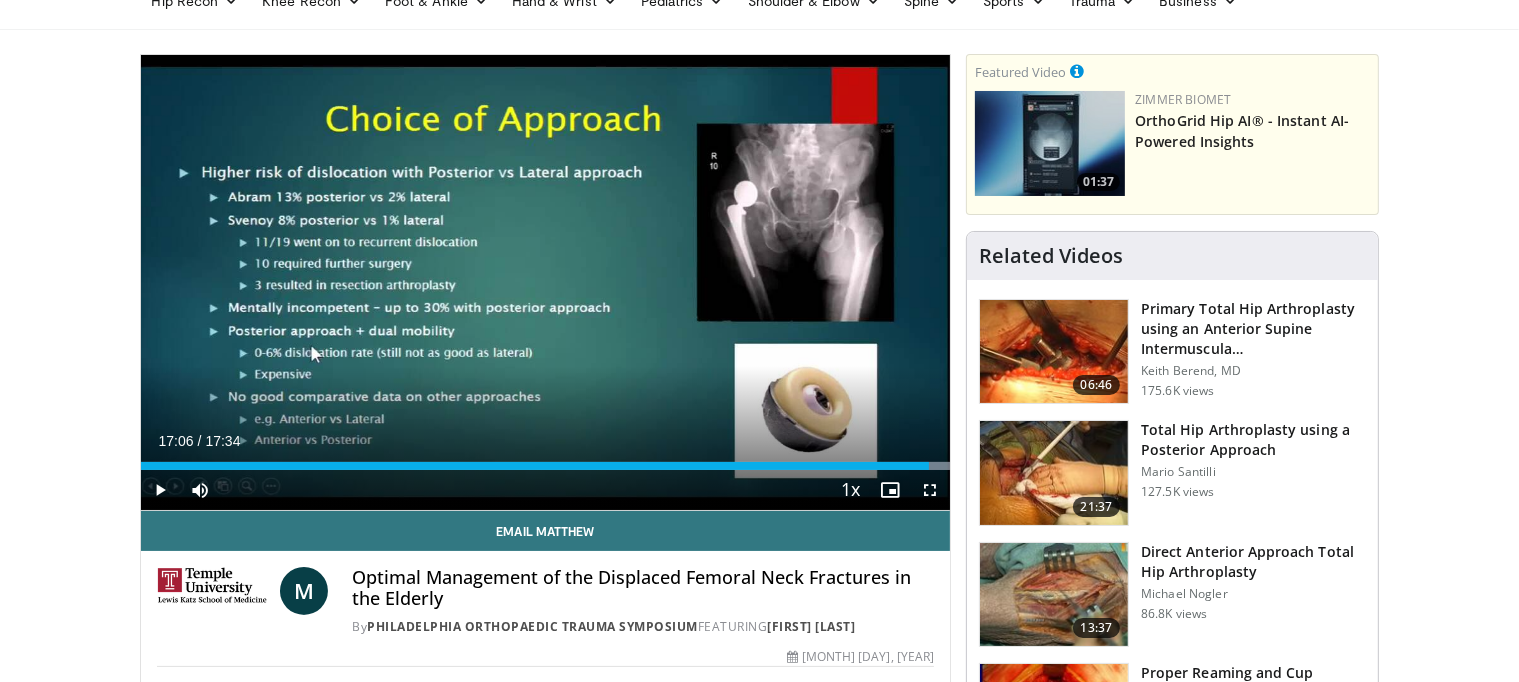 click at bounding box center [546, 282] 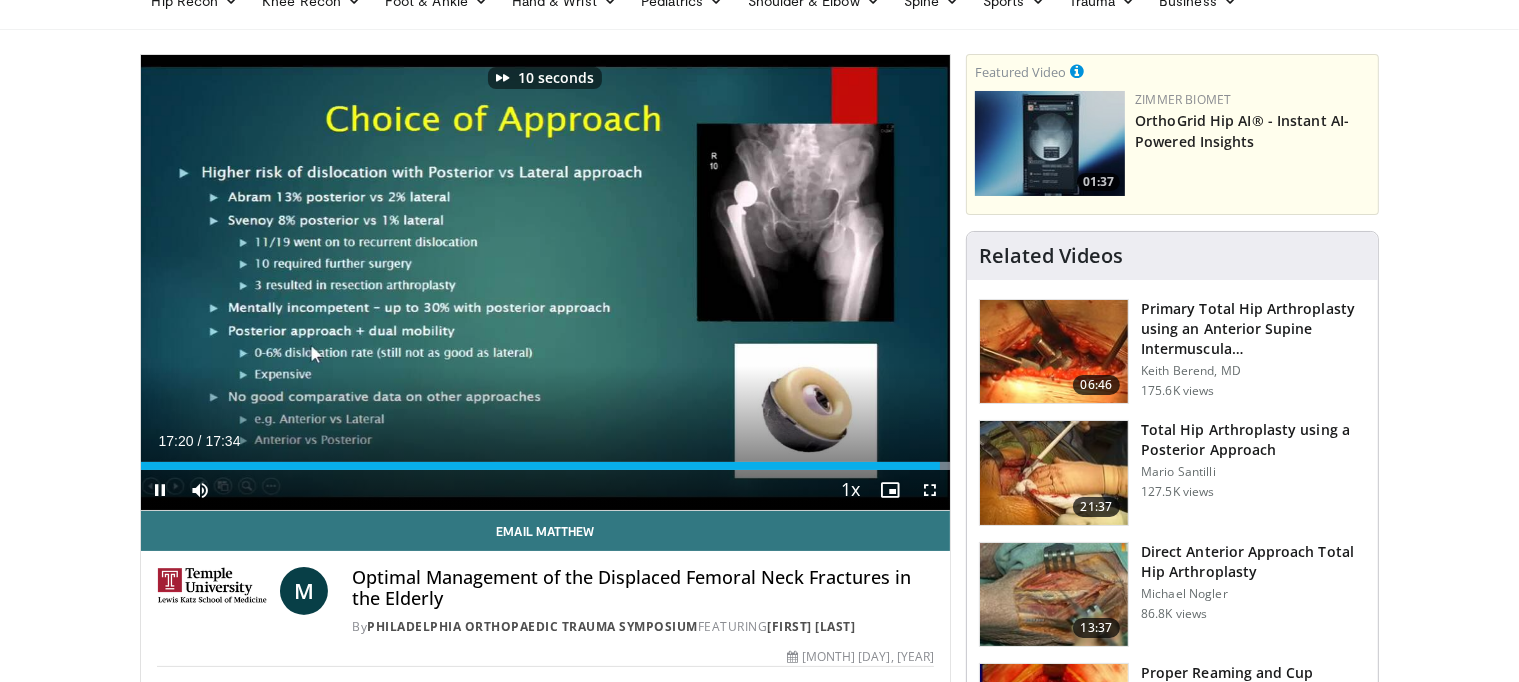 scroll, scrollTop: 100, scrollLeft: 8, axis: both 